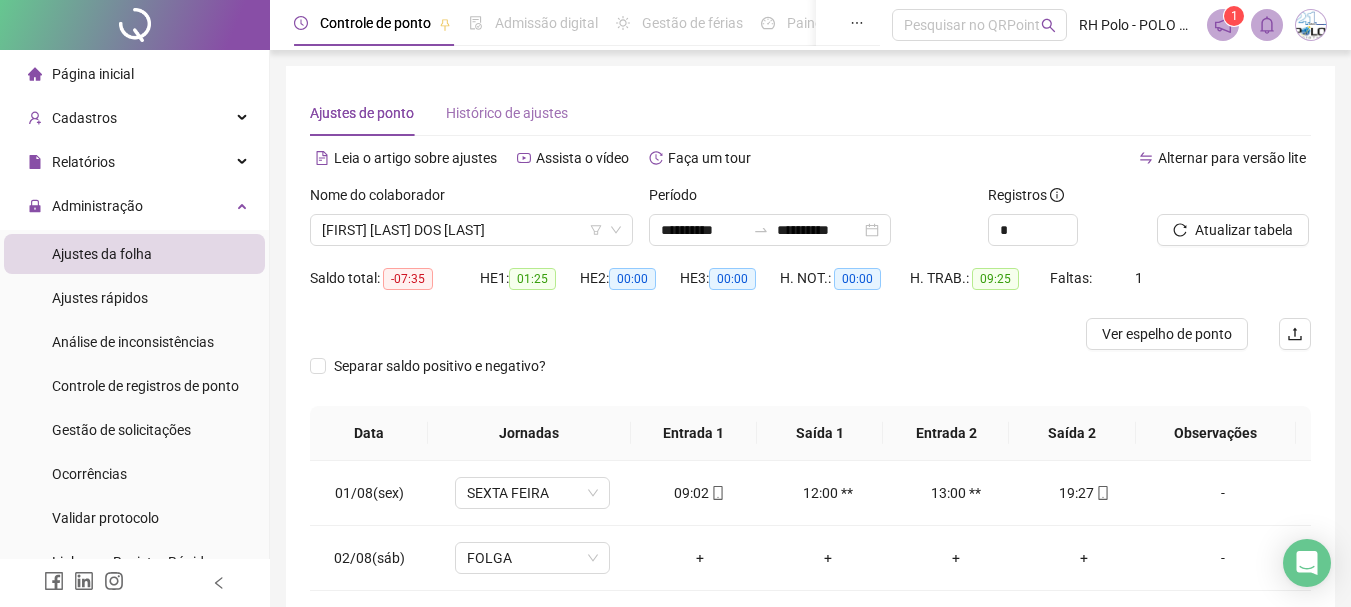 scroll, scrollTop: 0, scrollLeft: 0, axis: both 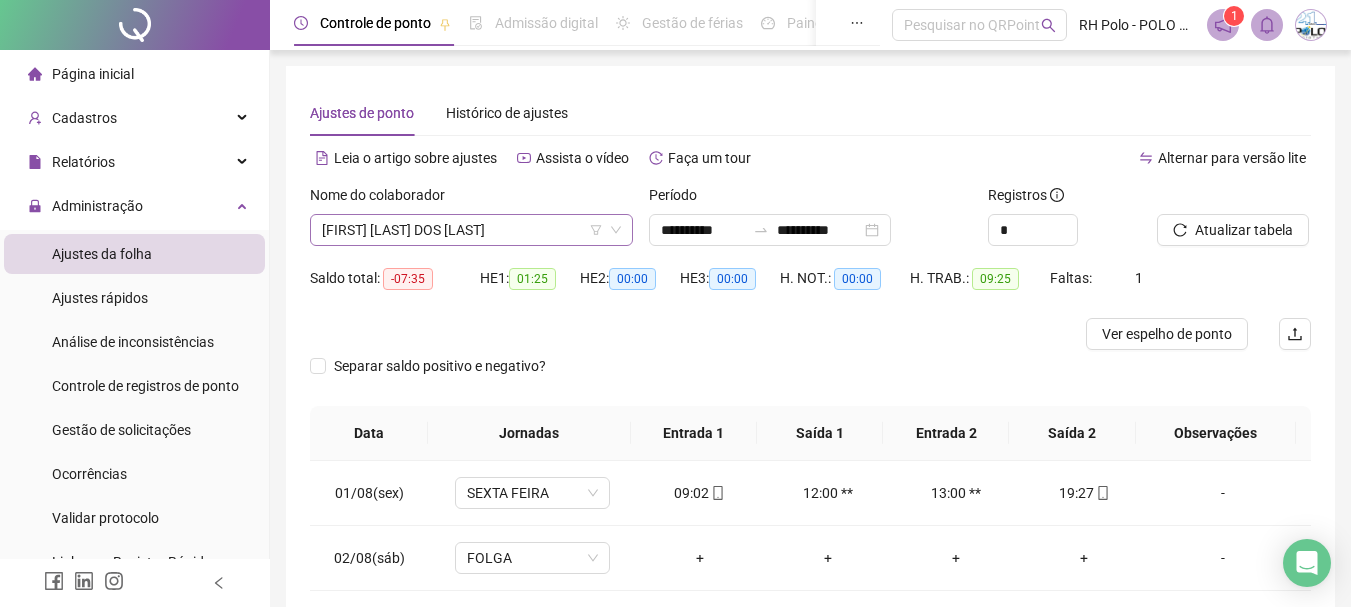 click 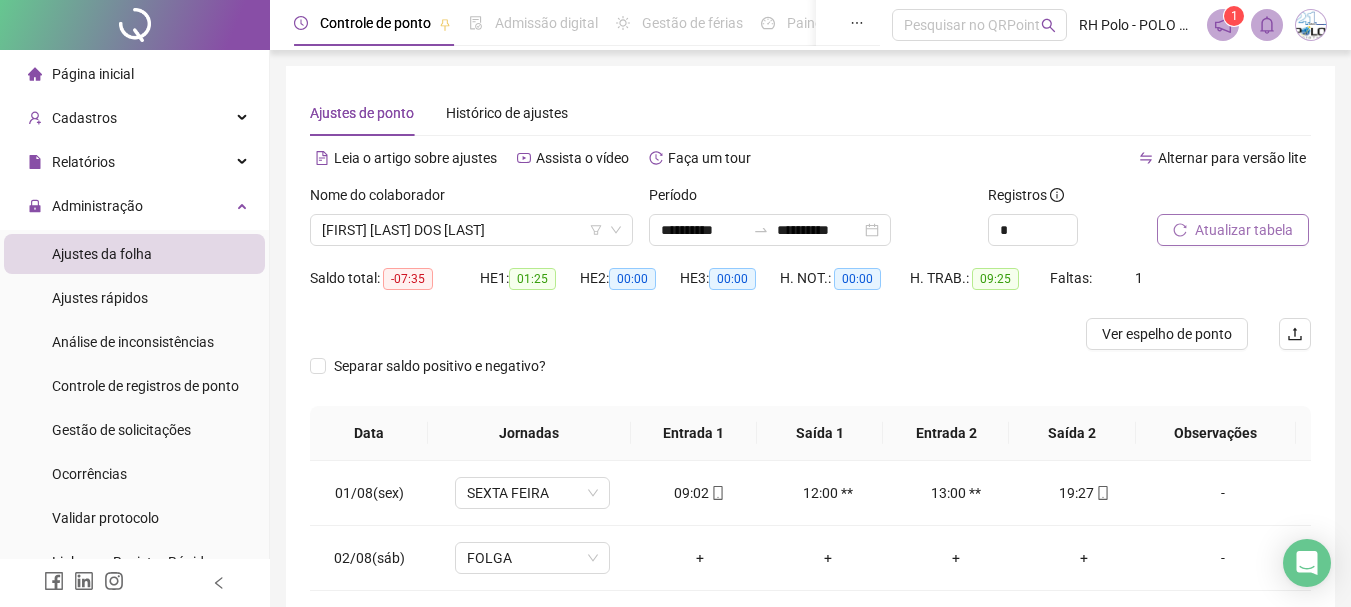 click on "Atualizar tabela" at bounding box center [1233, 230] 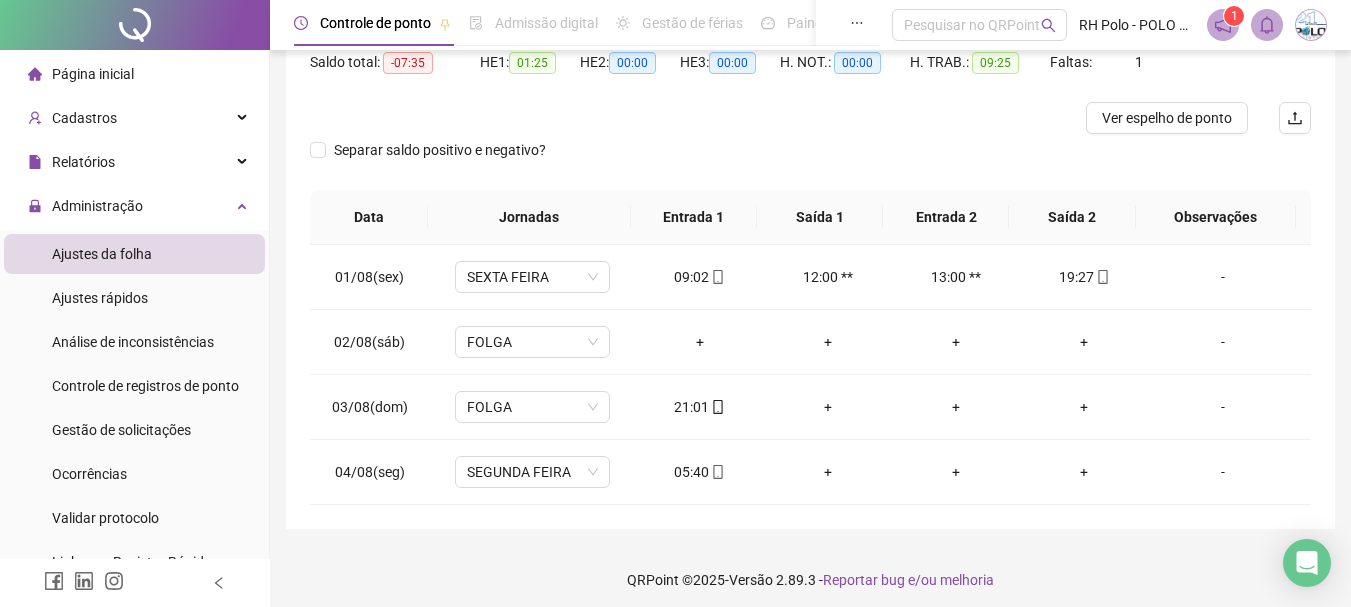 scroll, scrollTop: 224, scrollLeft: 0, axis: vertical 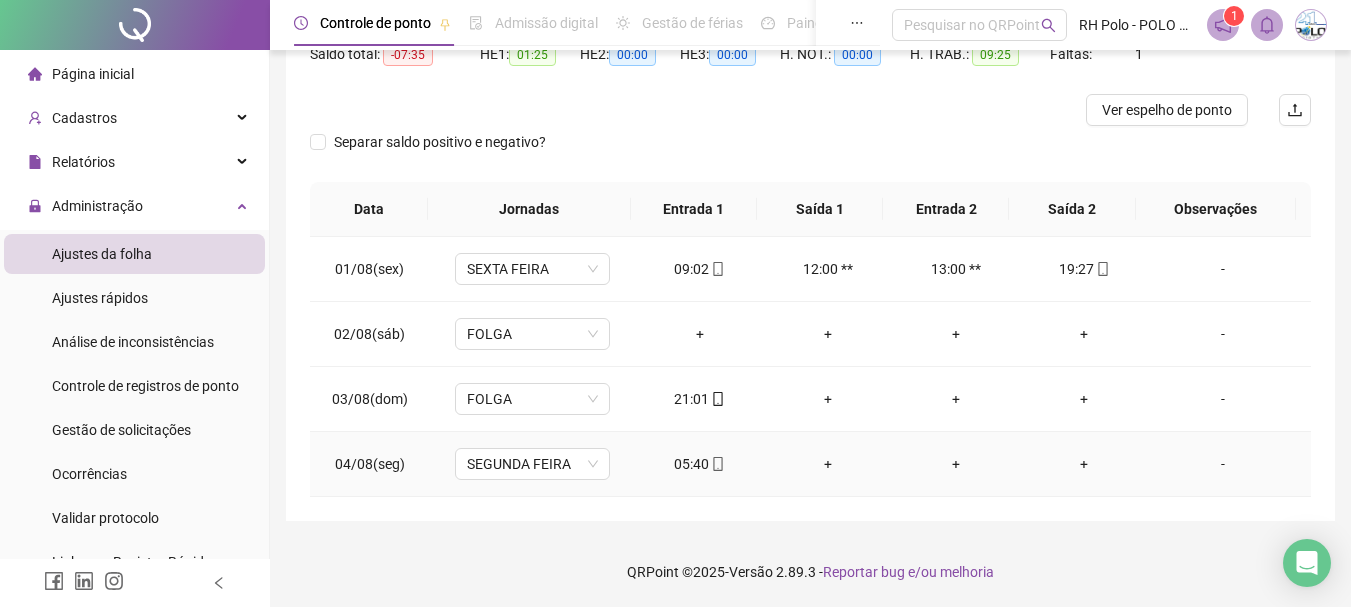 click on "05:40" at bounding box center [700, 464] 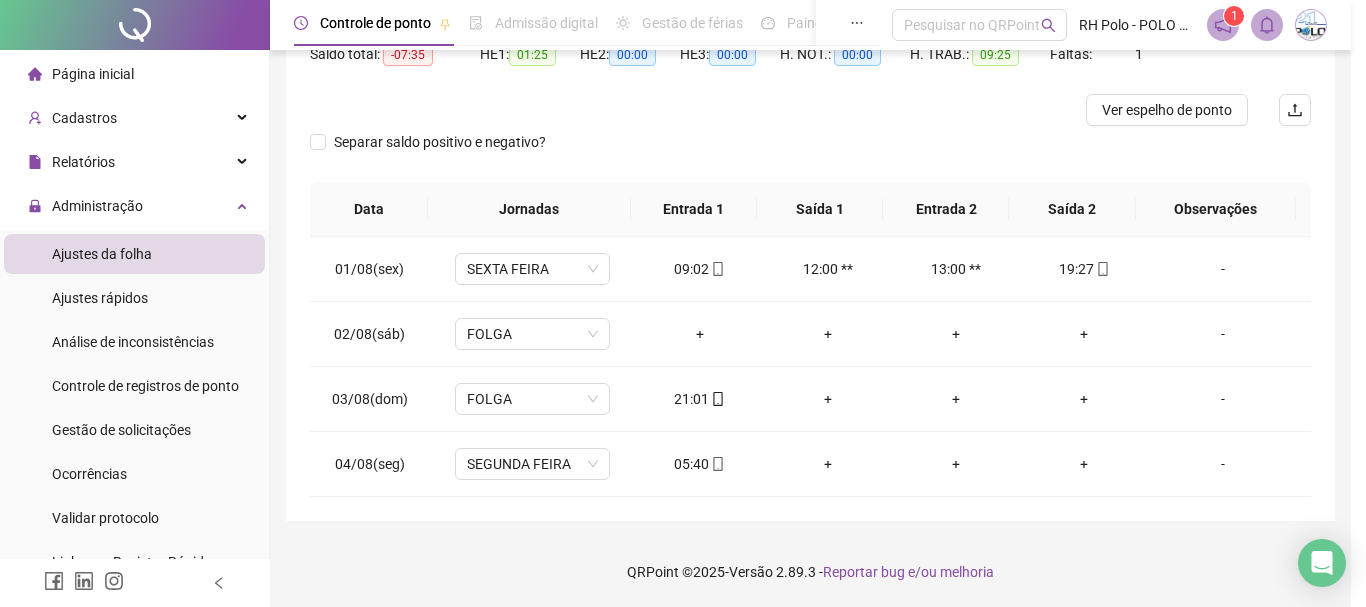type on "**********" 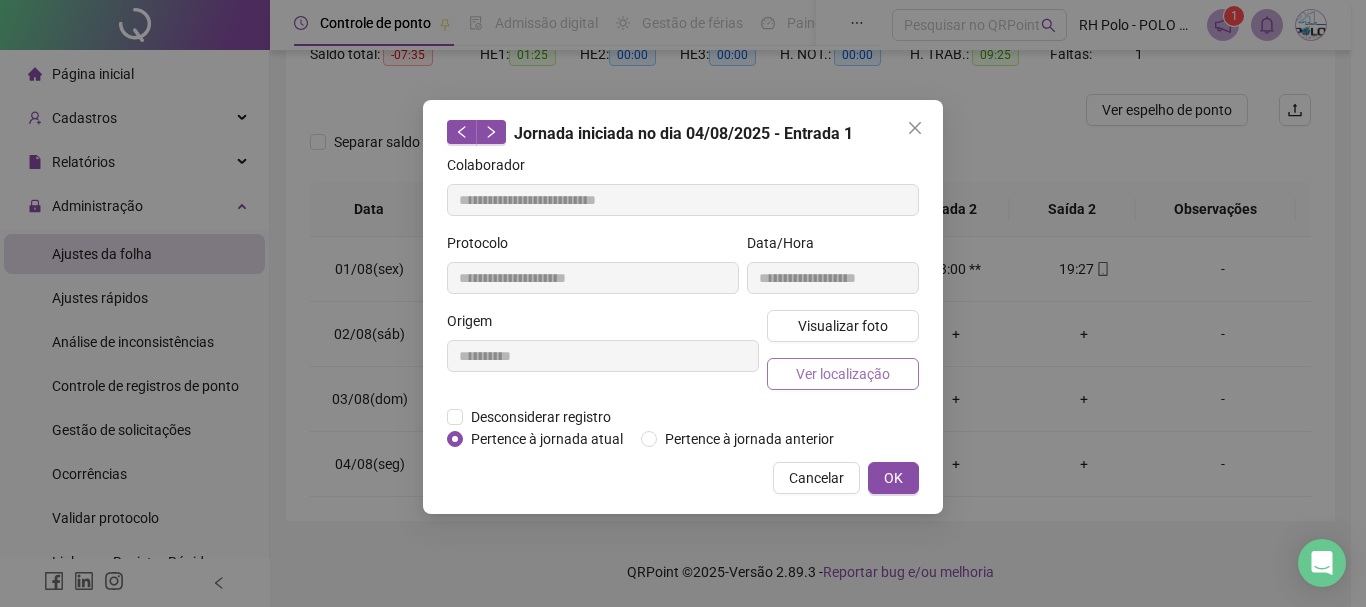 click on "Ver localização" at bounding box center (843, 374) 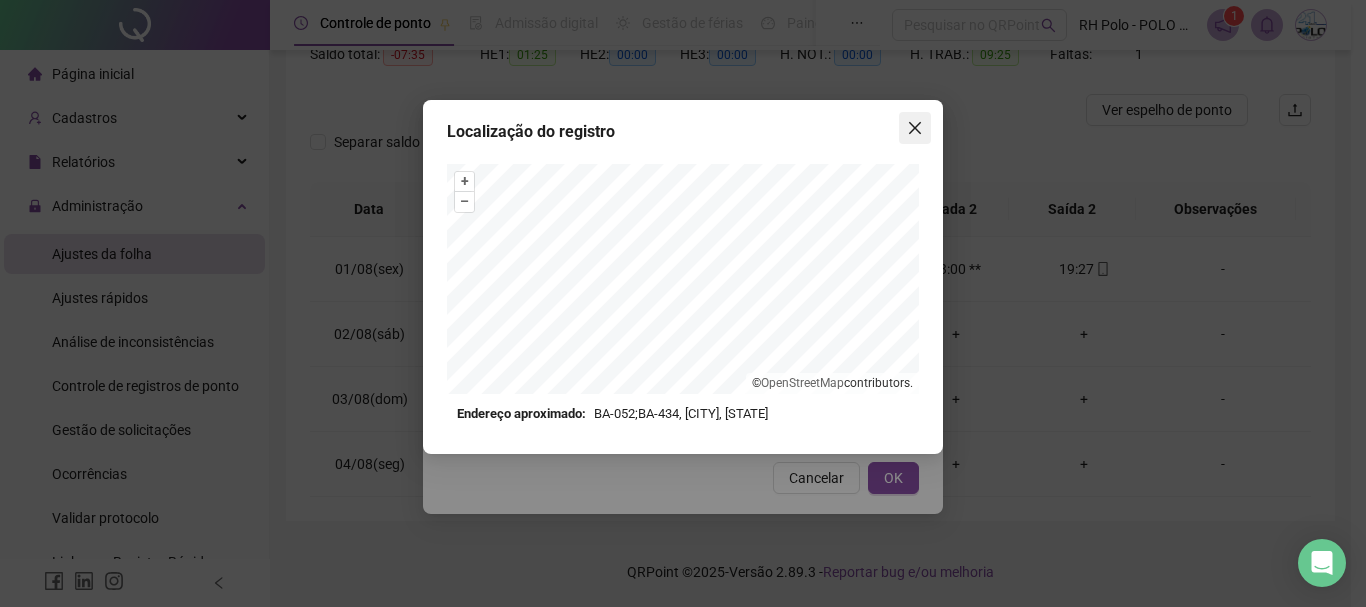 click 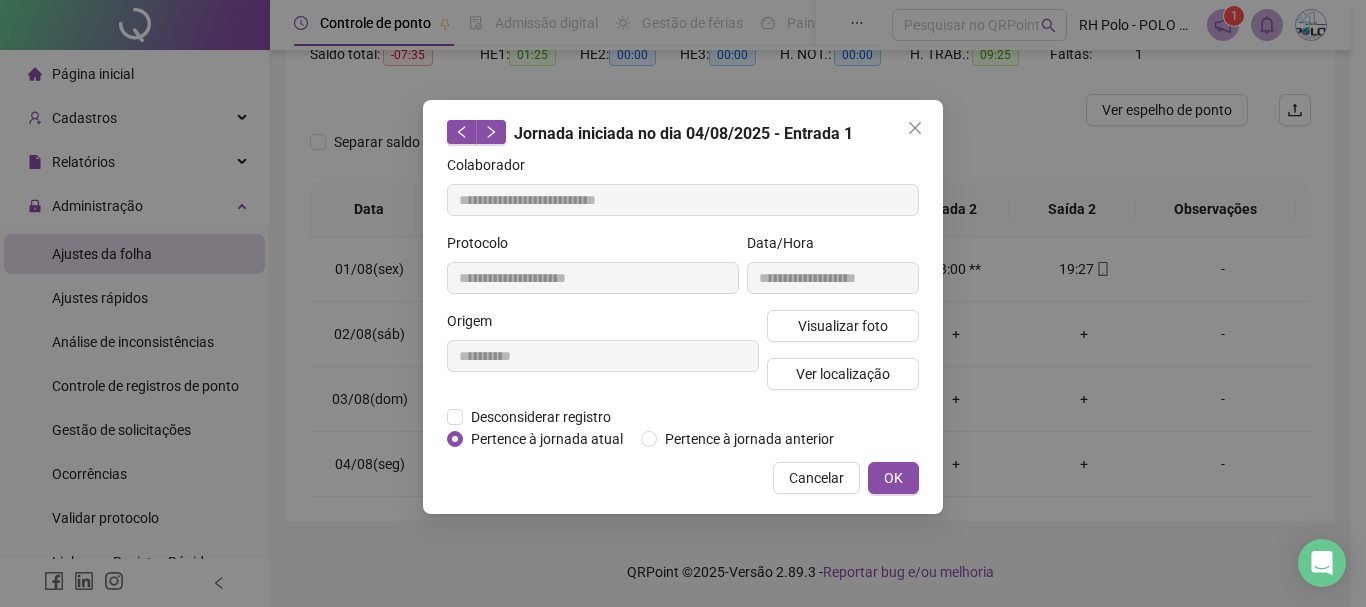 click 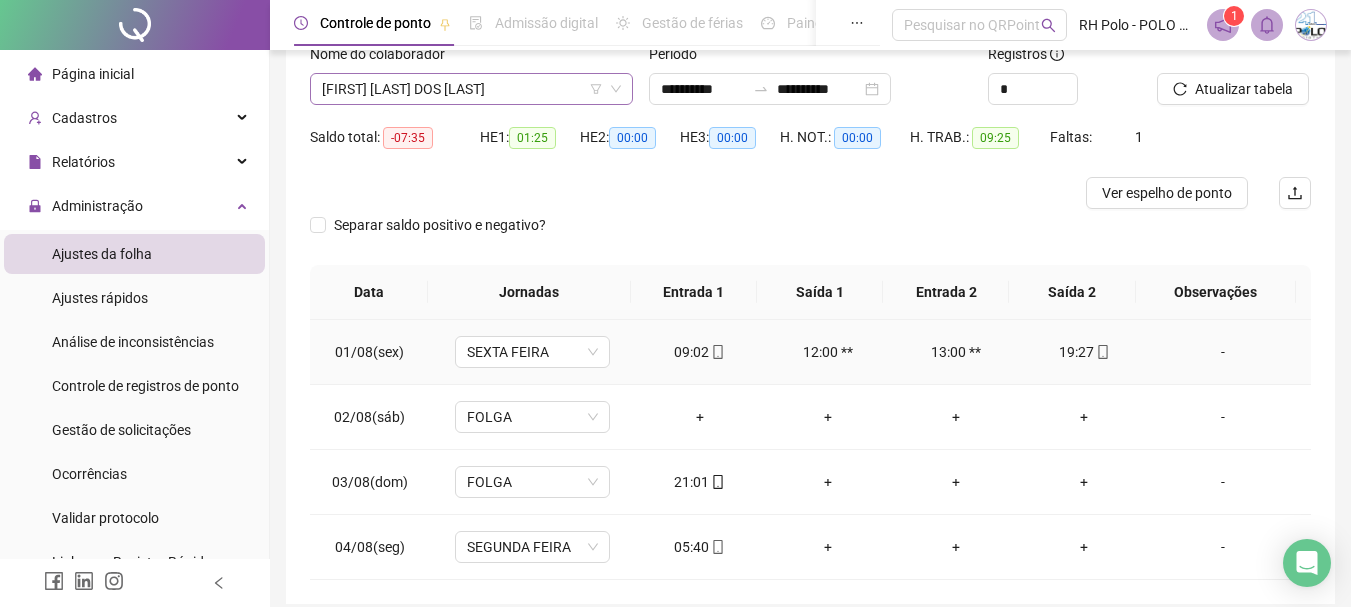 scroll, scrollTop: 24, scrollLeft: 0, axis: vertical 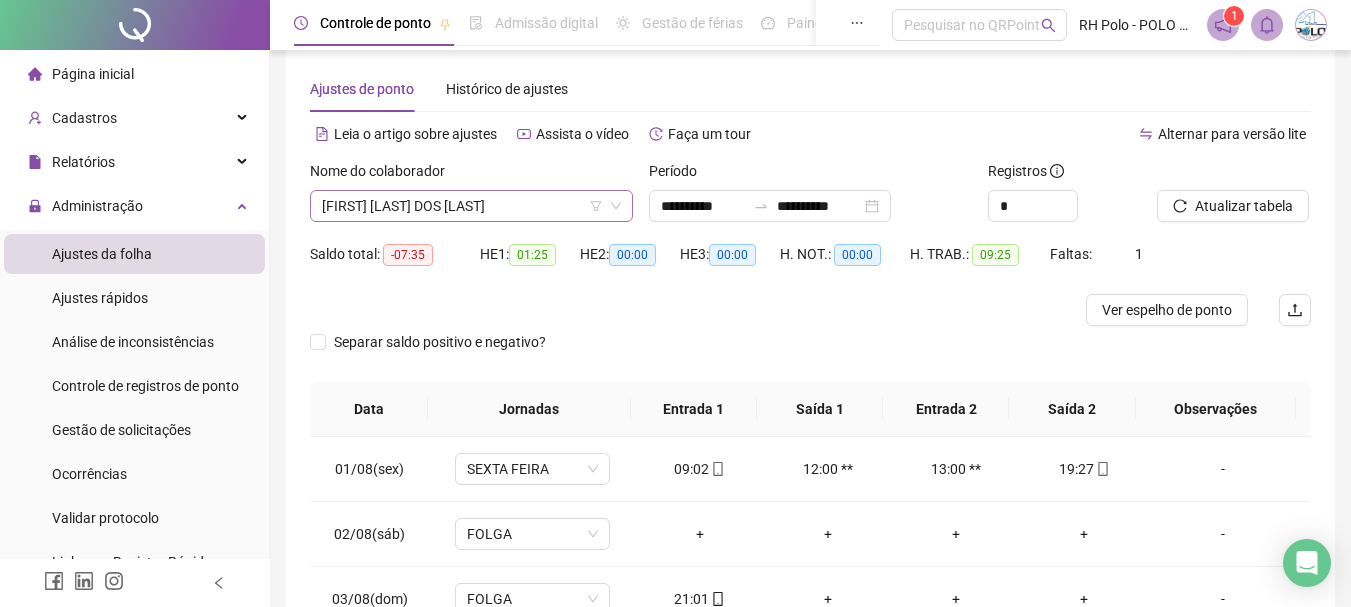 click on "[FIRST] [LAST] DOS [LAST]" at bounding box center (471, 206) 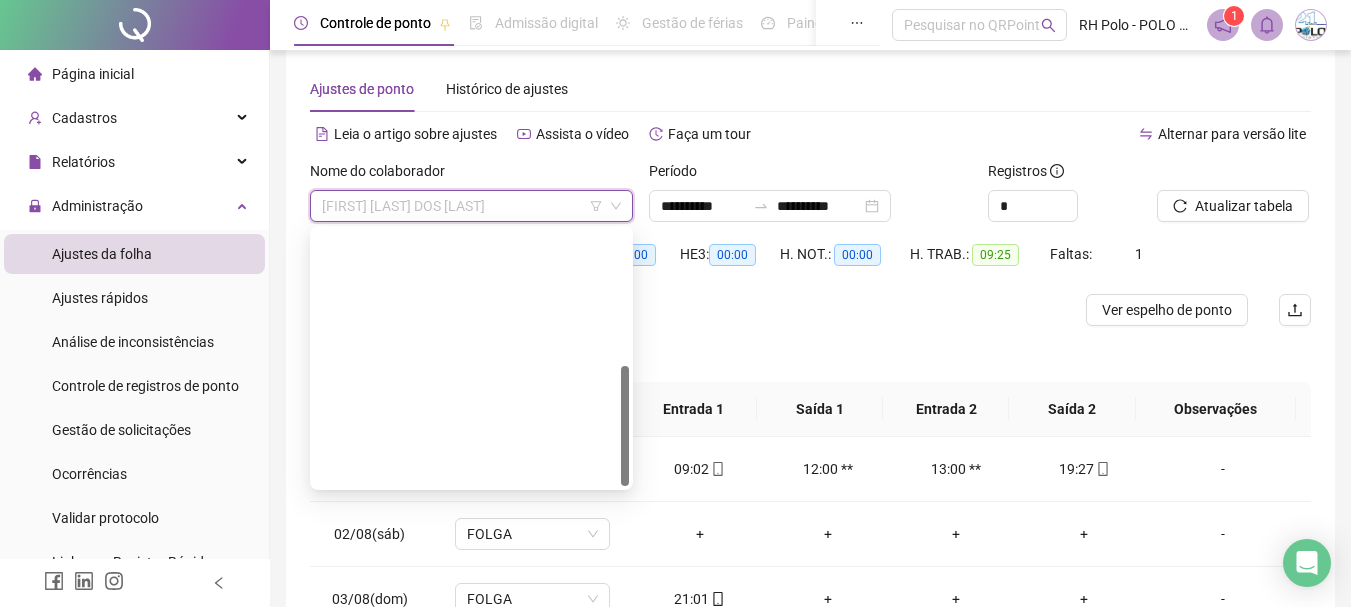 click on "[FIRST] [LAST] [LAST] [LAST]" at bounding box center [471, 726] 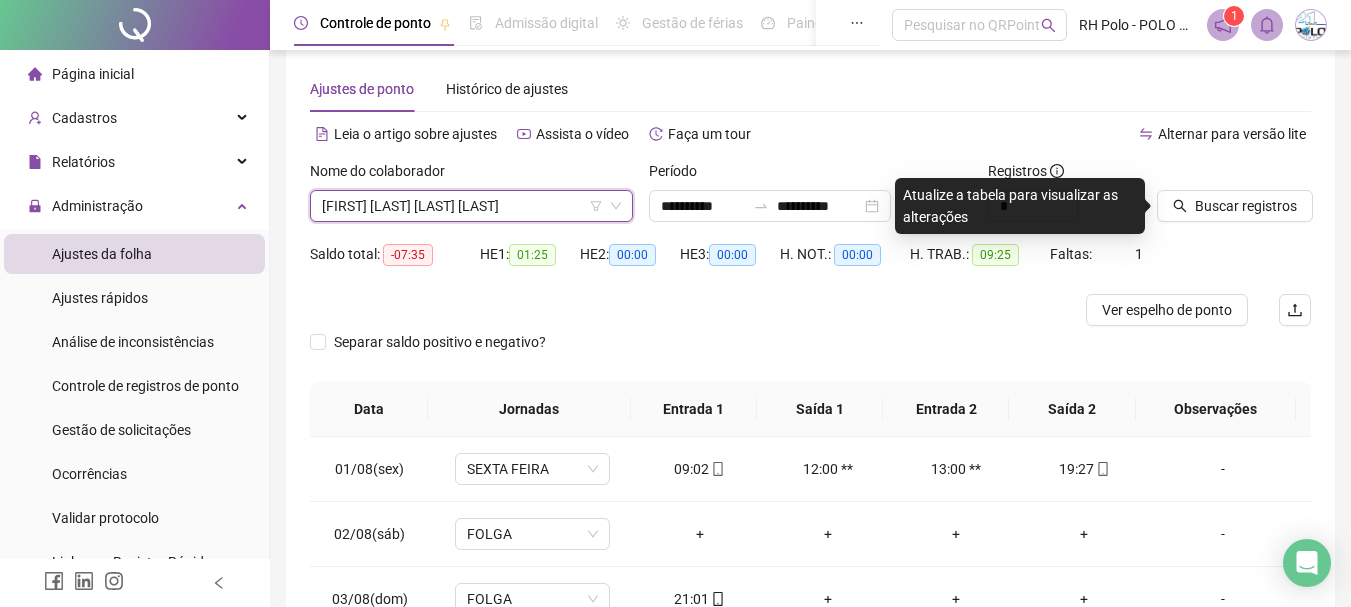 click on "[FIRST] [LAST] [LAST] [LAST]" at bounding box center (471, 206) 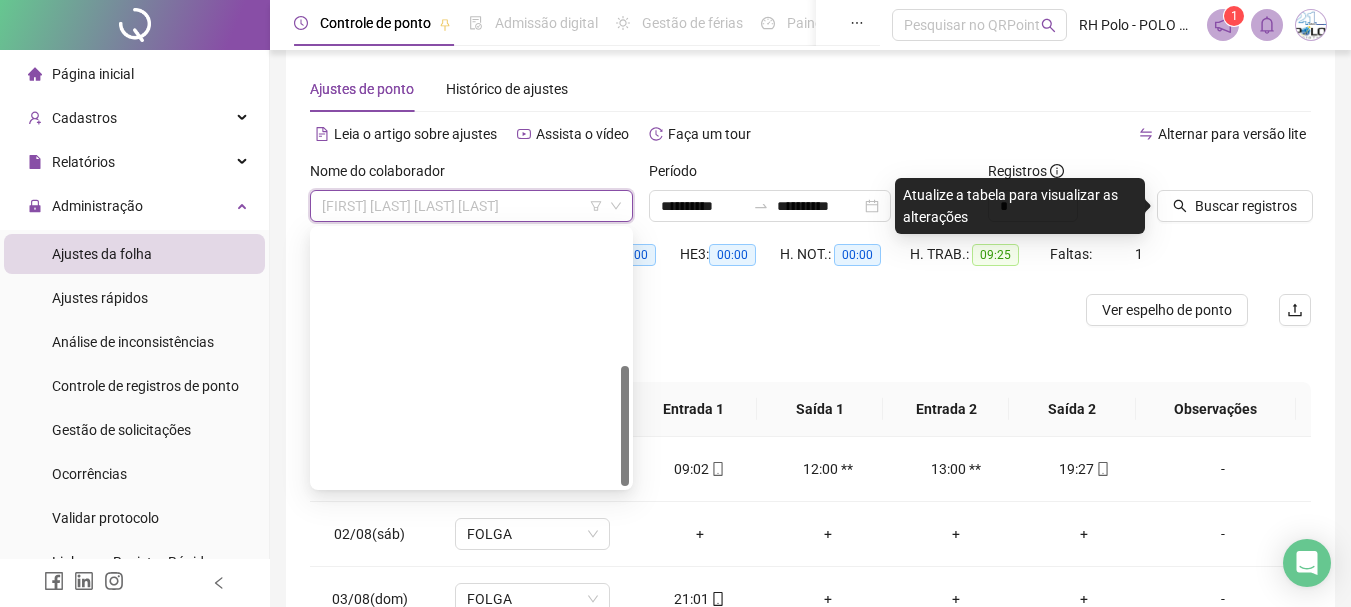 scroll, scrollTop: 0, scrollLeft: 0, axis: both 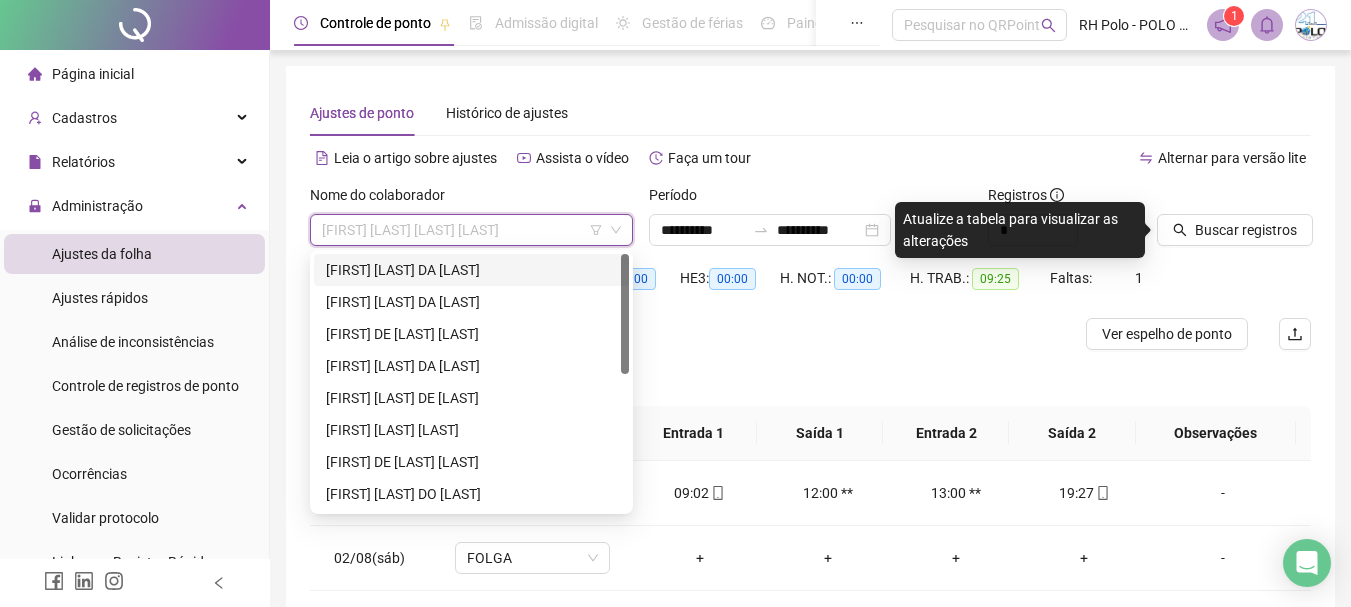 click on "[FIRST] [LAST] DA [LAST]" at bounding box center (471, 270) 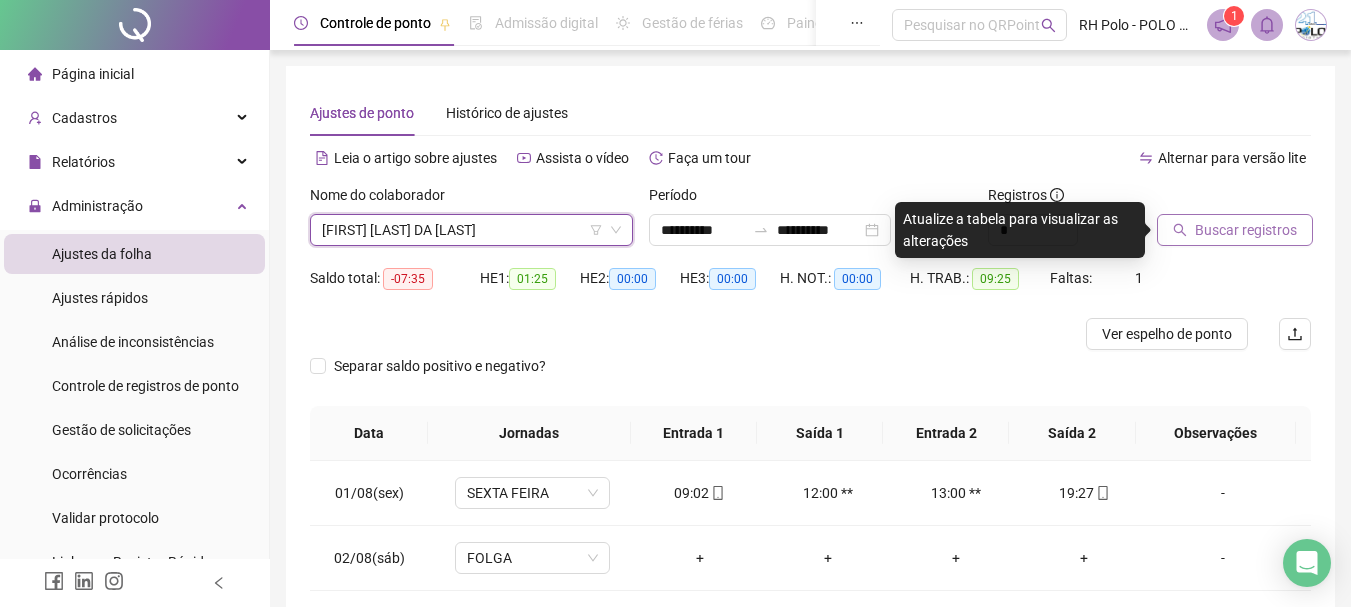 click on "Buscar registros" at bounding box center (1246, 230) 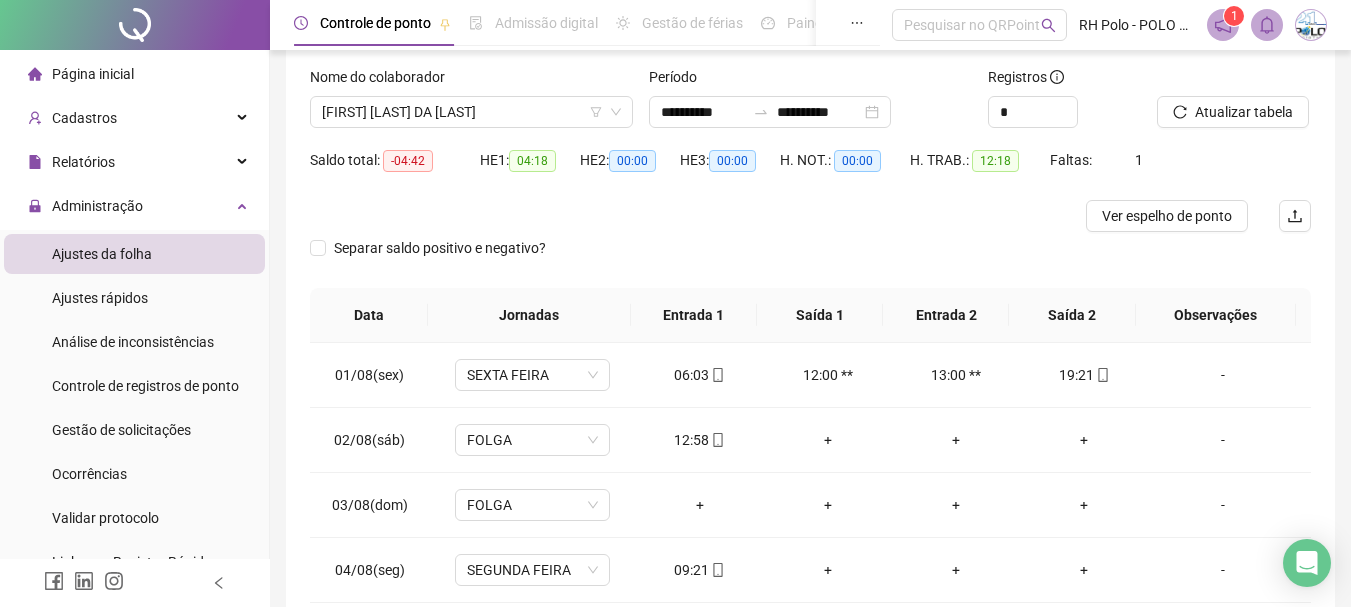 scroll, scrollTop: 224, scrollLeft: 0, axis: vertical 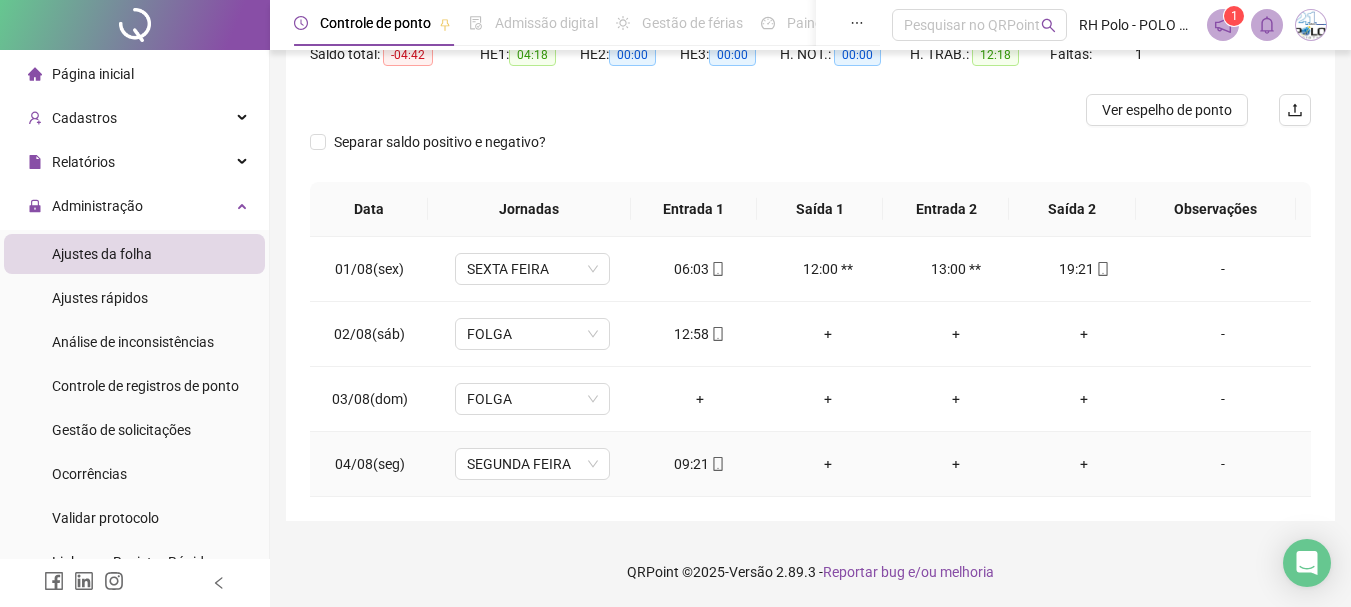 click at bounding box center [717, 464] 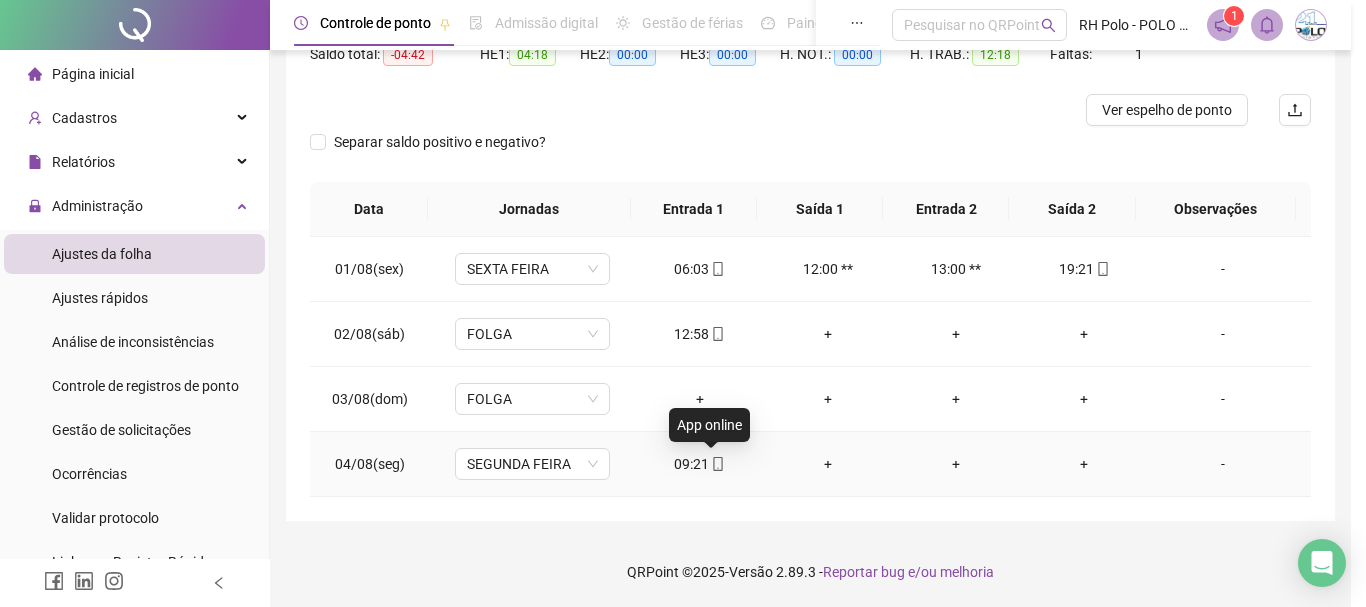 type on "**********" 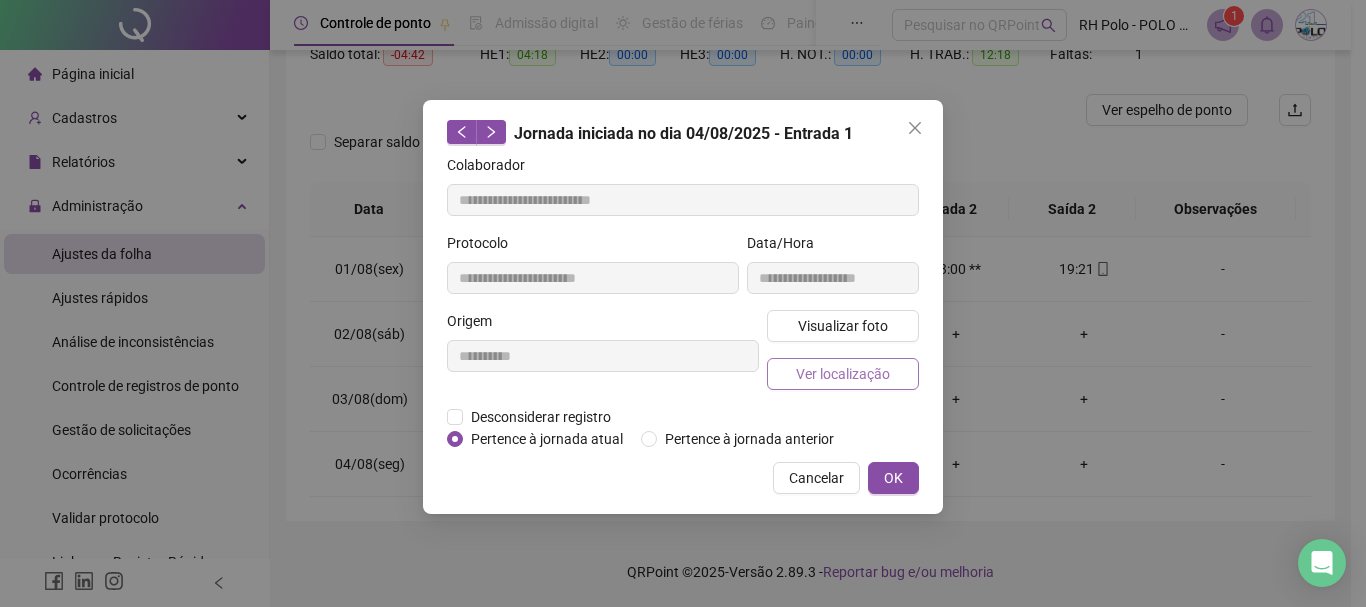 click on "Ver localização" at bounding box center (843, 374) 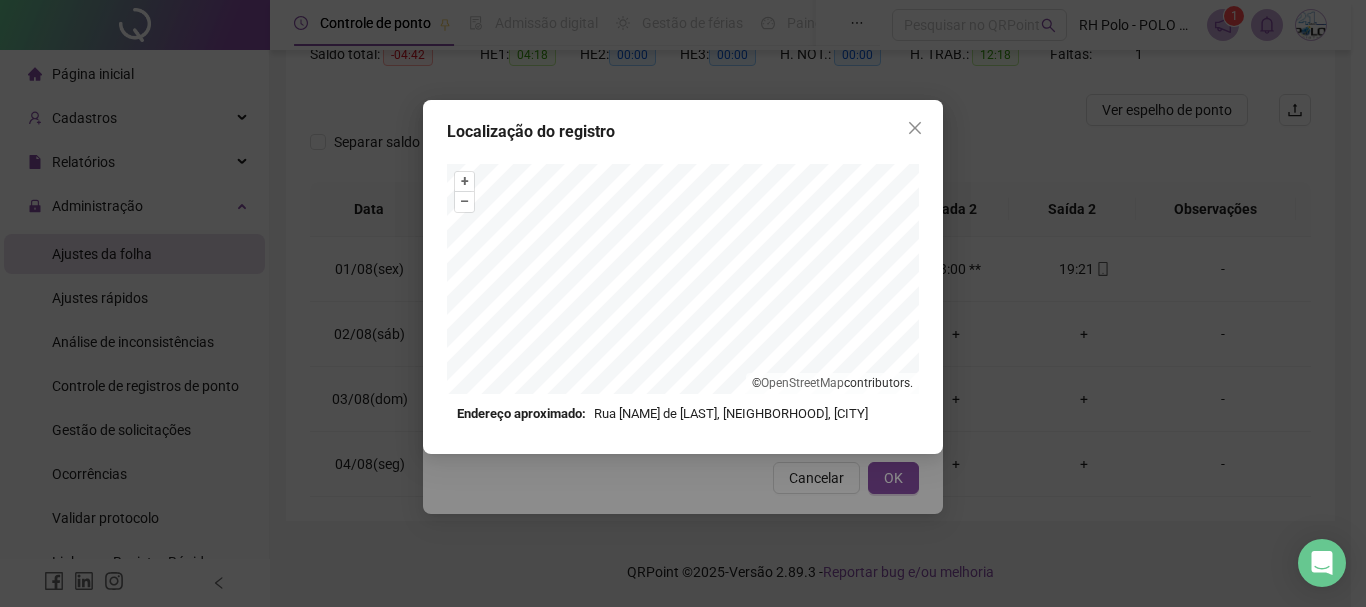 click on "Endereço aproximado:   Rua [NAME] de [LAST], [NEIGHBORHOOD], [CITY]" at bounding box center (683, 414) 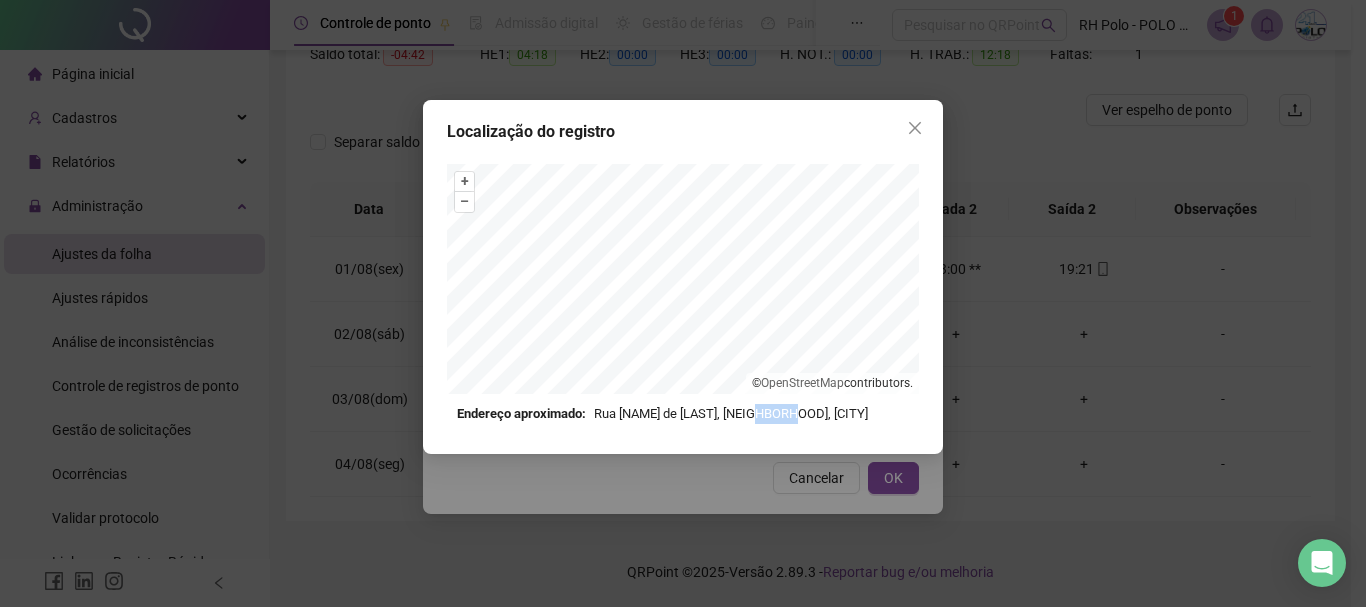 click on "Endereço aproximado:   Rua [NAME] de [LAST], [NEIGHBORHOOD], [CITY]" at bounding box center (683, 414) 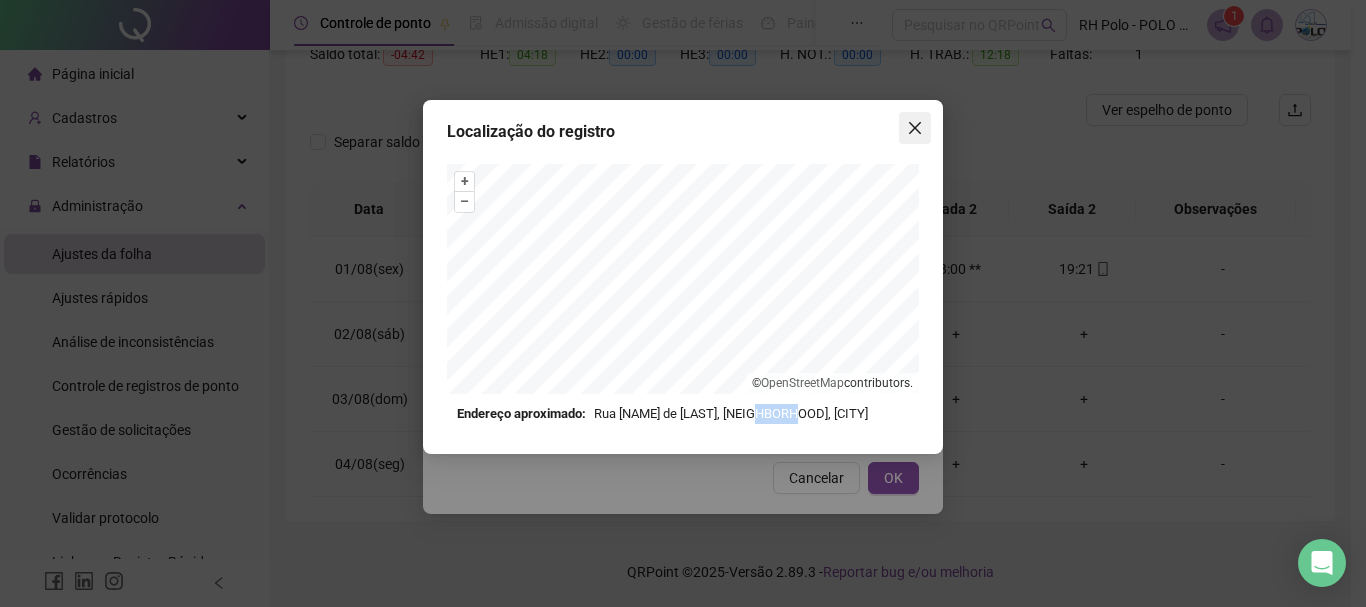 click 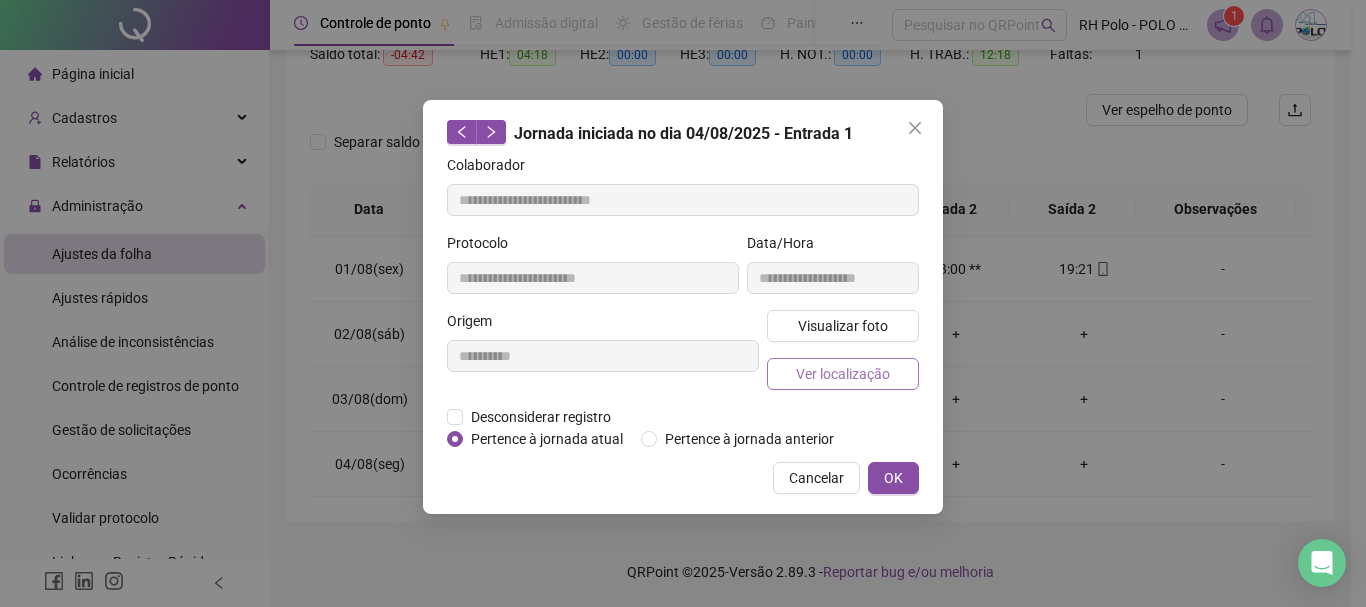 click on "Ver localização" at bounding box center [843, 374] 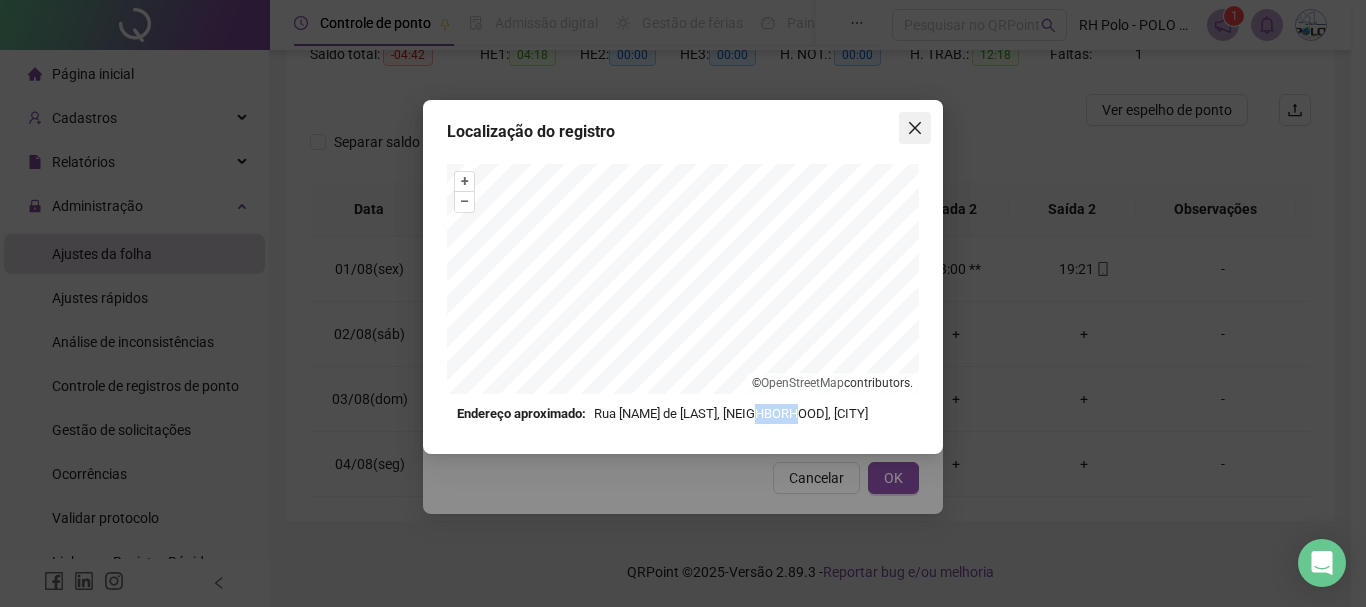 click 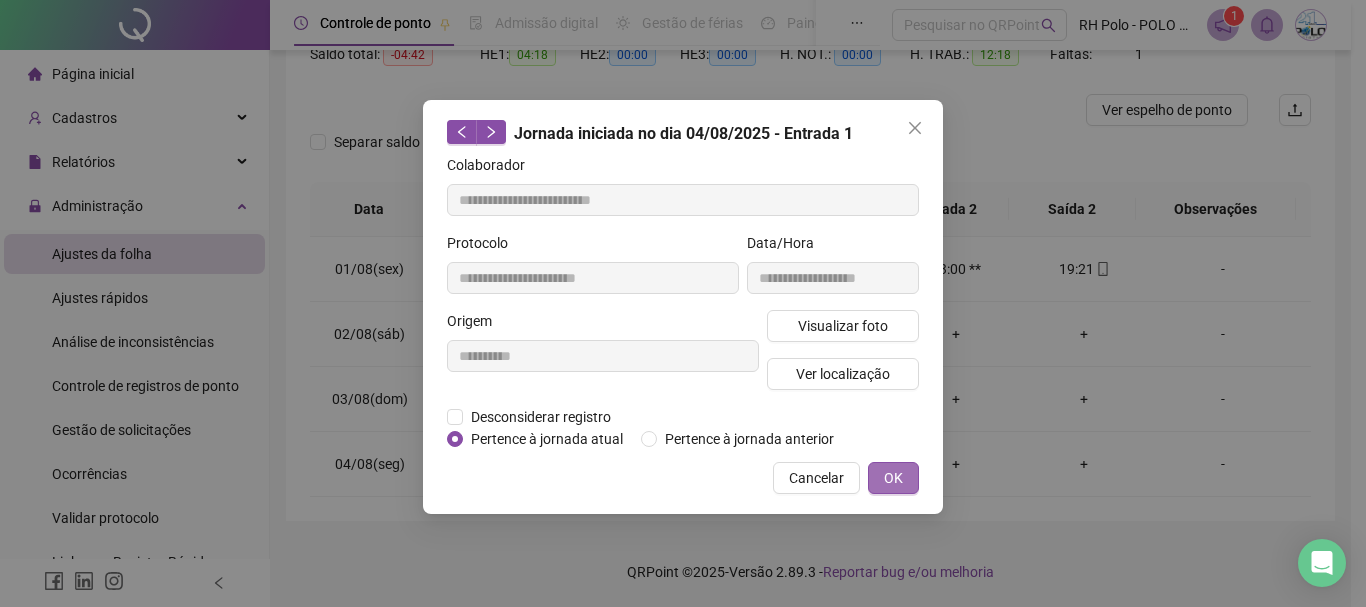 click on "OK" at bounding box center [893, 478] 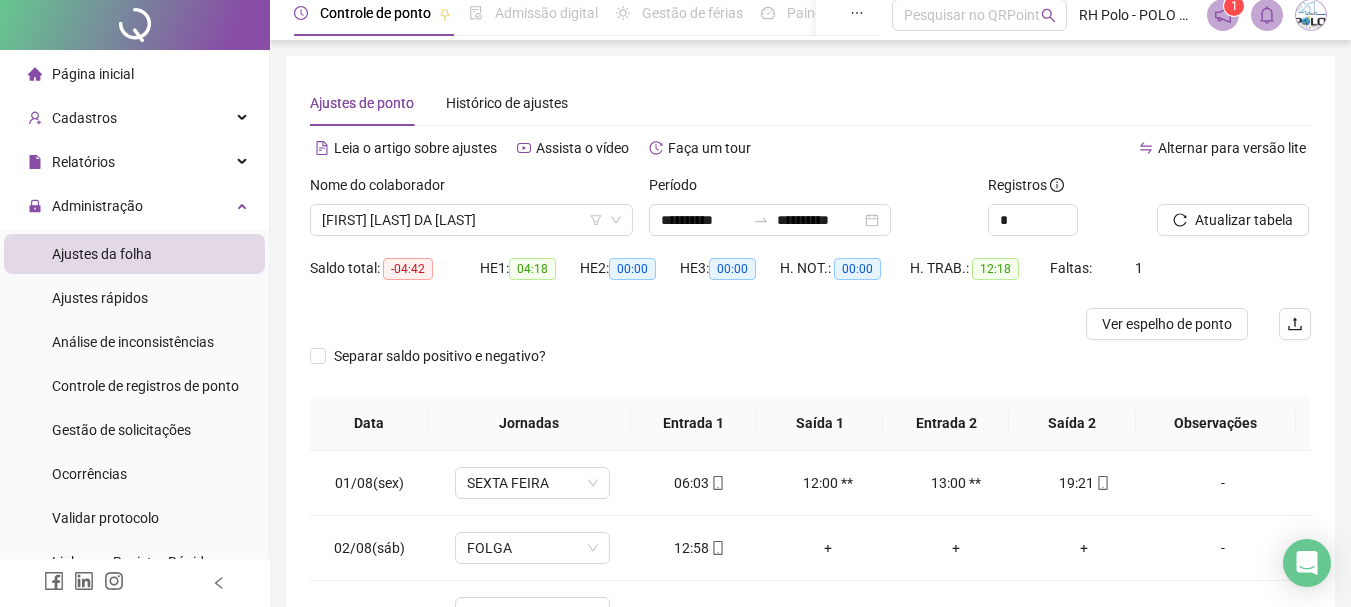 scroll, scrollTop: 0, scrollLeft: 0, axis: both 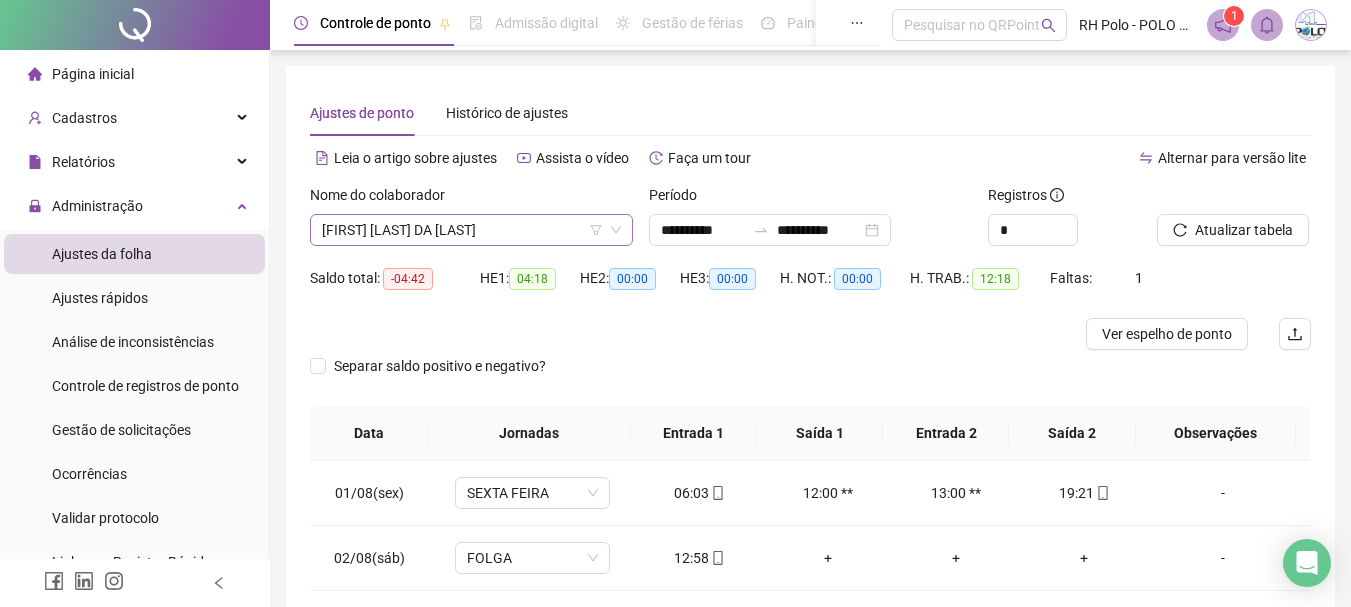 click on "[FIRST] [LAST] DA [LAST]" at bounding box center (471, 230) 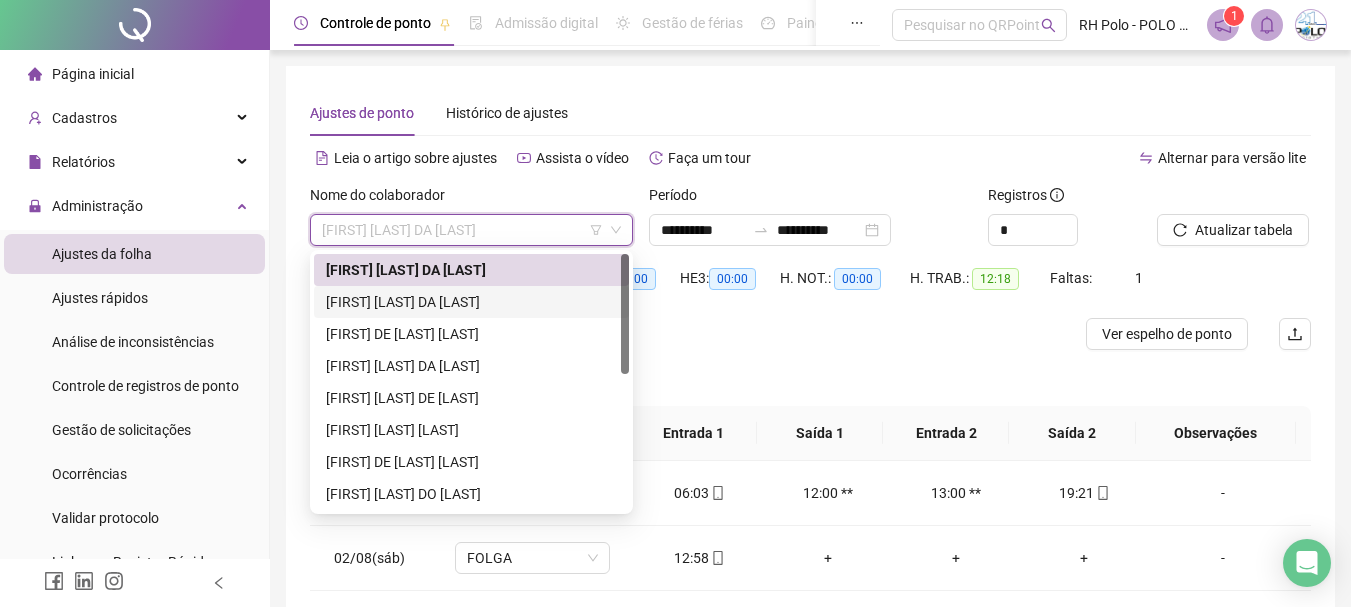 click on "[FIRST] [LAST] DA [LAST]" at bounding box center (471, 302) 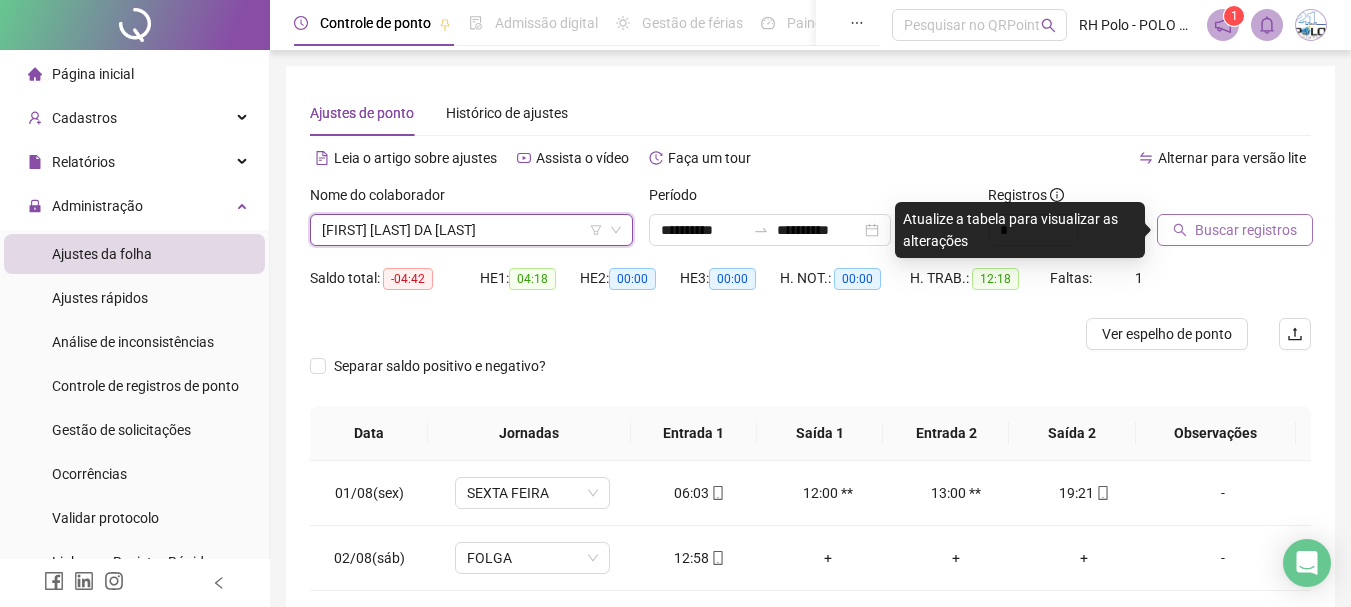 click on "Buscar registros" at bounding box center (1246, 230) 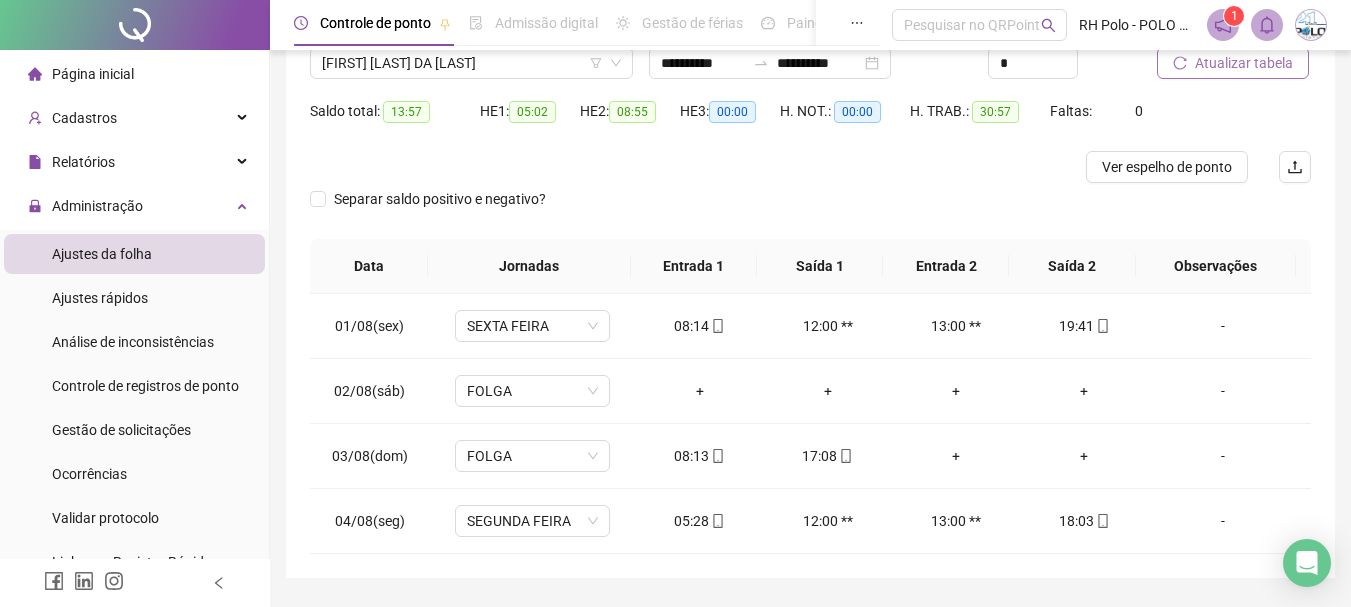 scroll, scrollTop: 224, scrollLeft: 0, axis: vertical 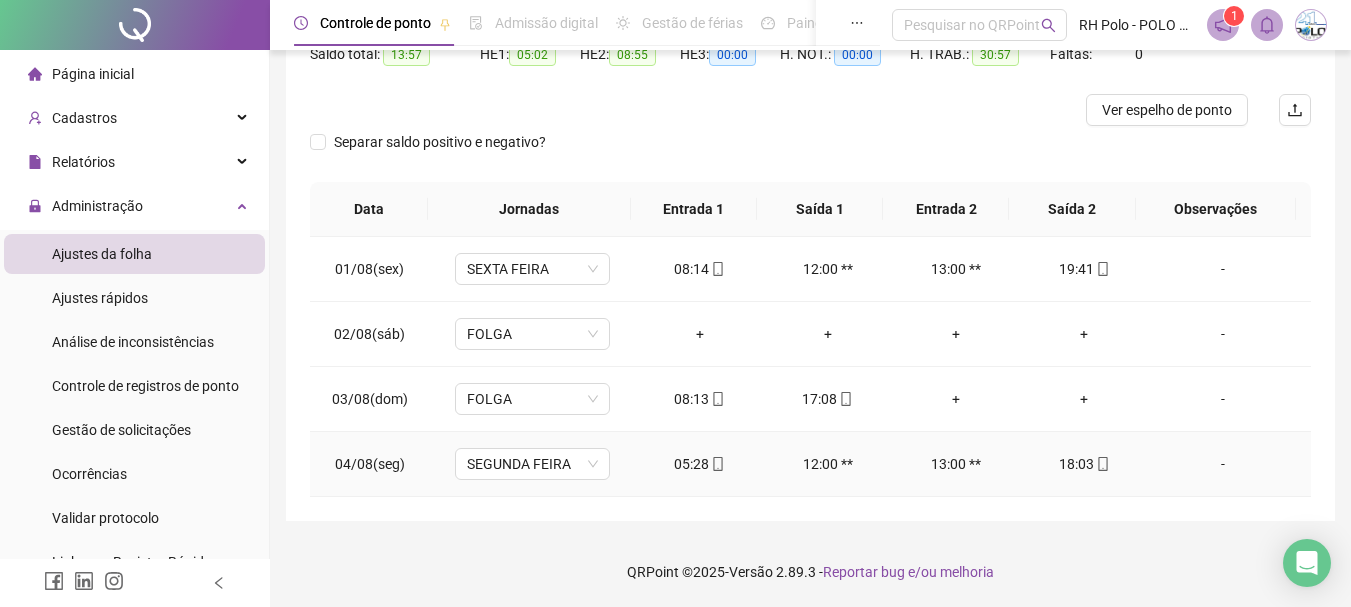 click 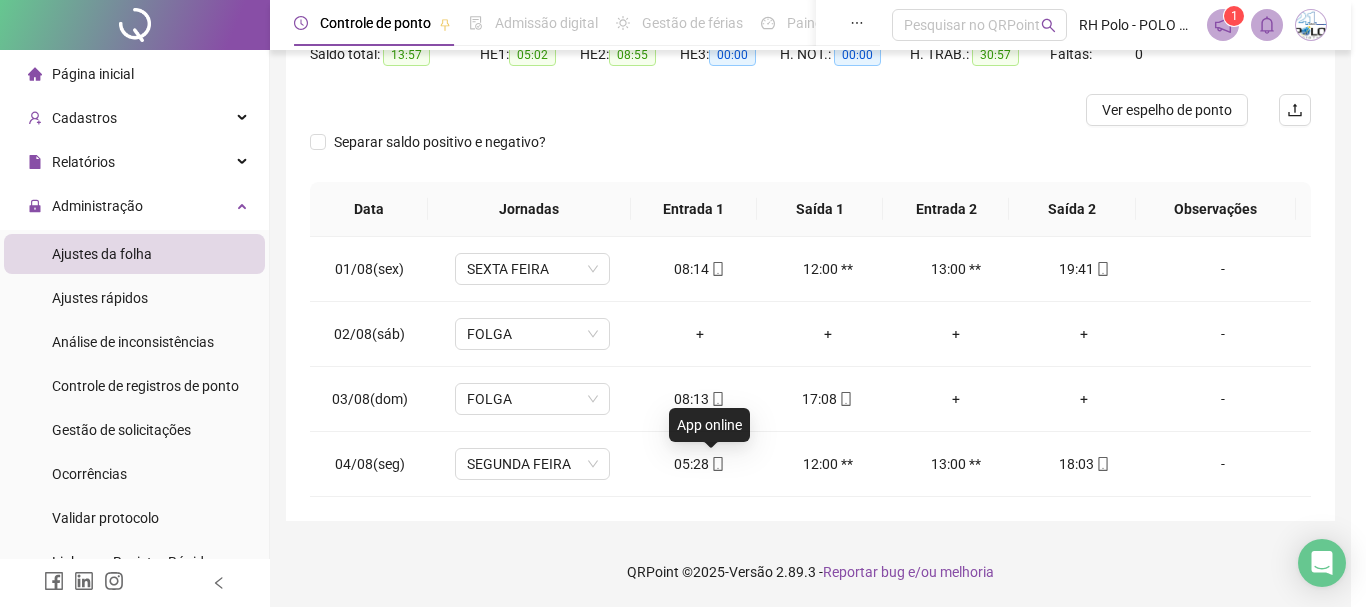 type on "**********" 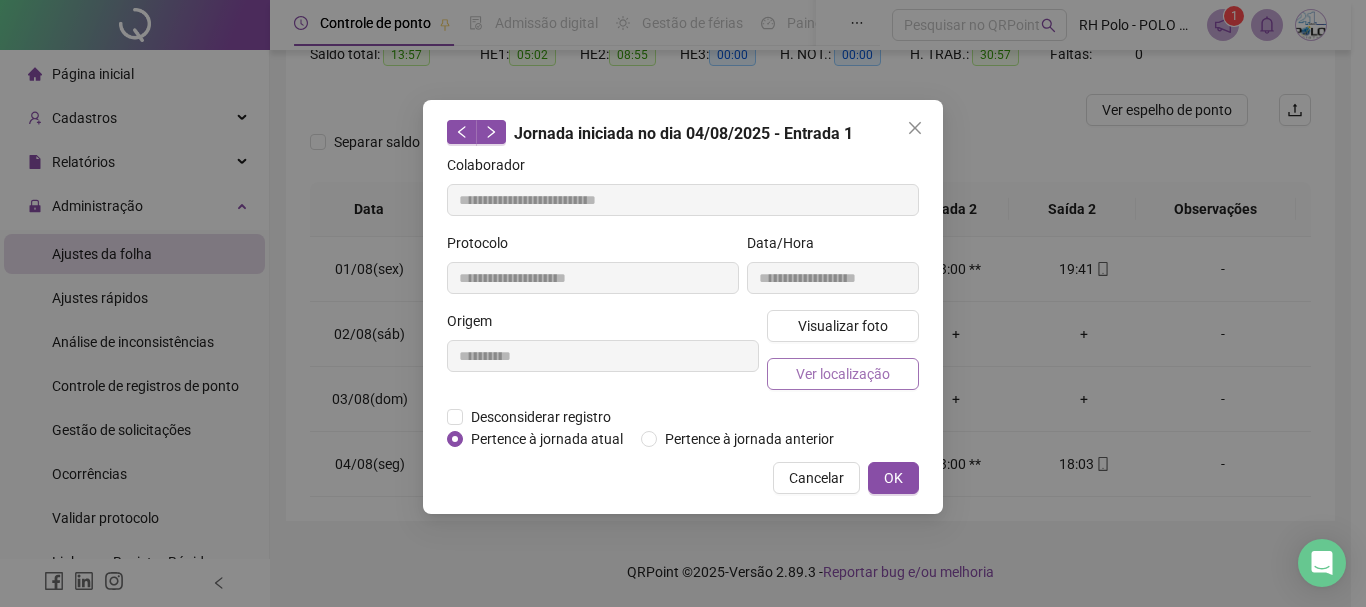 click on "Ver localização" at bounding box center [843, 374] 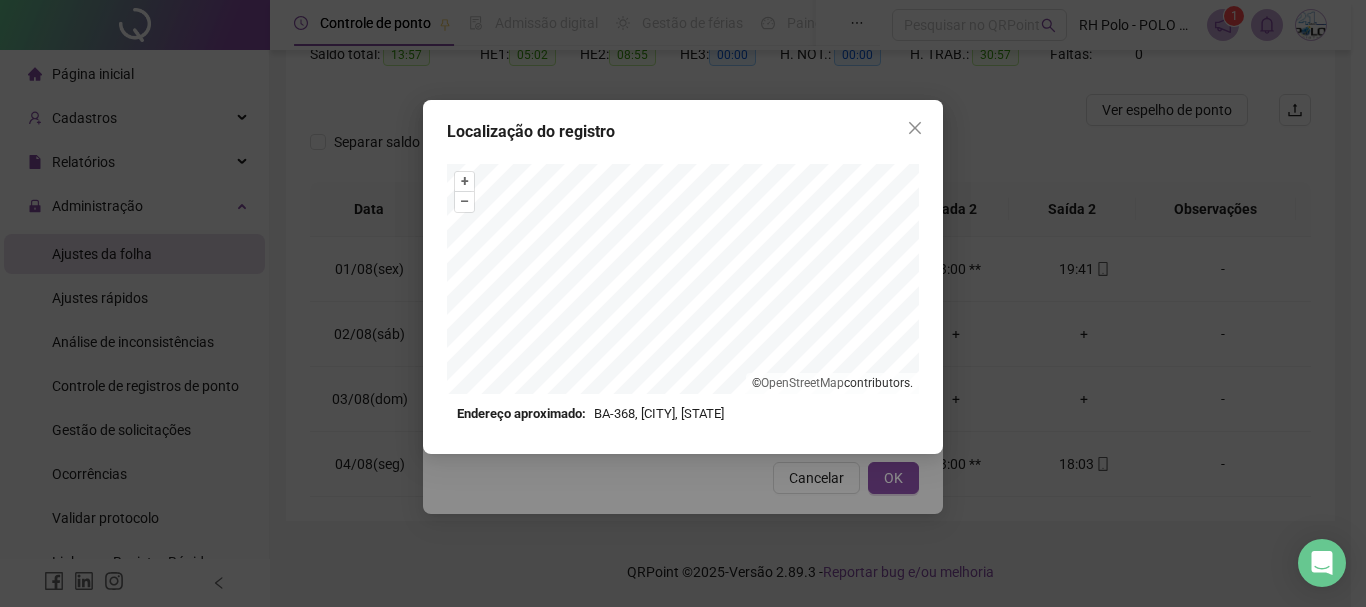 click on "Endereço aproximado:   BA-368, [CITY], [STATE]" at bounding box center [683, 414] 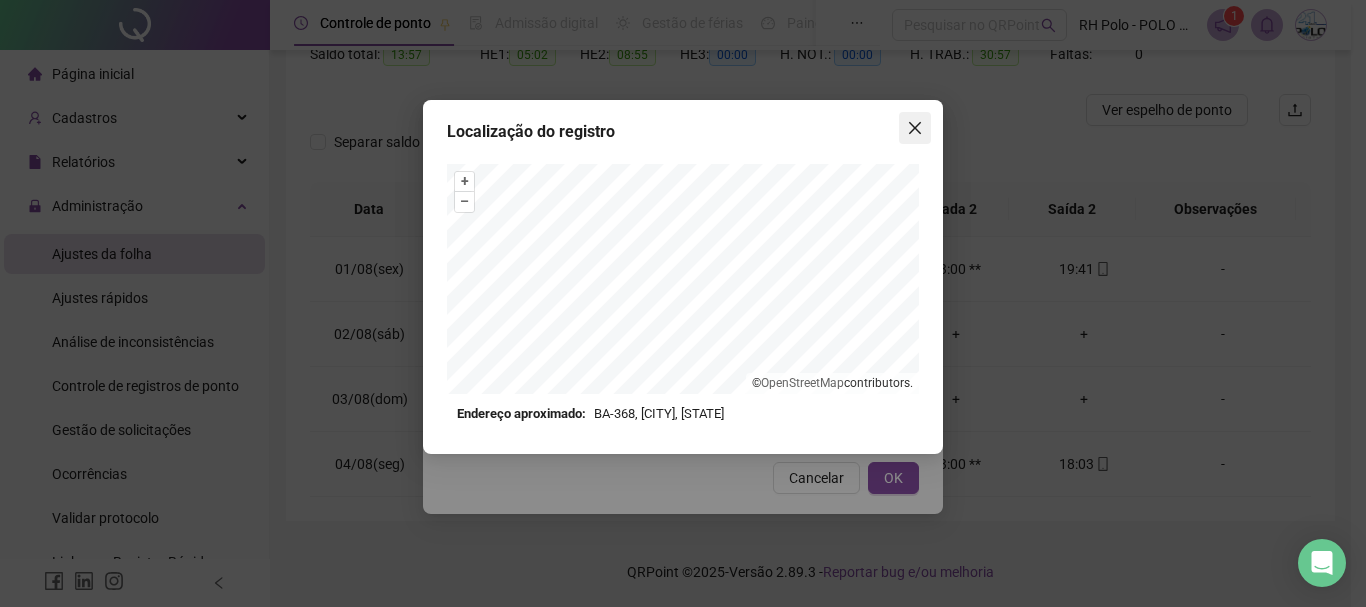click at bounding box center [915, 128] 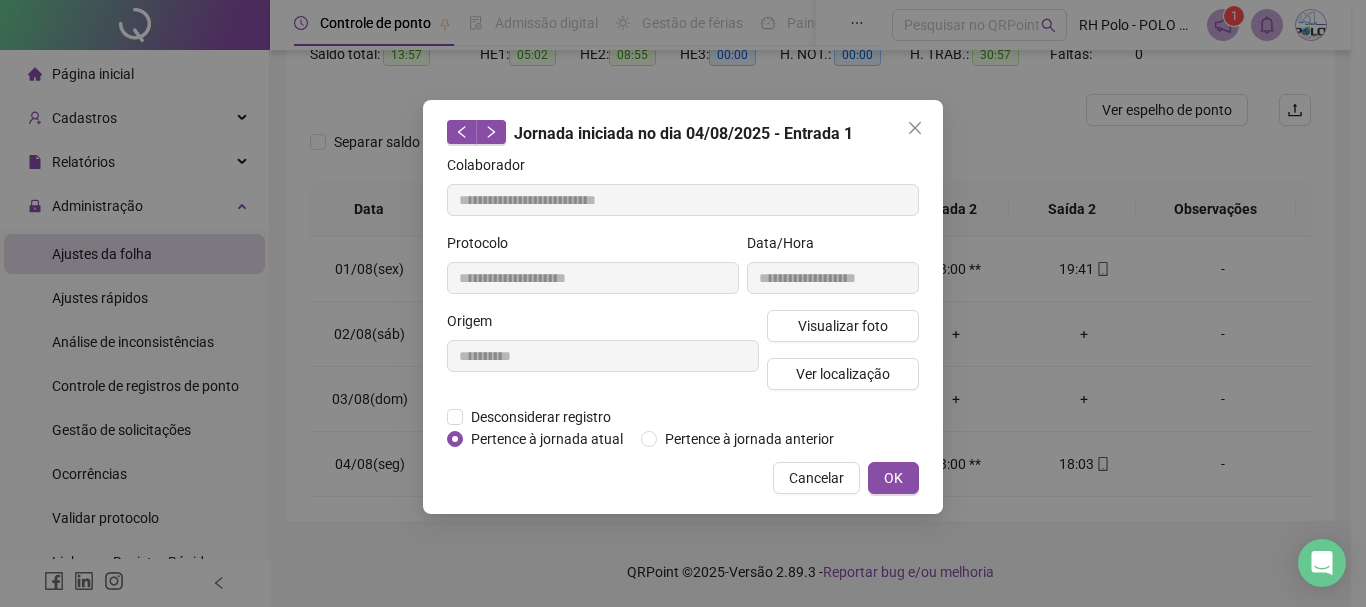 click at bounding box center (915, 128) 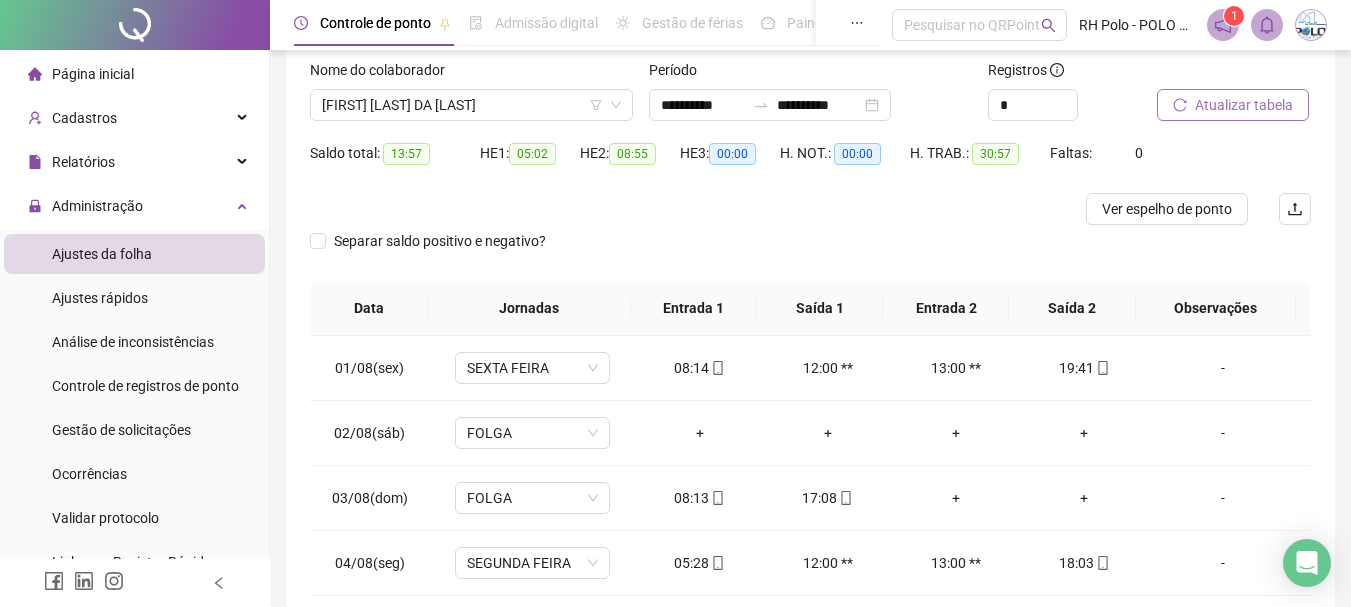 scroll, scrollTop: 0, scrollLeft: 0, axis: both 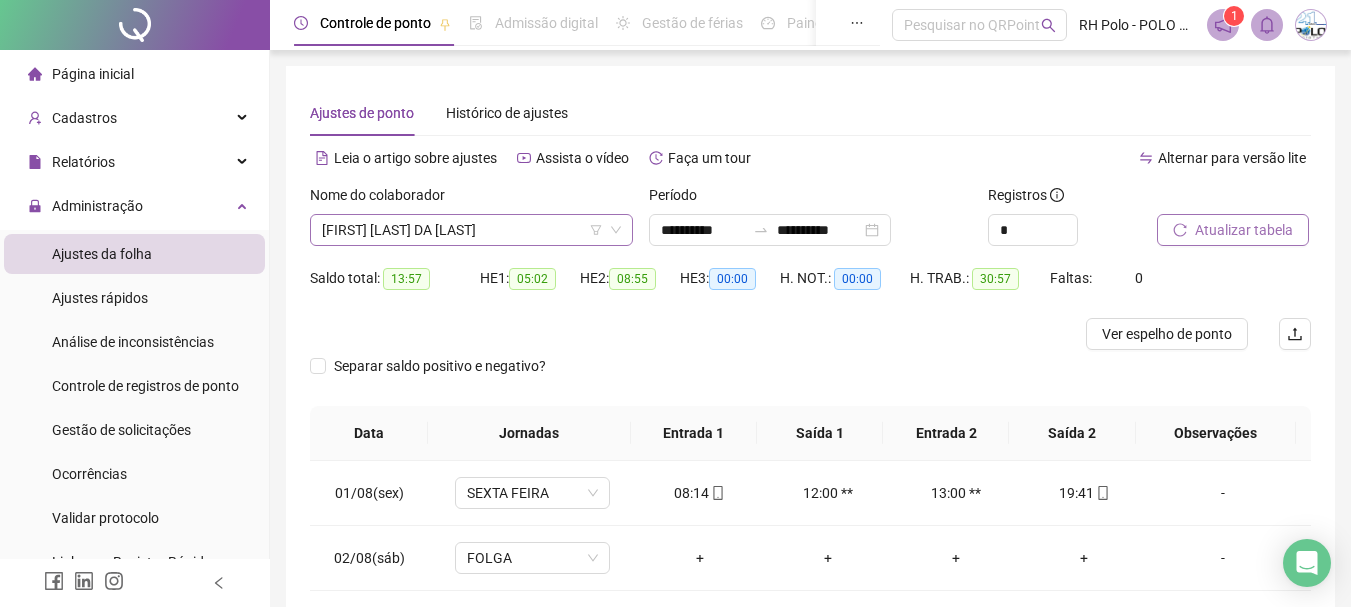 click on "[FIRST] [LAST] DA [LAST]" at bounding box center (471, 230) 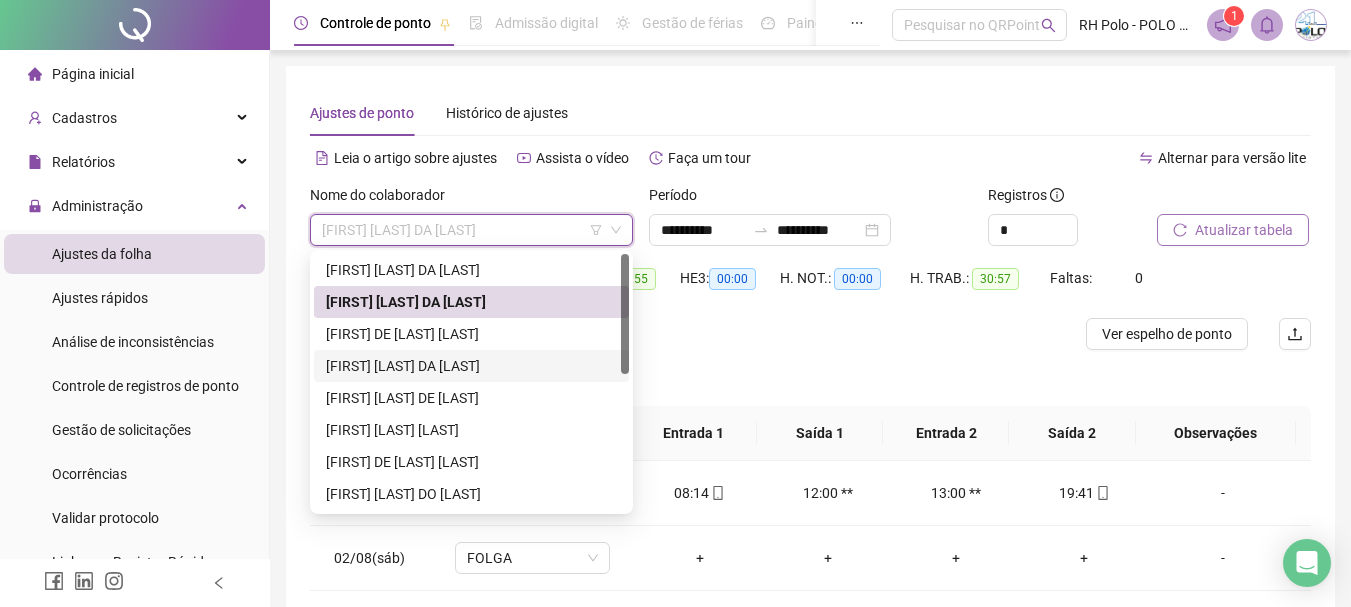 click on "[FIRST] [LAST] DA [LAST]" at bounding box center (471, 366) 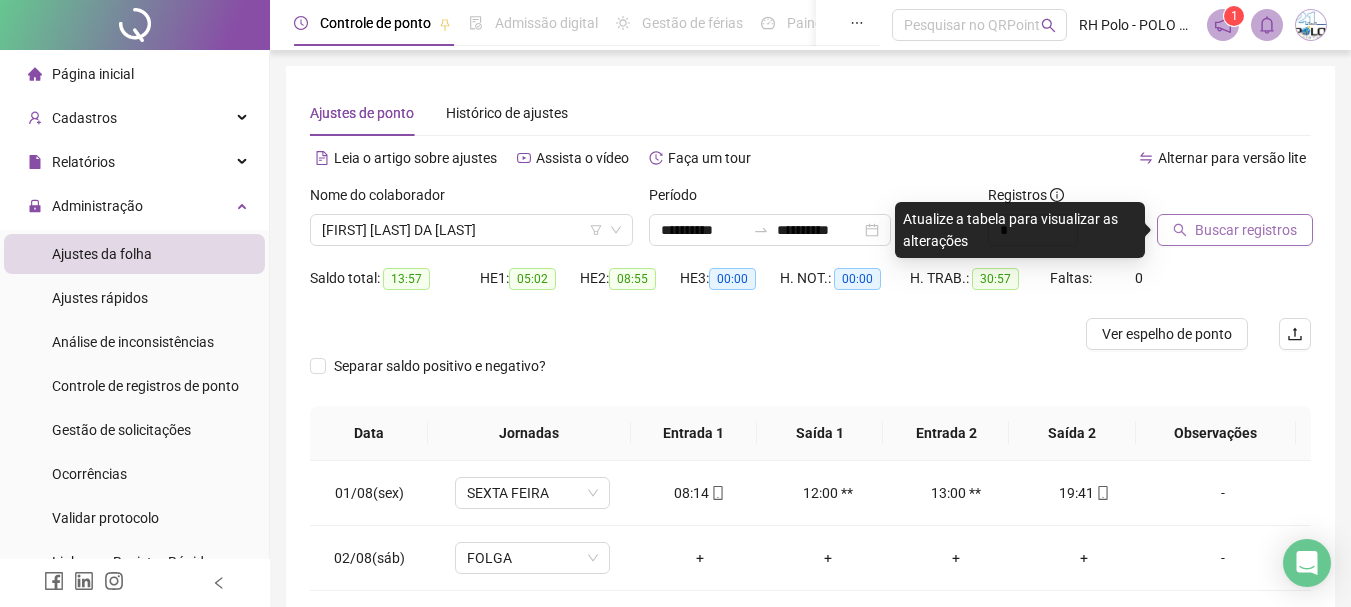 click on "Buscar registros" at bounding box center [1246, 230] 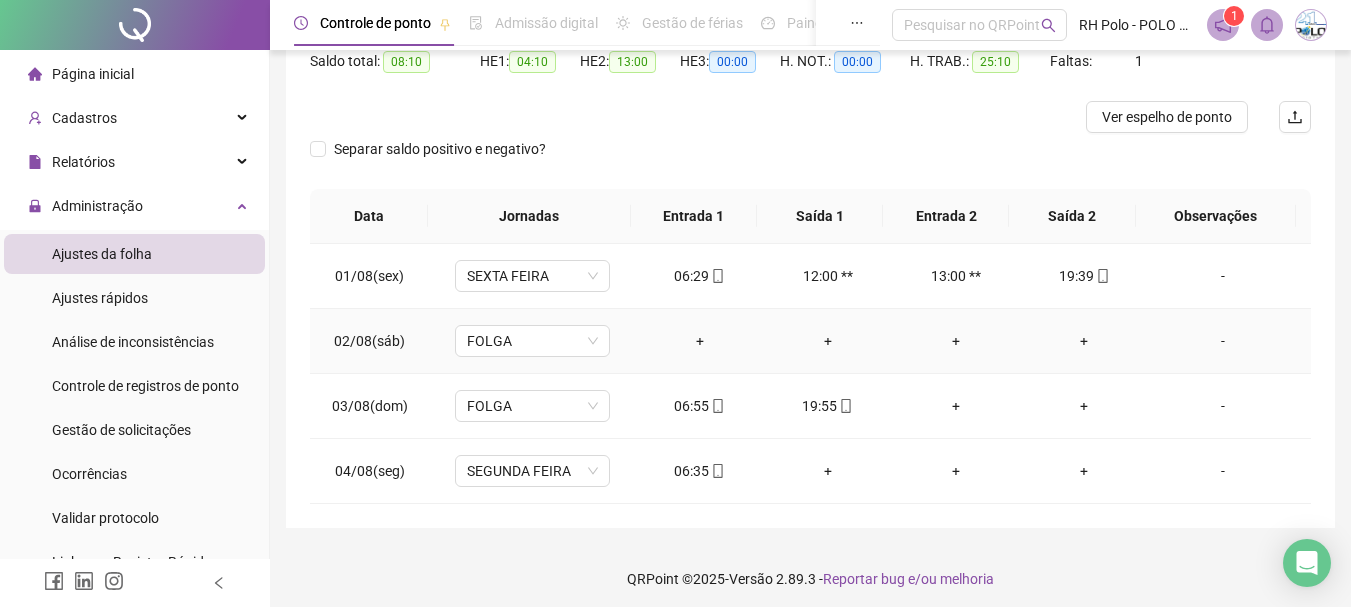 scroll, scrollTop: 224, scrollLeft: 0, axis: vertical 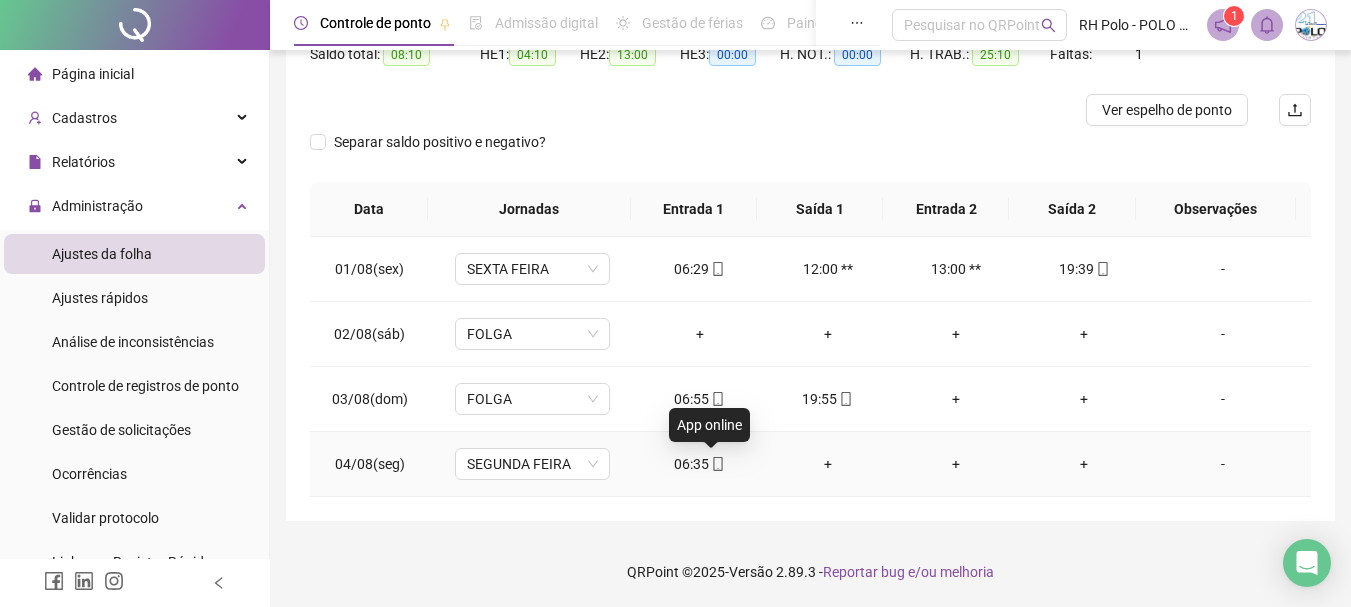 click at bounding box center (717, 464) 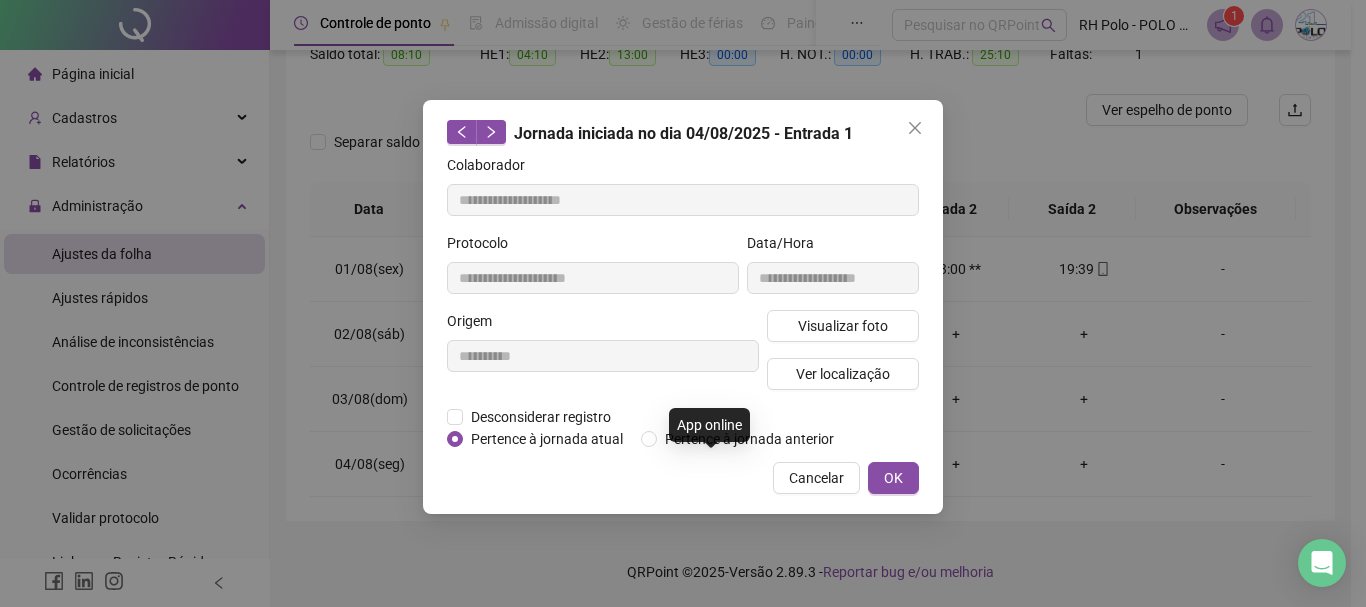 type on "**********" 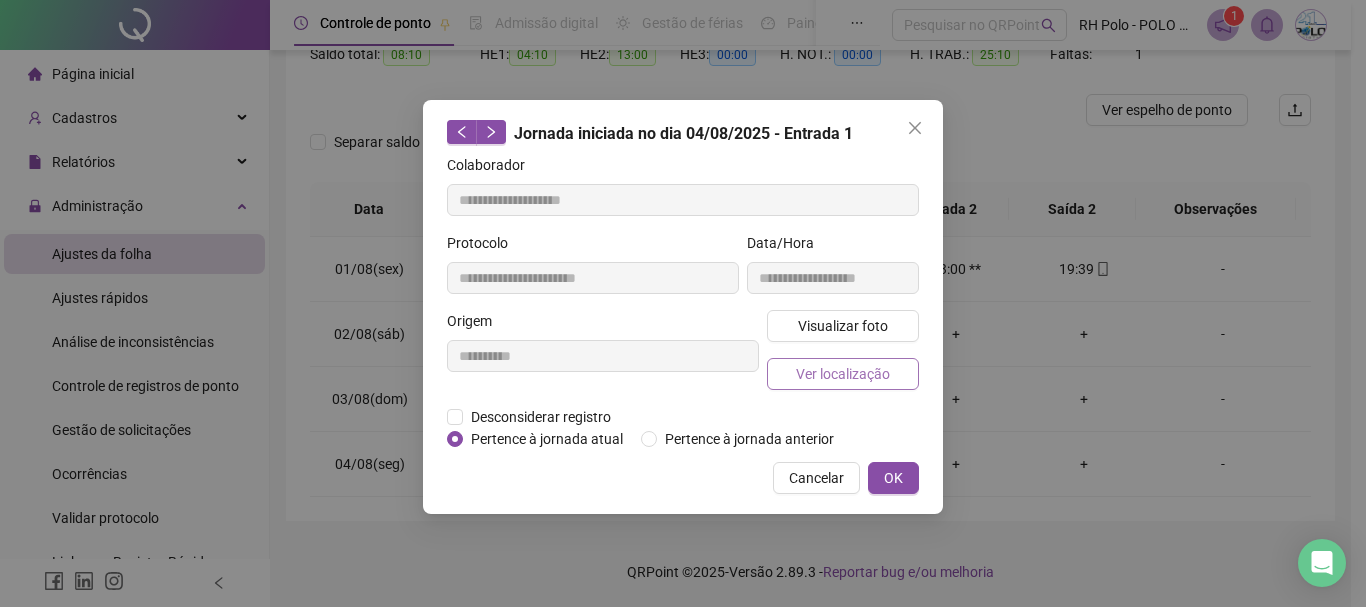 click on "Ver localização" at bounding box center (843, 374) 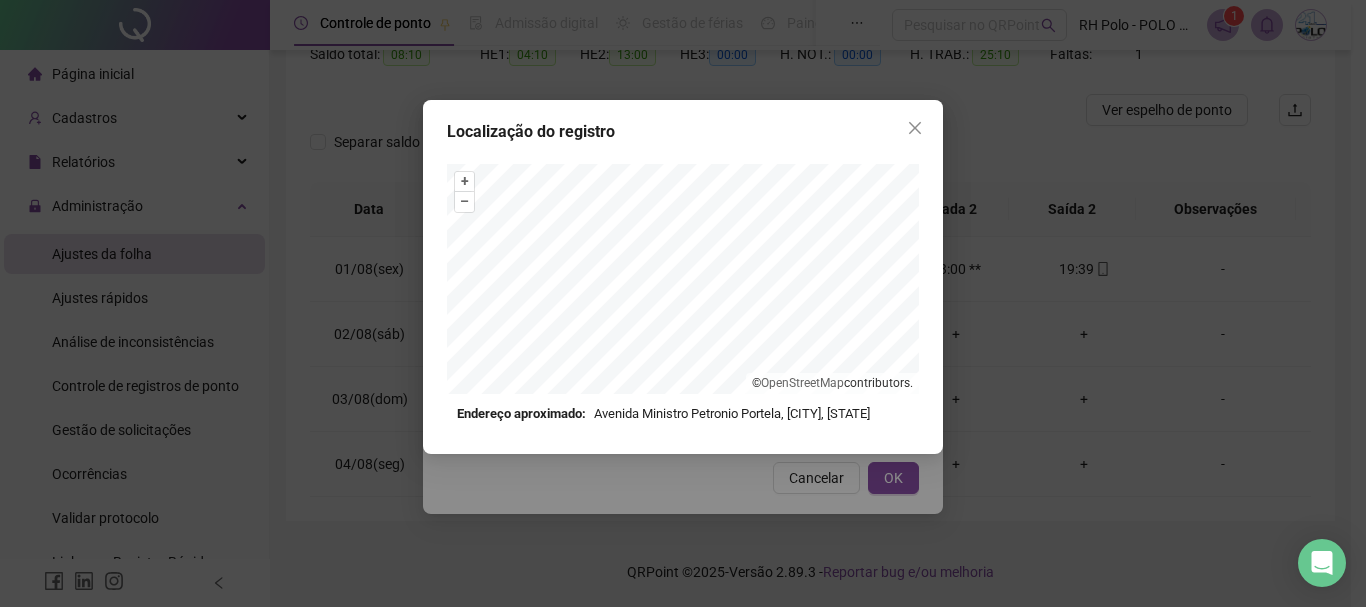 click on "+ – ⇧ › ©  OpenStreetMap  contributors. Endereço aproximado:   Avenida [NAME], [NEIGHBORHOOD], [NEIGHBORHOOD] *OBS Os registros de ponto executados através da web utilizam uma tecnologia menos precisa para obter a geolocalização do colaborador, o que poderá resultar em localizações distintas." at bounding box center [683, 294] 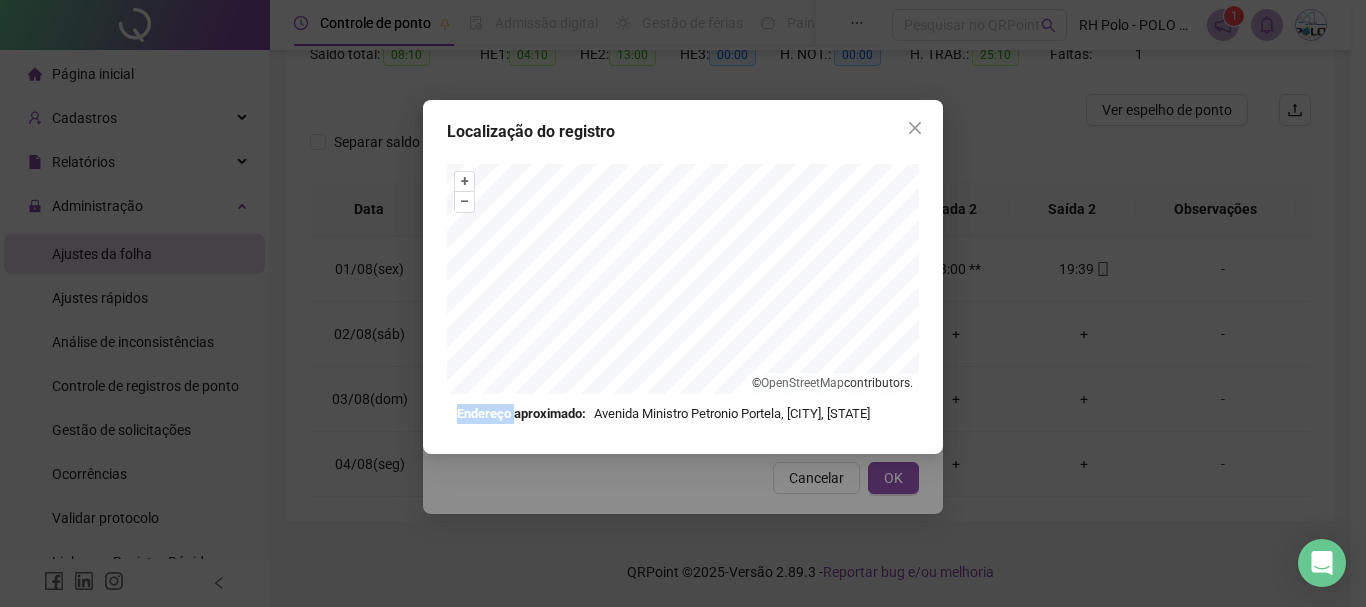 click on "+ – ⇧ › ©  OpenStreetMap  contributors. Endereço aproximado:   Avenida [NAME], [NEIGHBORHOOD], [NEIGHBORHOOD] *OBS Os registros de ponto executados através da web utilizam uma tecnologia menos precisa para obter a geolocalização do colaborador, o que poderá resultar em localizações distintas." at bounding box center (683, 294) 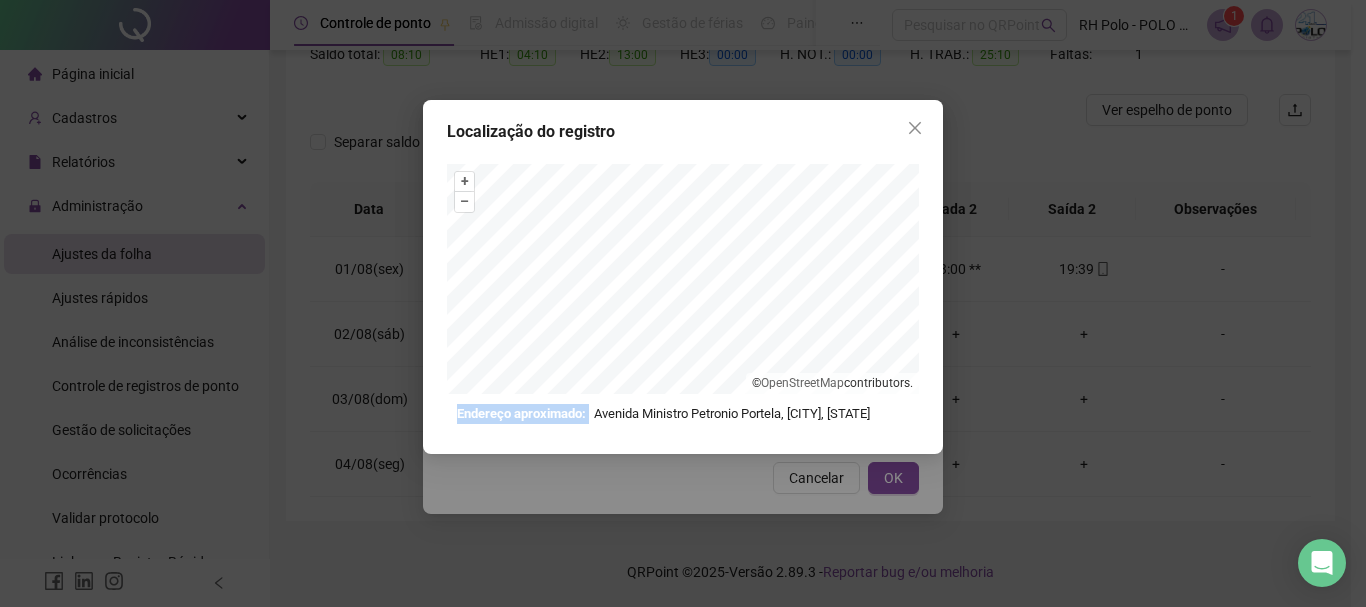 click on "+ – ⇧ › ©  OpenStreetMap  contributors. Endereço aproximado:   Avenida [NAME], [NEIGHBORHOOD], [NEIGHBORHOOD] *OBS Os registros de ponto executados através da web utilizam uma tecnologia menos precisa para obter a geolocalização do colaborador, o que poderá resultar em localizações distintas." at bounding box center [683, 294] 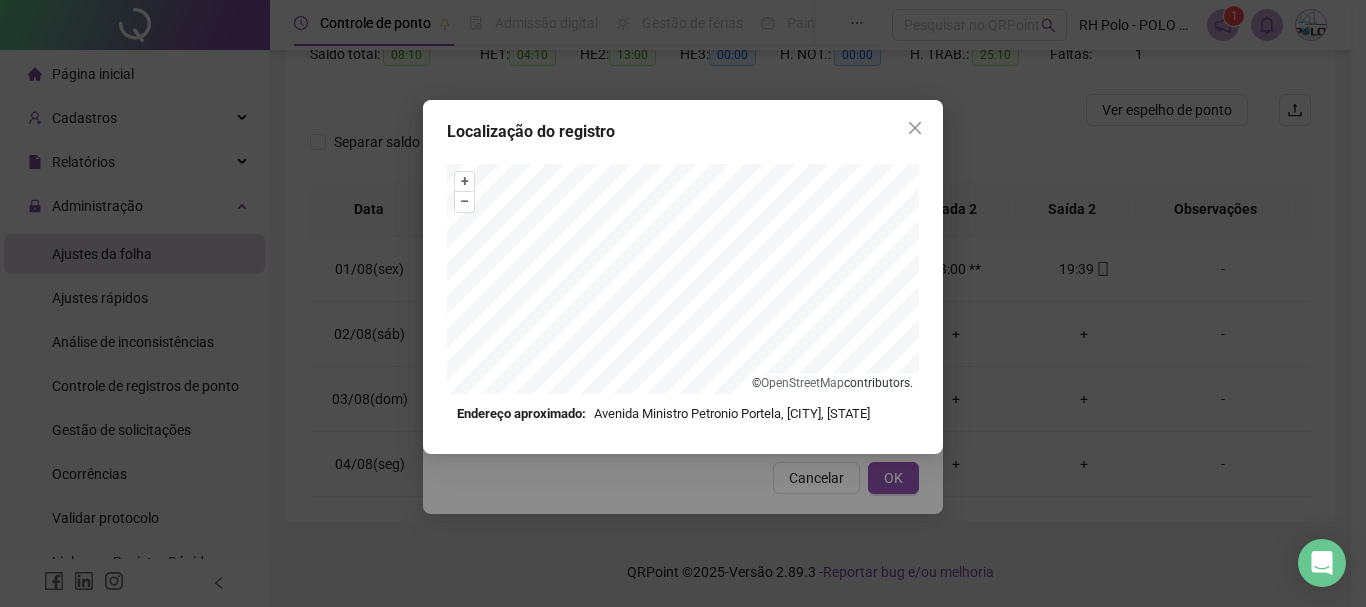 click on "Endereço aproximado:   Avenida Ministro Petronio Portela, [CITY], [STATE]" at bounding box center (683, 414) 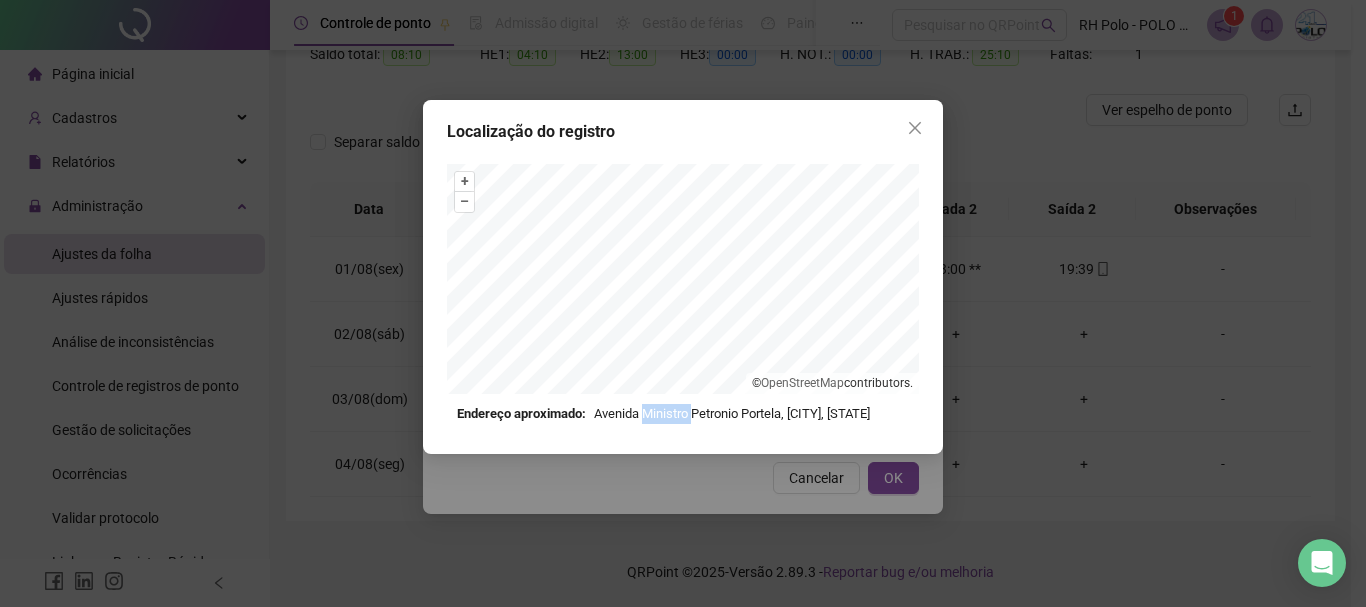 click on "Endereço aproximado:   Avenida Ministro Petronio Portela, [CITY], [STATE]" at bounding box center [683, 414] 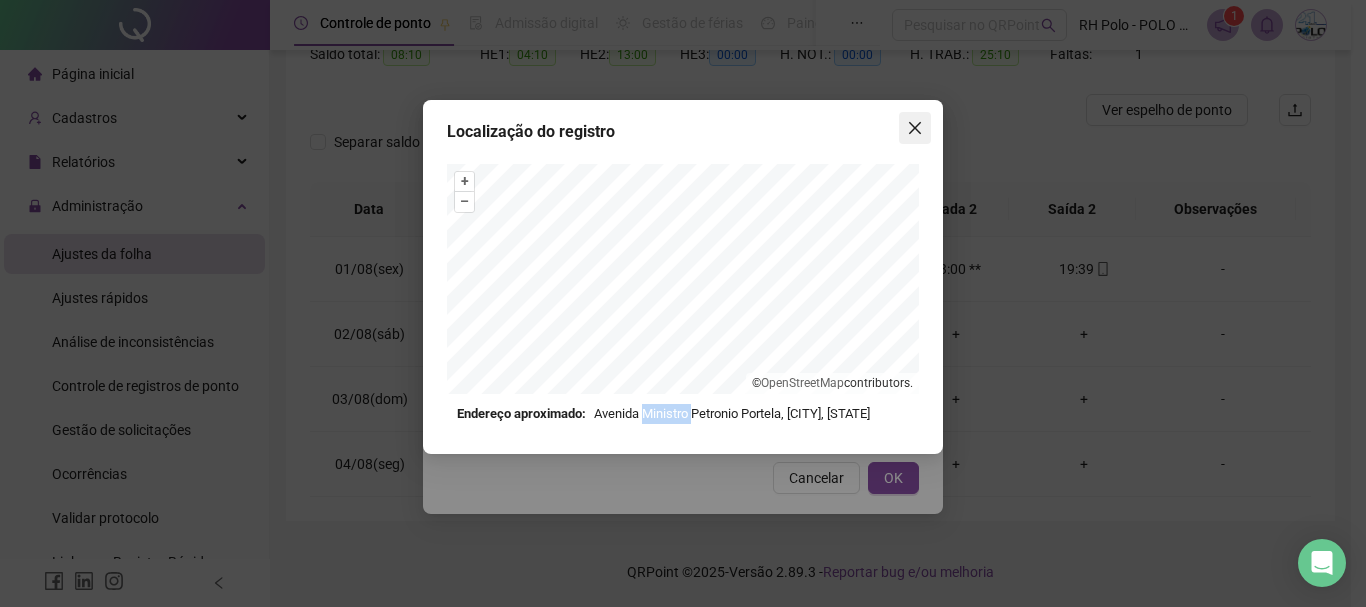 click 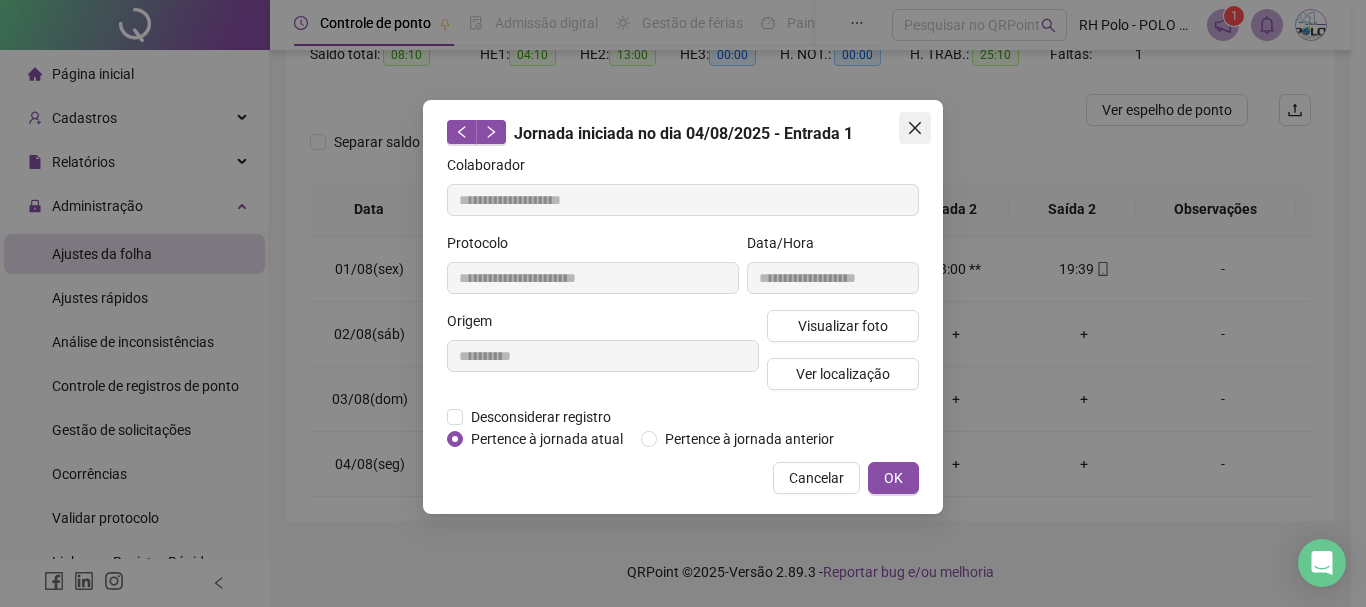 click at bounding box center [915, 128] 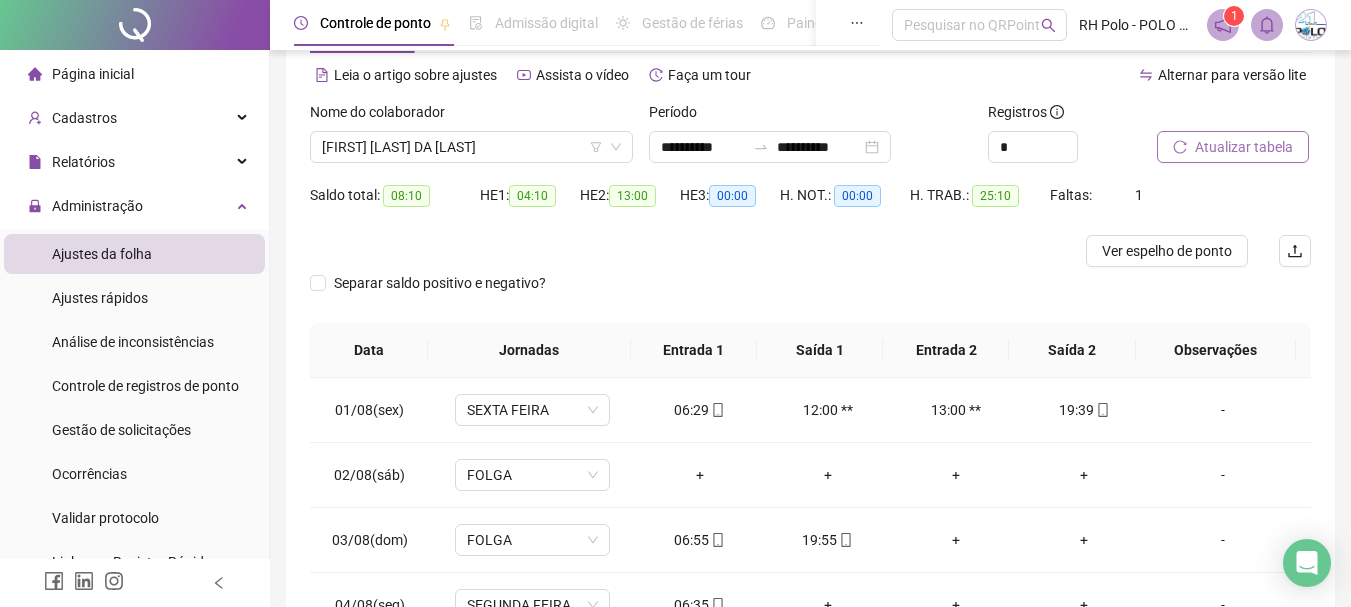 scroll, scrollTop: 0, scrollLeft: 0, axis: both 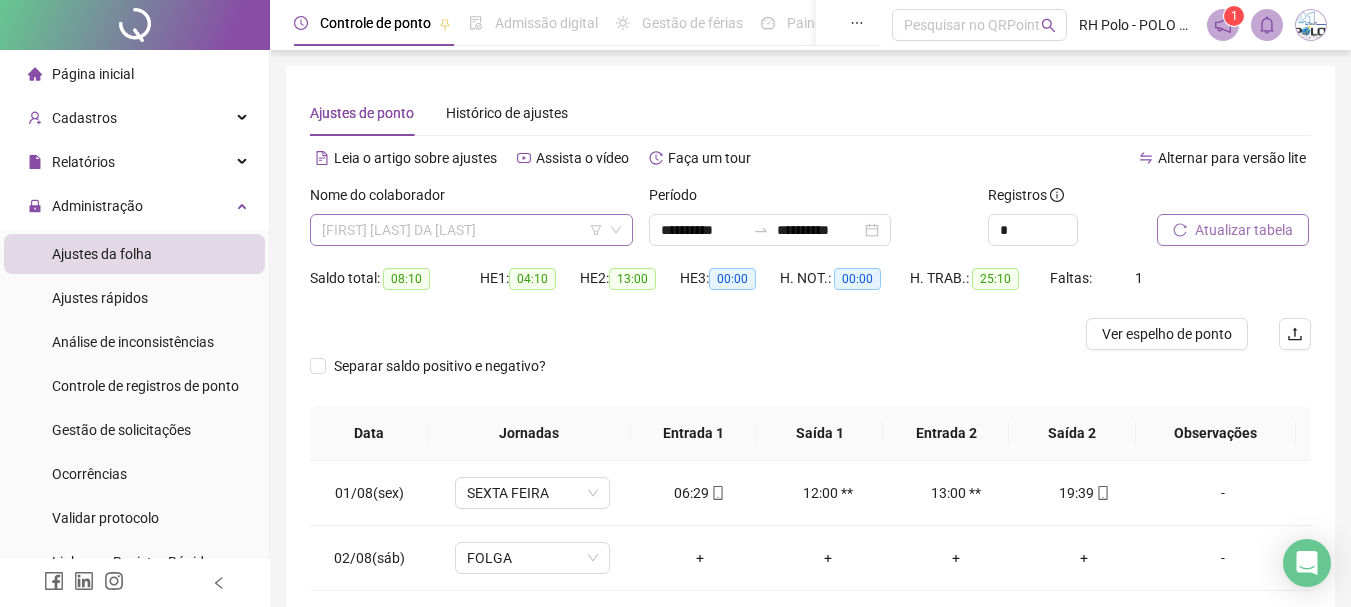 click on "[FIRST] [LAST] DA [LAST]" at bounding box center [471, 230] 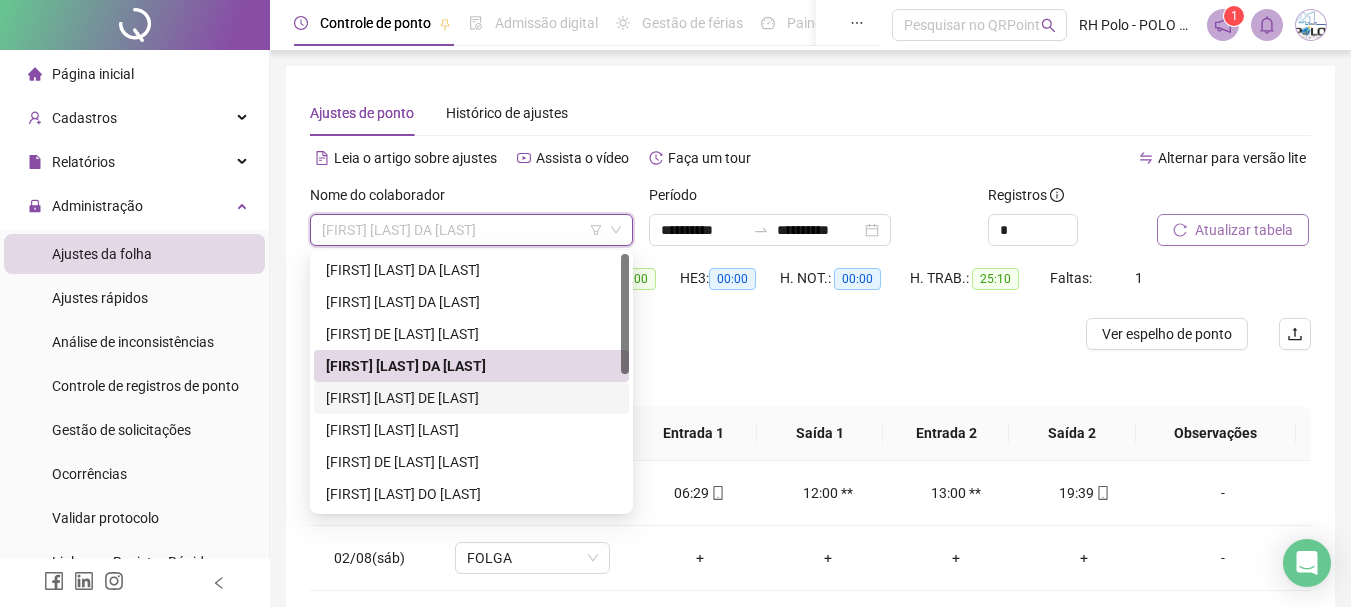 click on "[FIRST] [LAST] DE [LAST]" at bounding box center (471, 398) 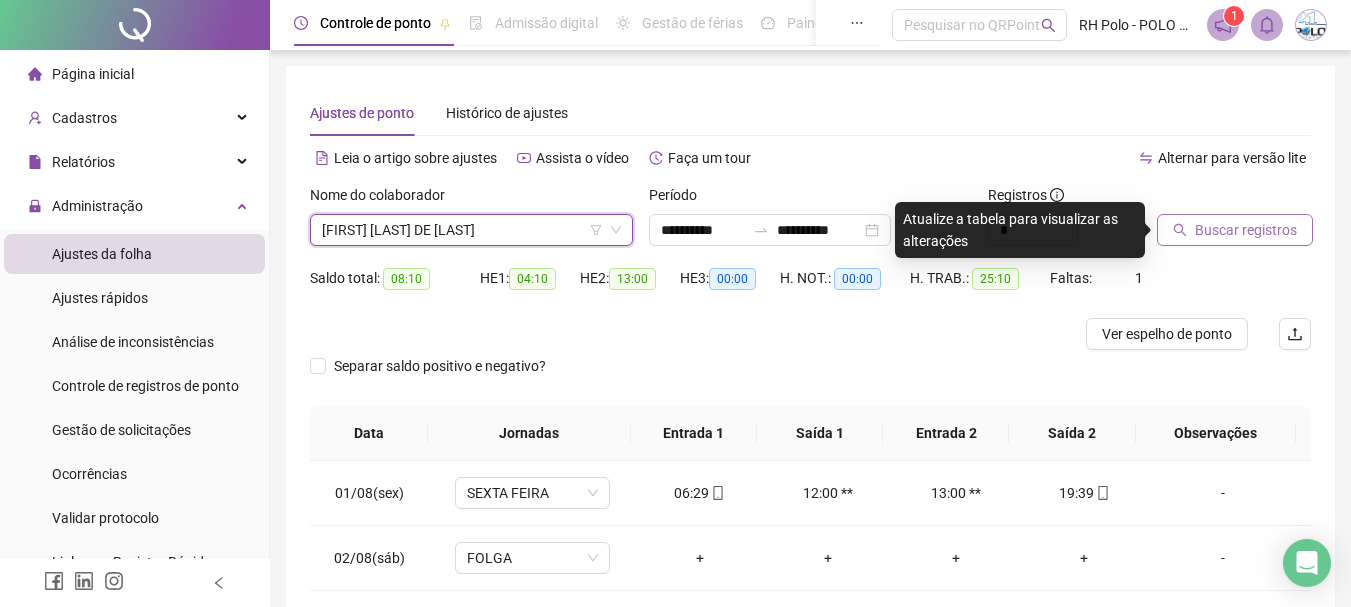 click on "Buscar registros" at bounding box center (1246, 230) 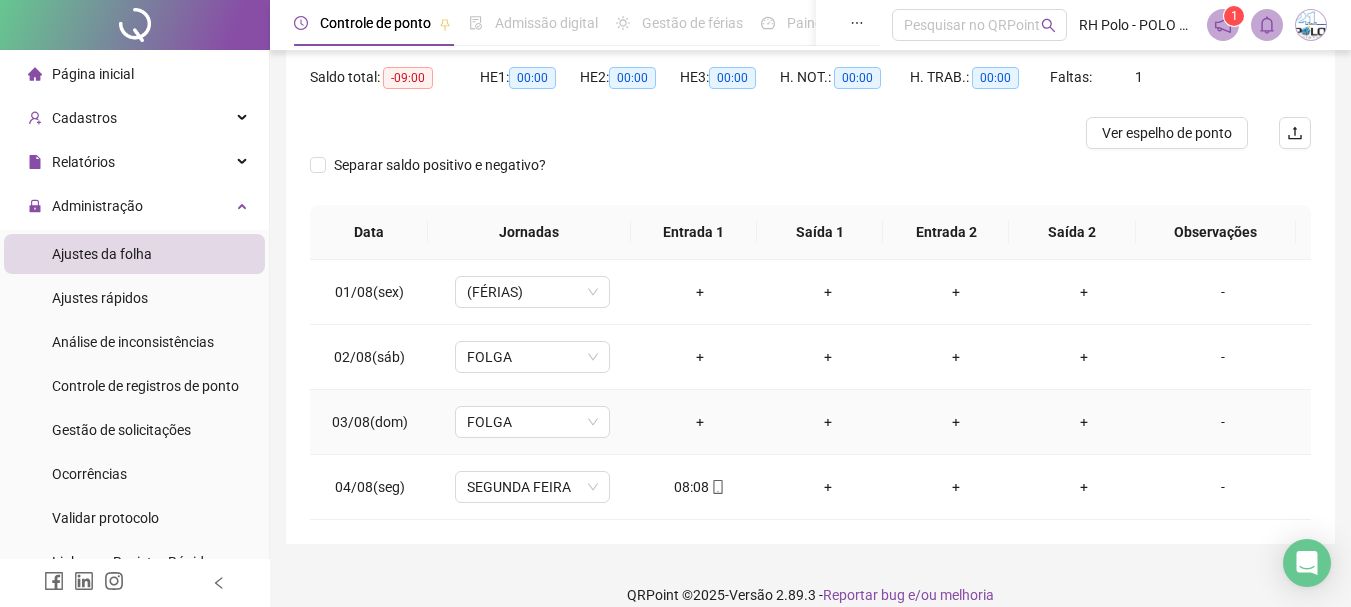 scroll, scrollTop: 224, scrollLeft: 0, axis: vertical 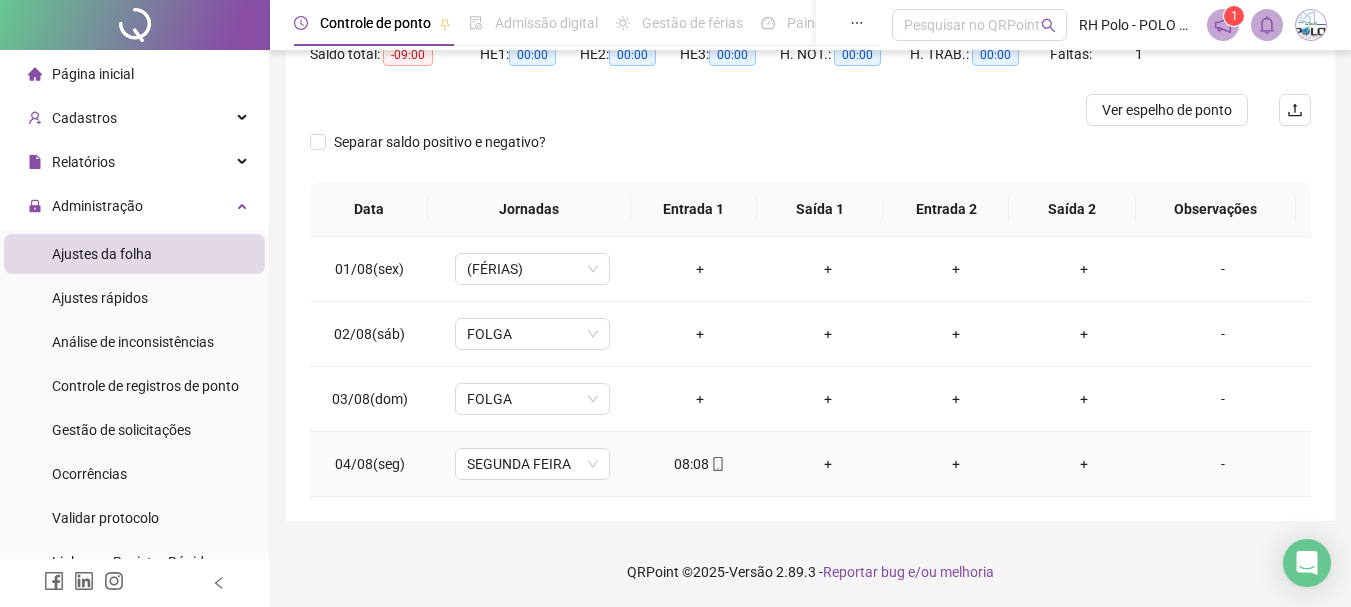 click 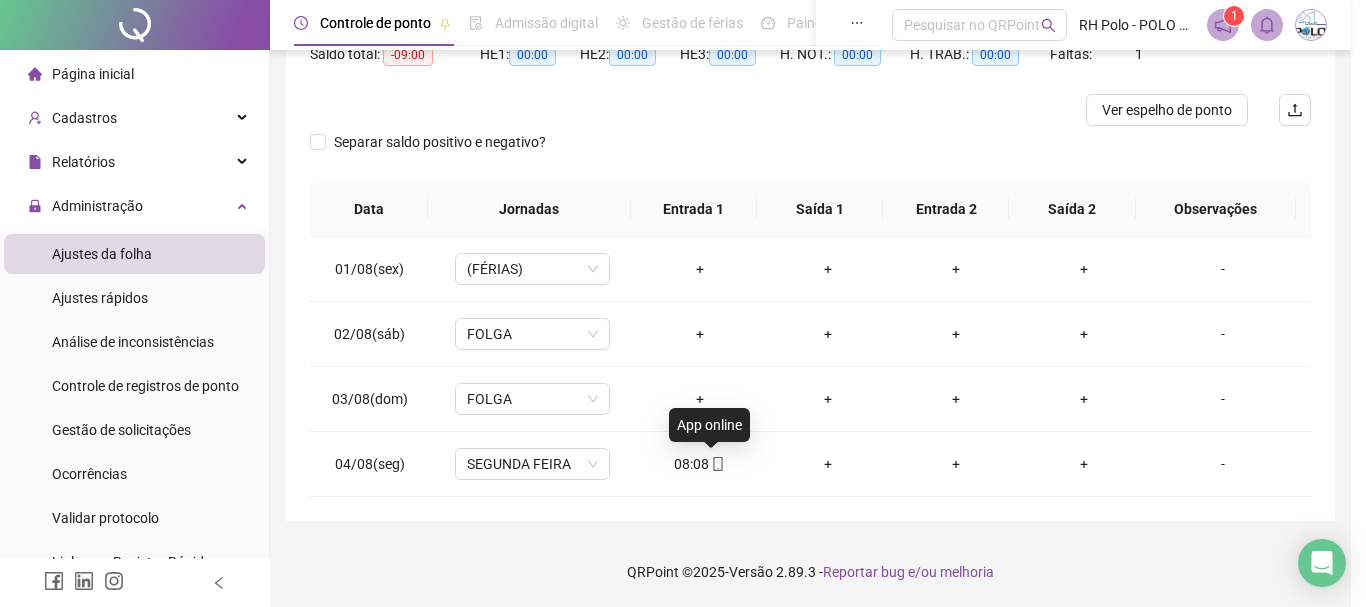 type on "**********" 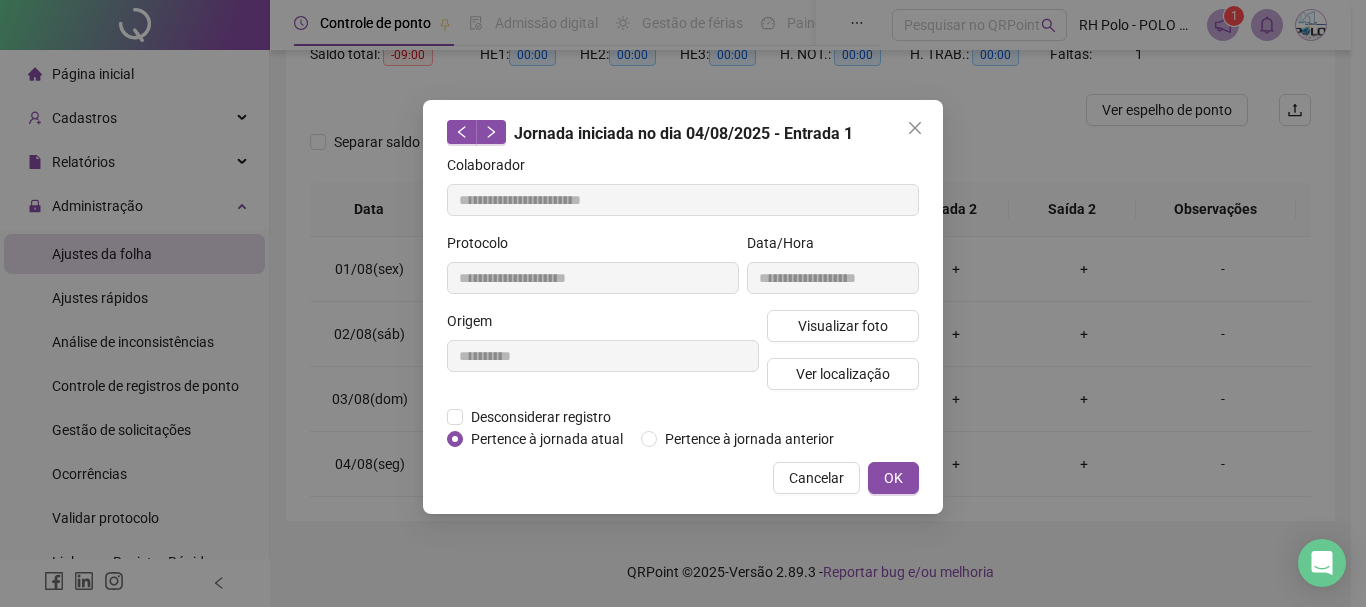 click on "Visualizar foto Ver localização" at bounding box center (843, 358) 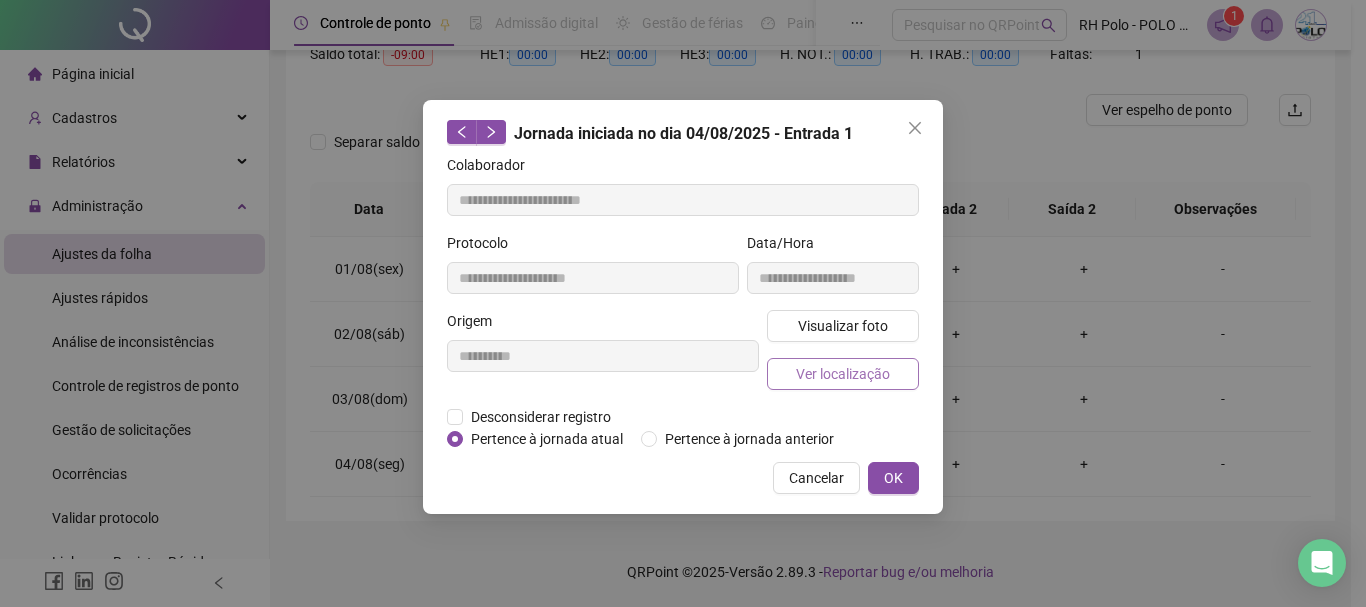 click on "Ver localização" at bounding box center (843, 374) 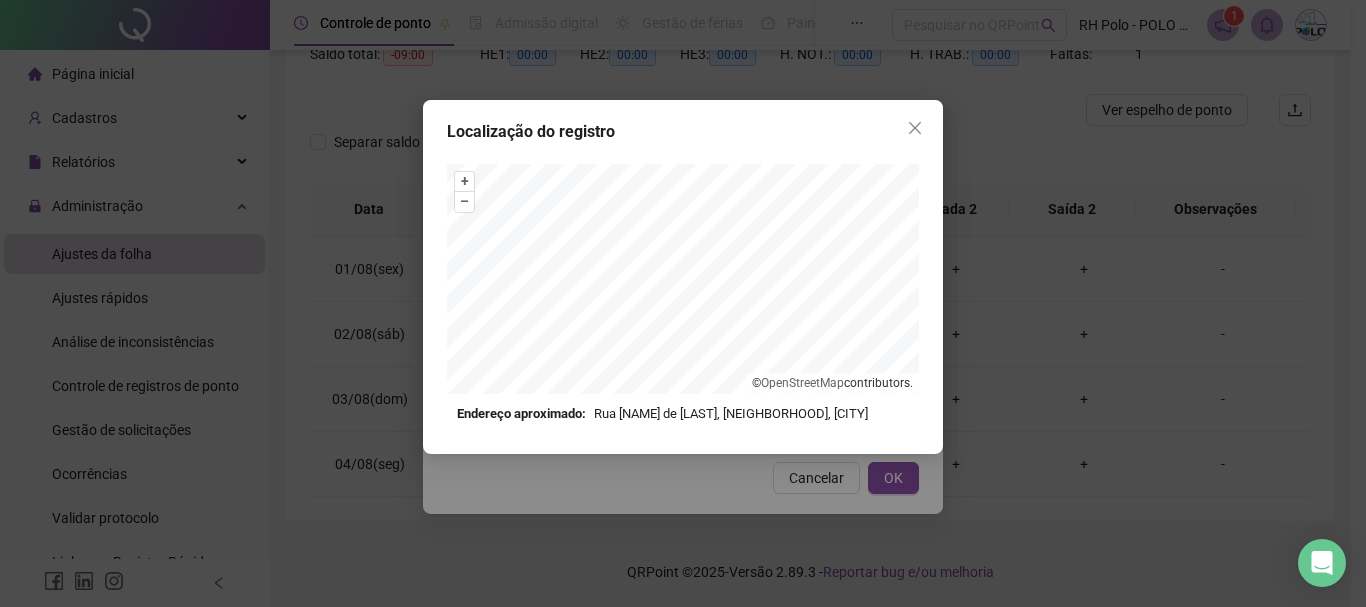 click on "Endereço aproximado:   Rua [NAME] de [LAST], [NEIGHBORHOOD], [CITY]" at bounding box center (683, 414) 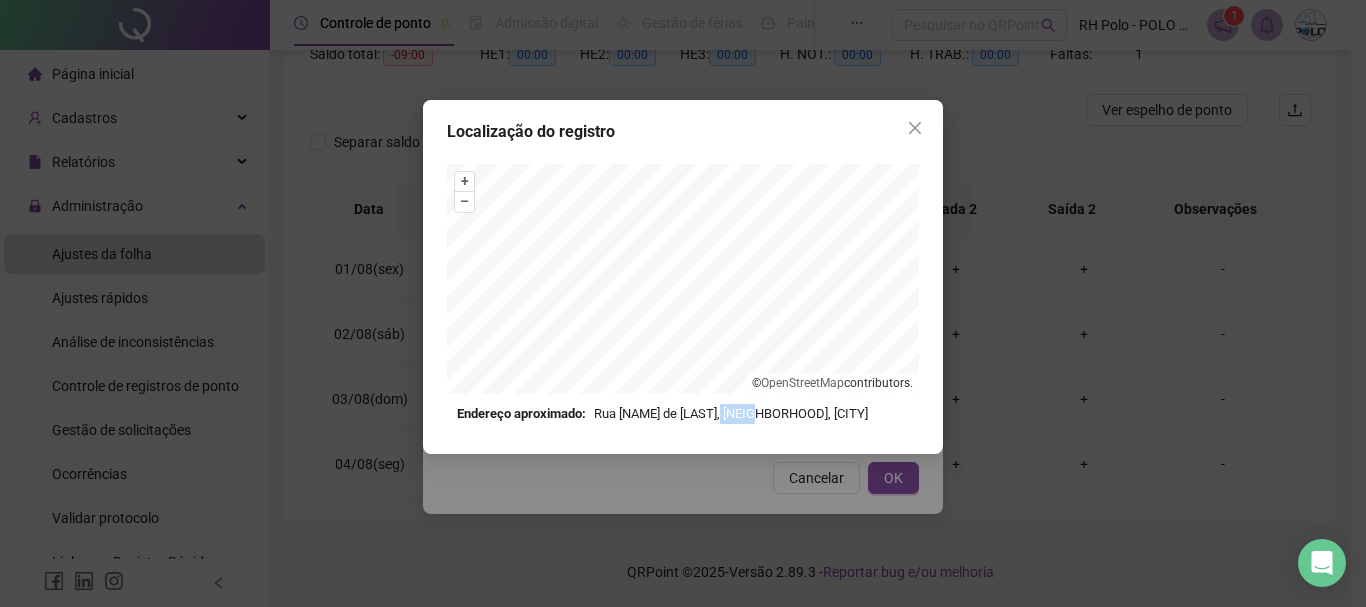 click on "Endereço aproximado:   Rua [NAME] de [LAST], [NEIGHBORHOOD], [CITY]" at bounding box center [683, 414] 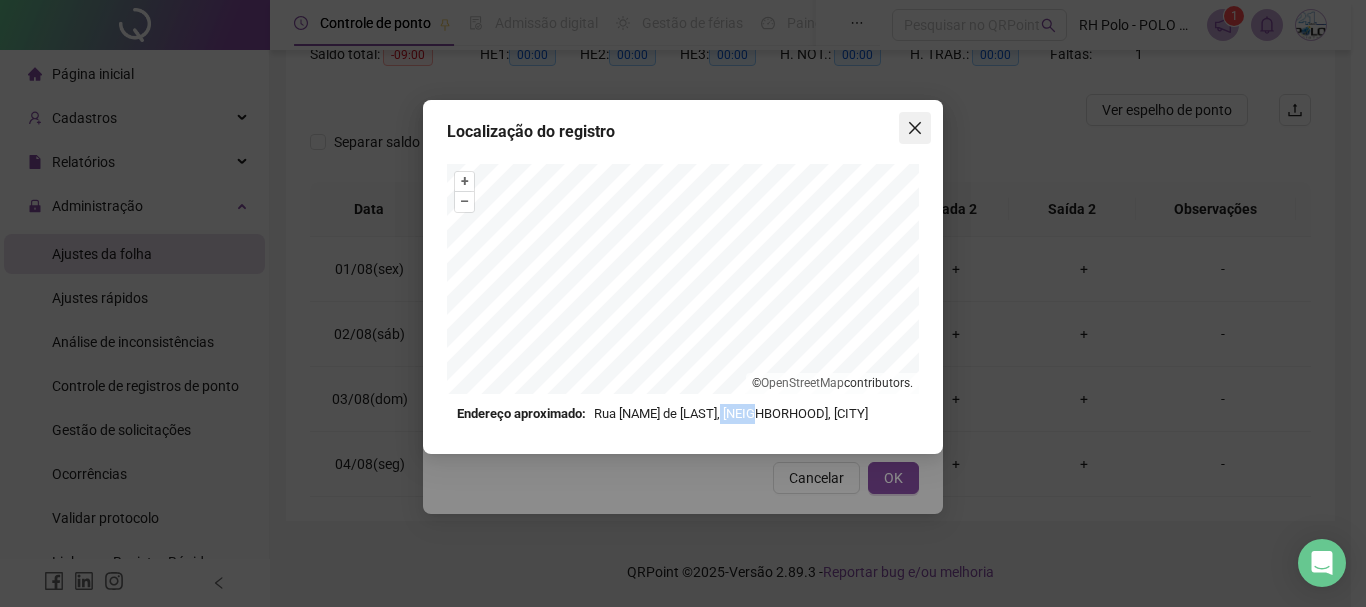 click 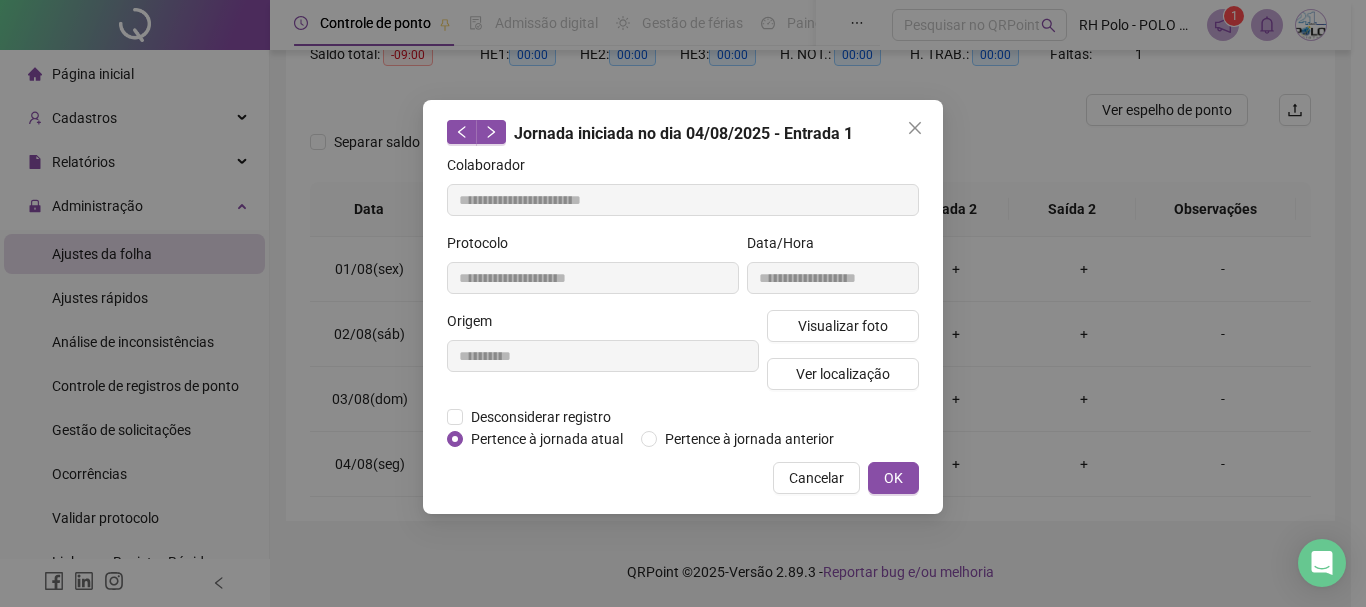 click on "Cancelar" at bounding box center (816, 478) 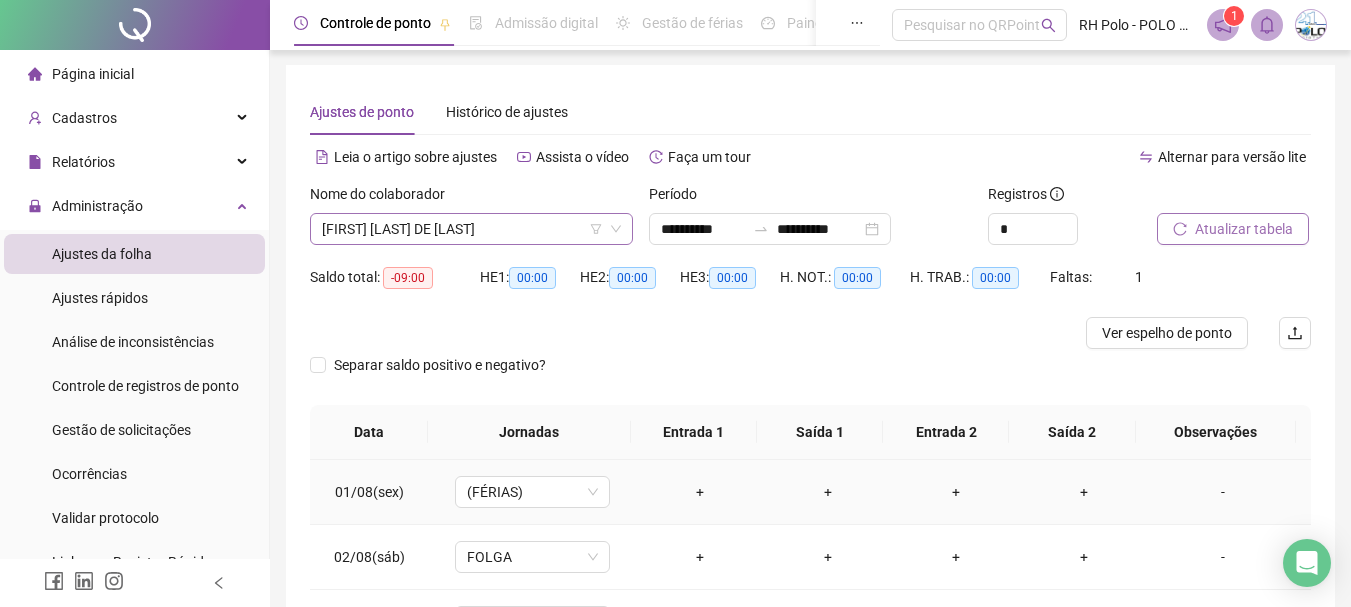 scroll, scrollTop: 0, scrollLeft: 0, axis: both 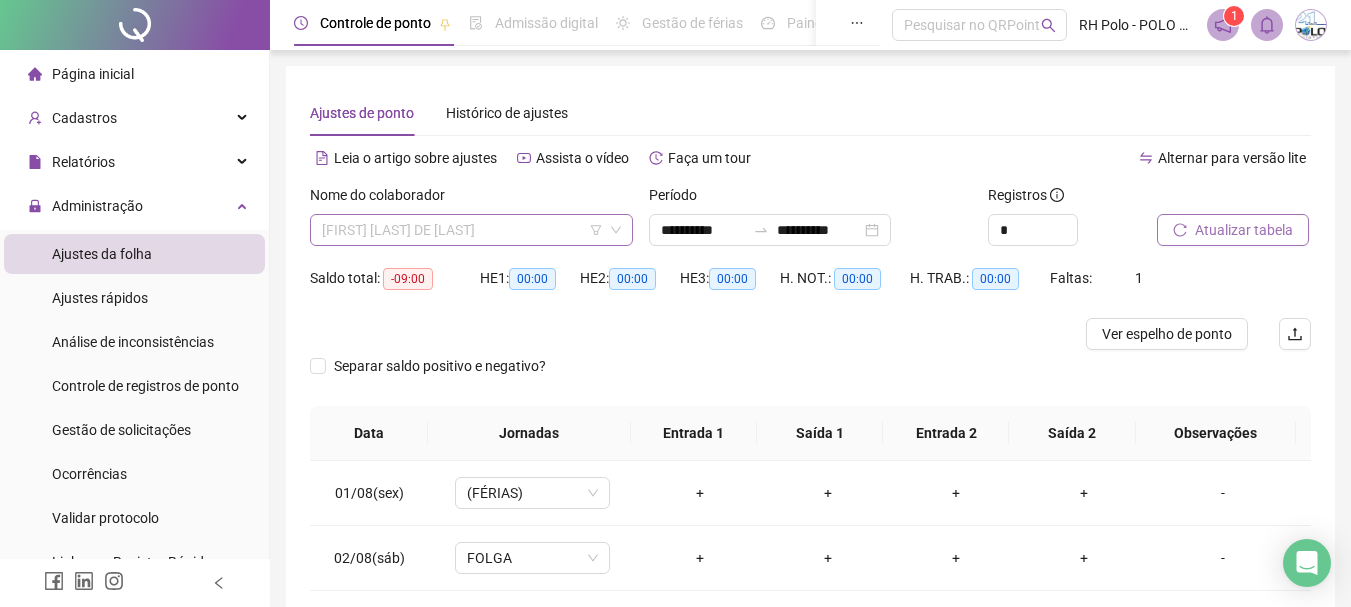click on "[FIRST] [LAST] DE [LAST]" at bounding box center (471, 230) 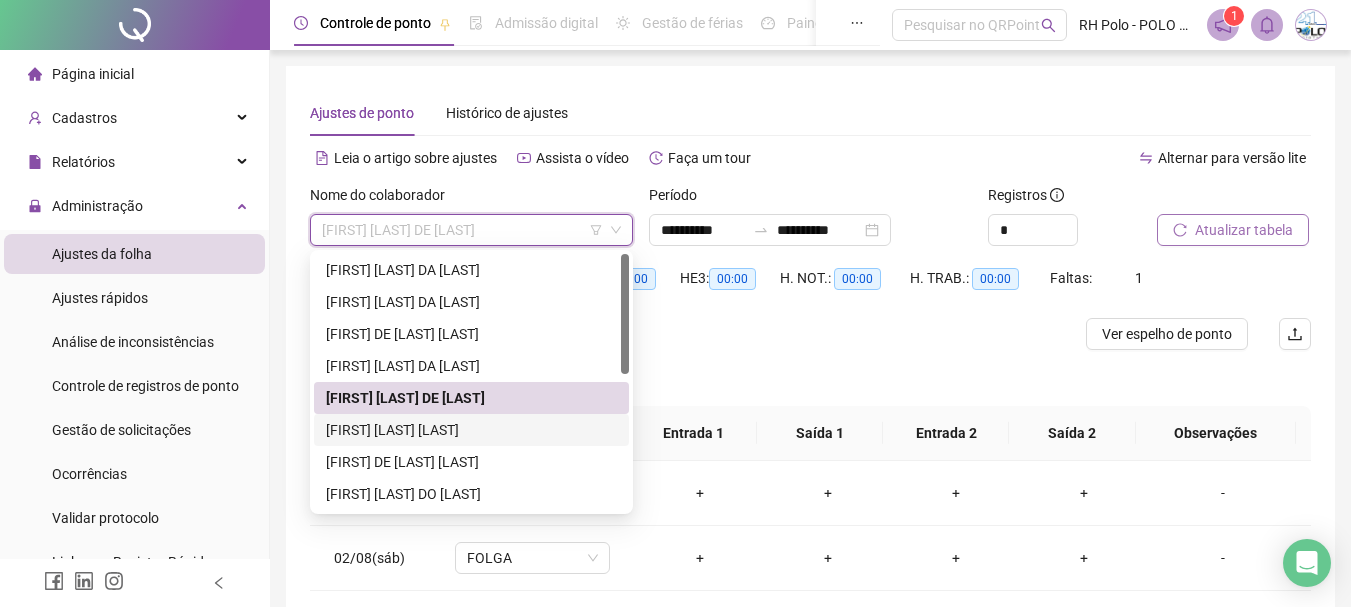 click on "[FIRST] [LAST] [LAST]" at bounding box center [471, 430] 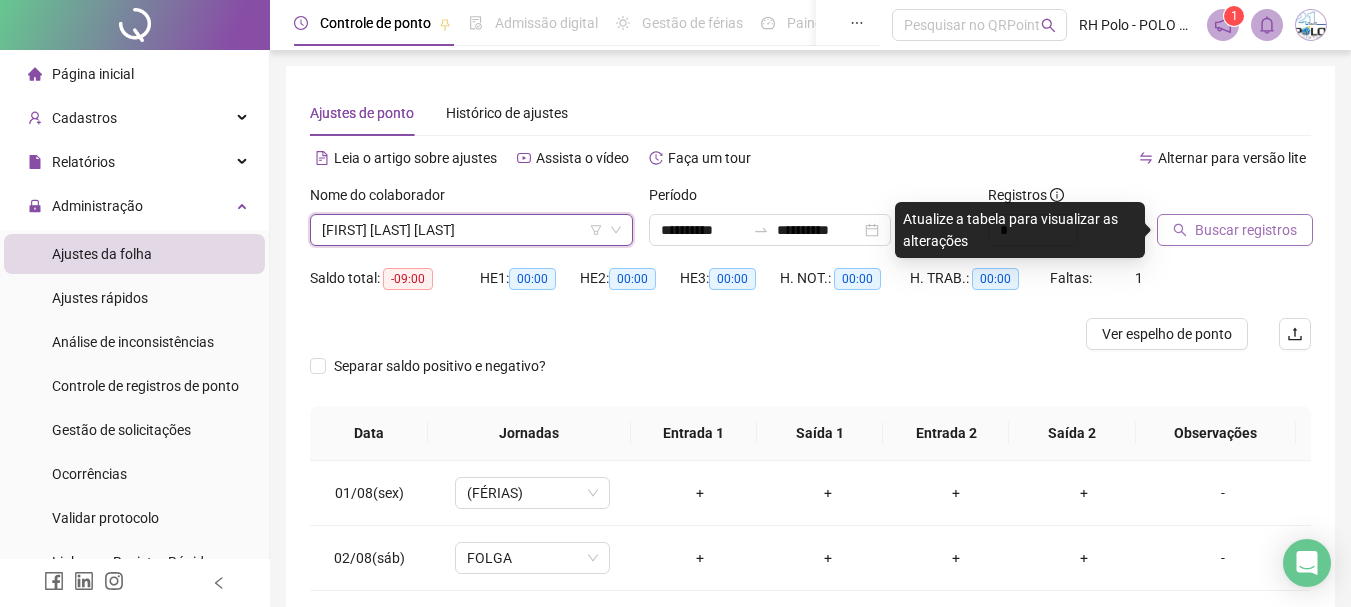 click on "Buscar registros" at bounding box center (1246, 230) 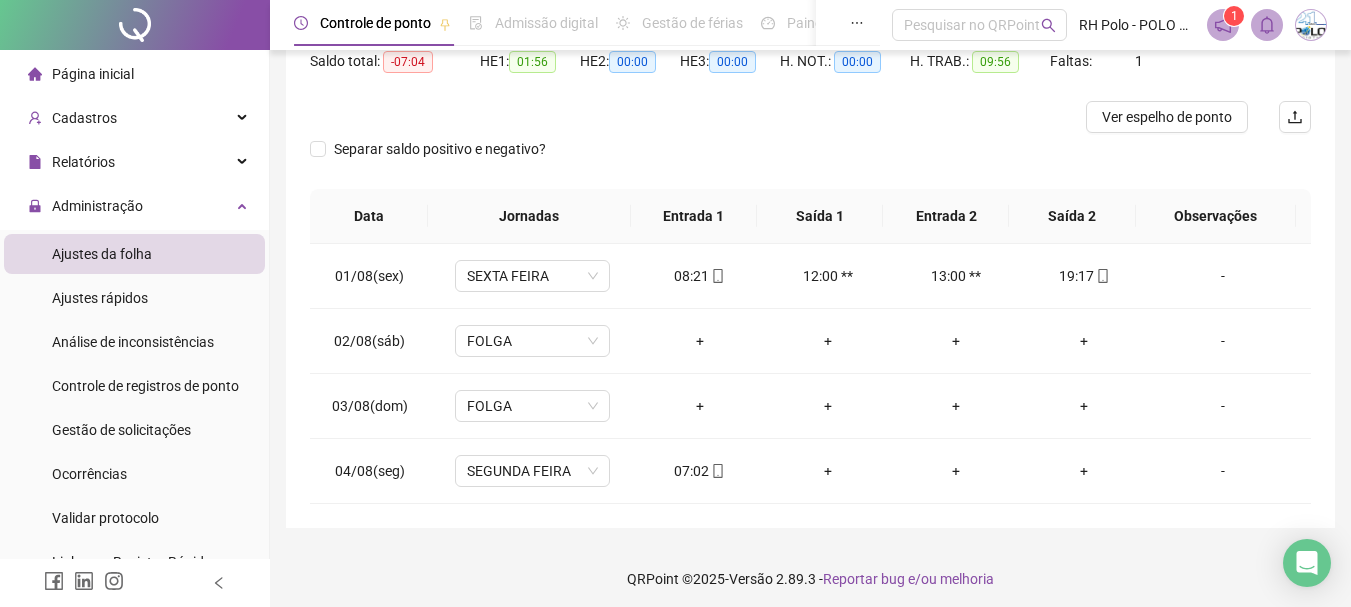 scroll, scrollTop: 224, scrollLeft: 0, axis: vertical 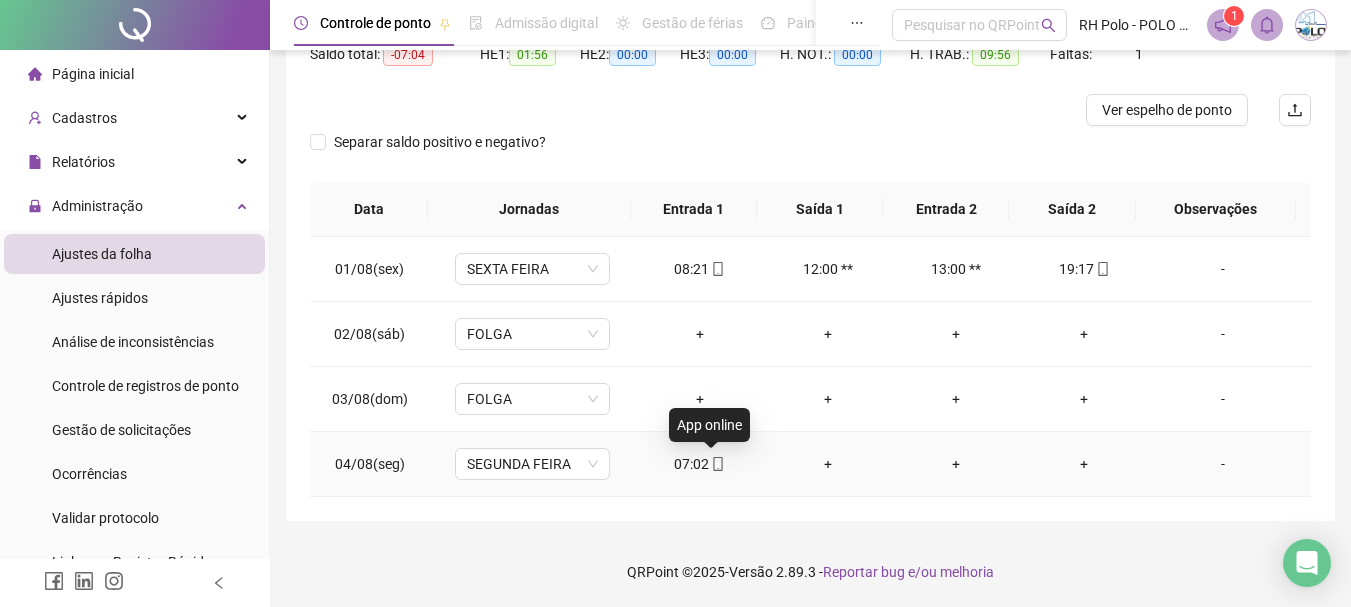 click 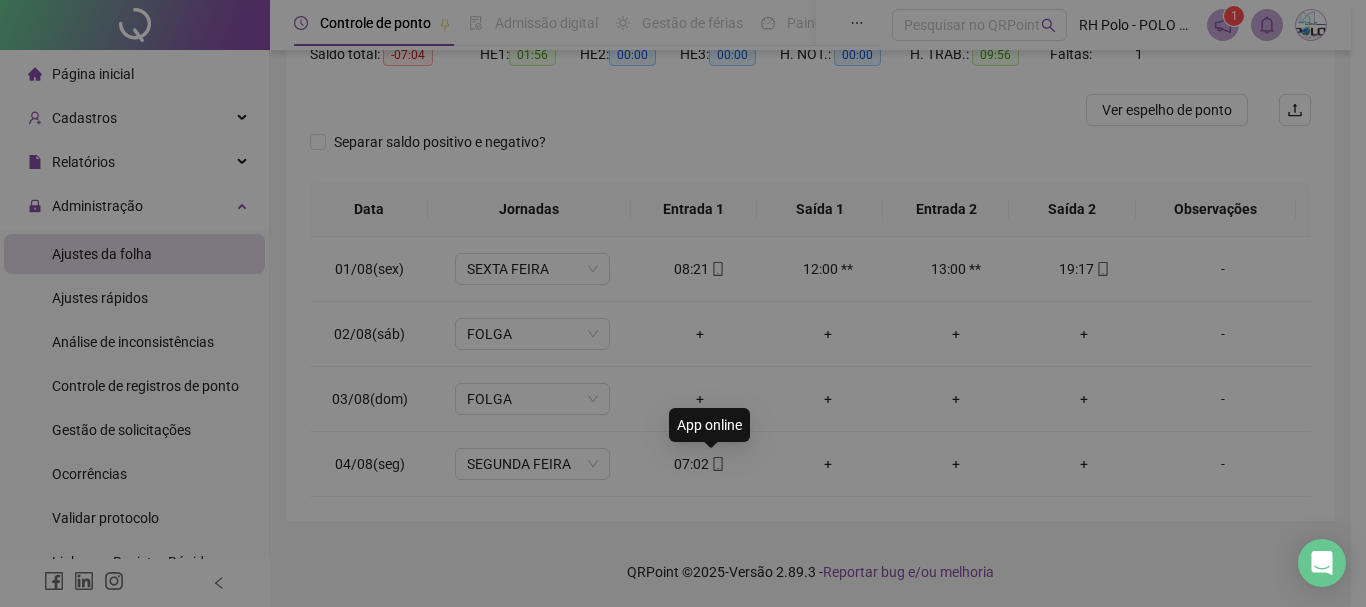 type on "**********" 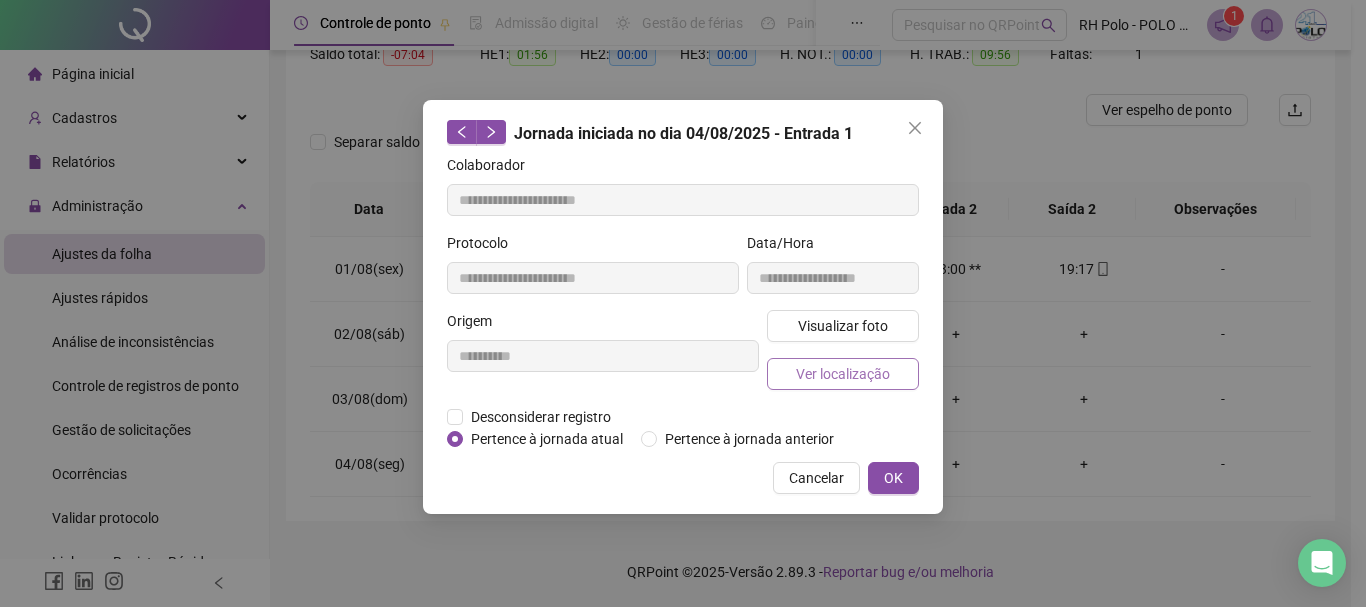 click on "Ver localização" at bounding box center (843, 374) 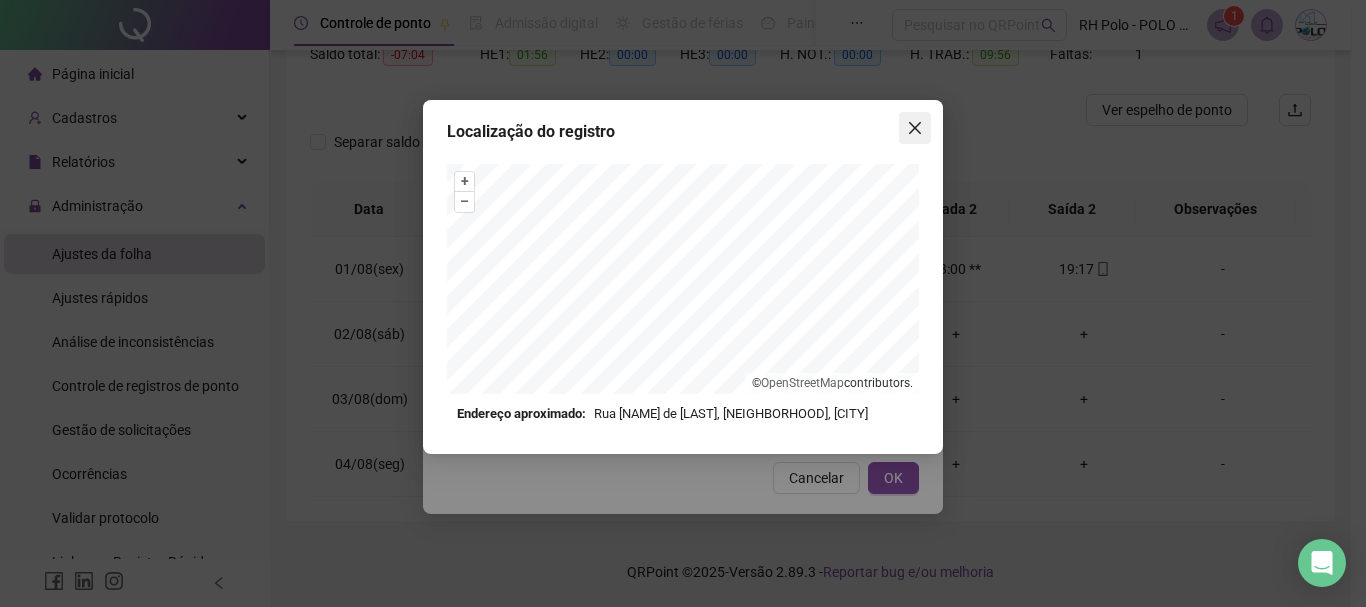 click at bounding box center (915, 128) 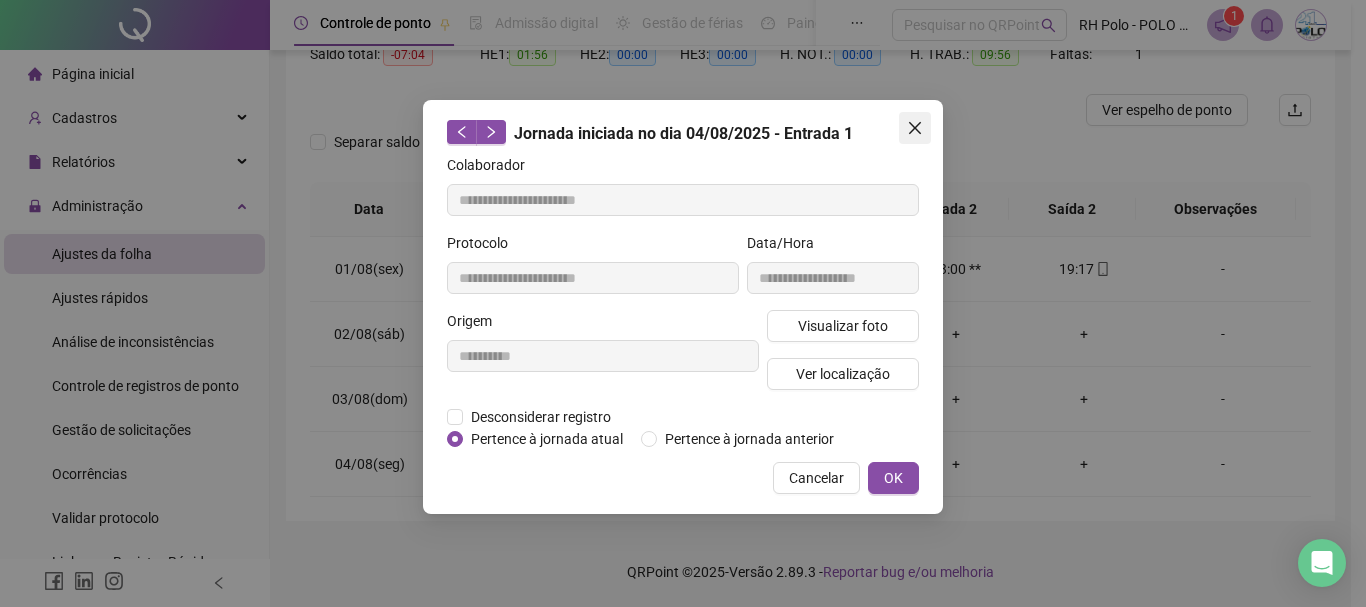 click 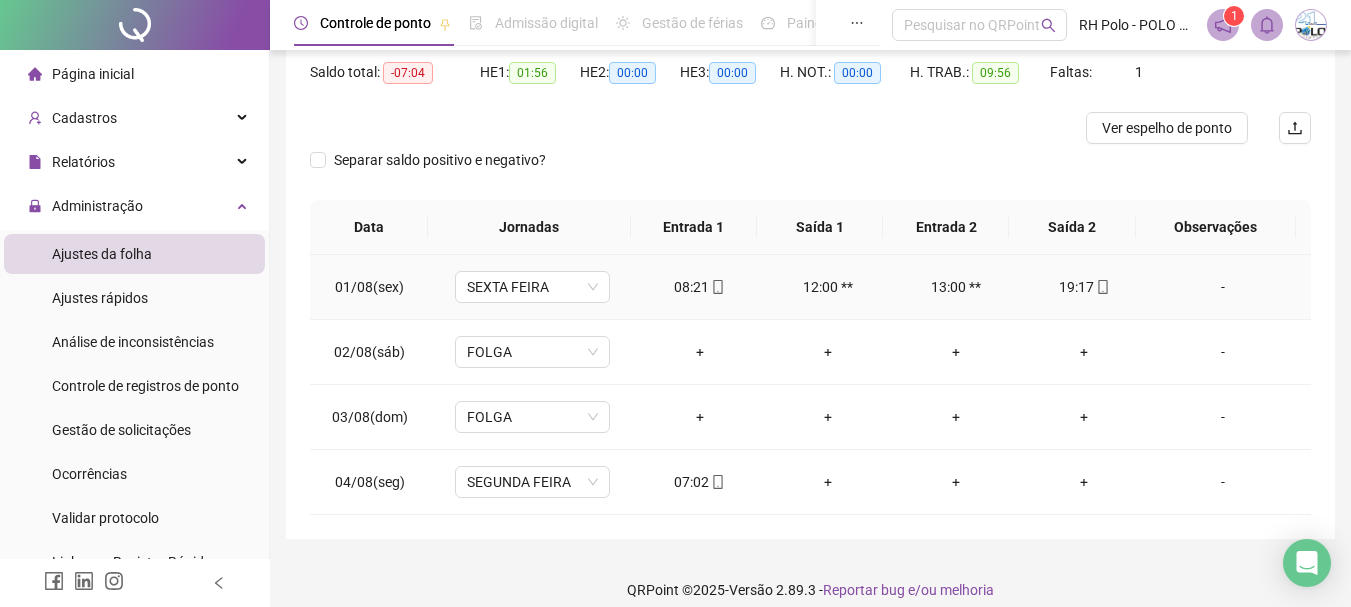 scroll, scrollTop: 224, scrollLeft: 0, axis: vertical 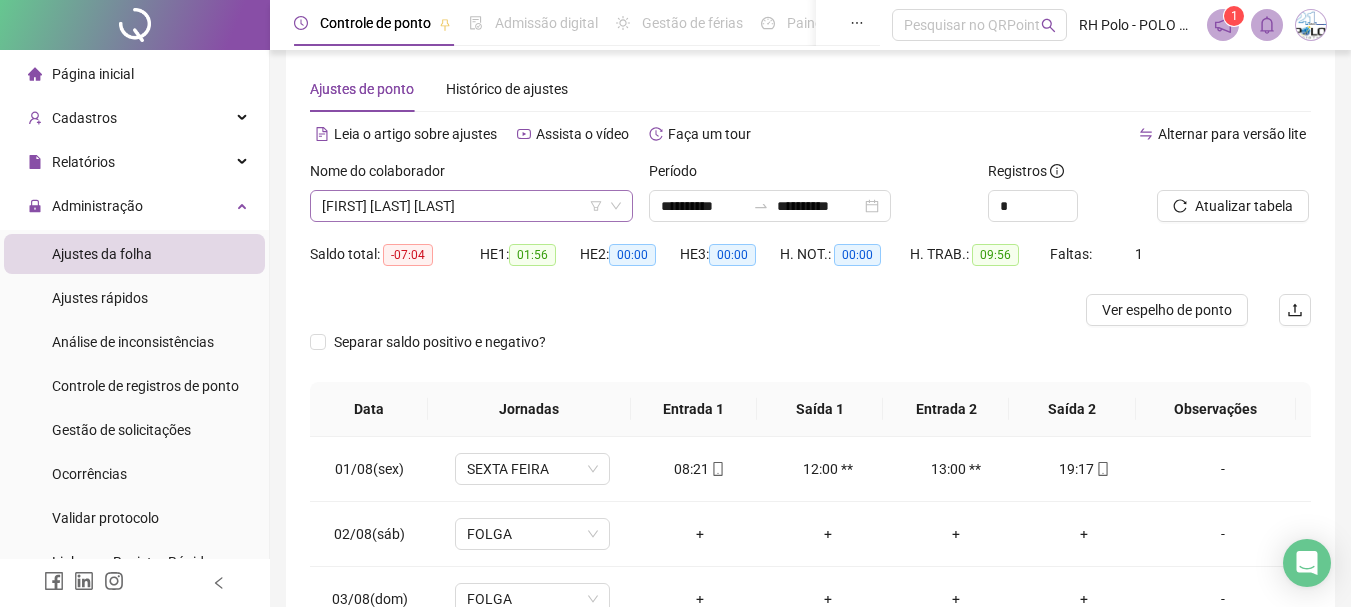click on "[FIRST] [LAST] [LAST]" at bounding box center (471, 206) 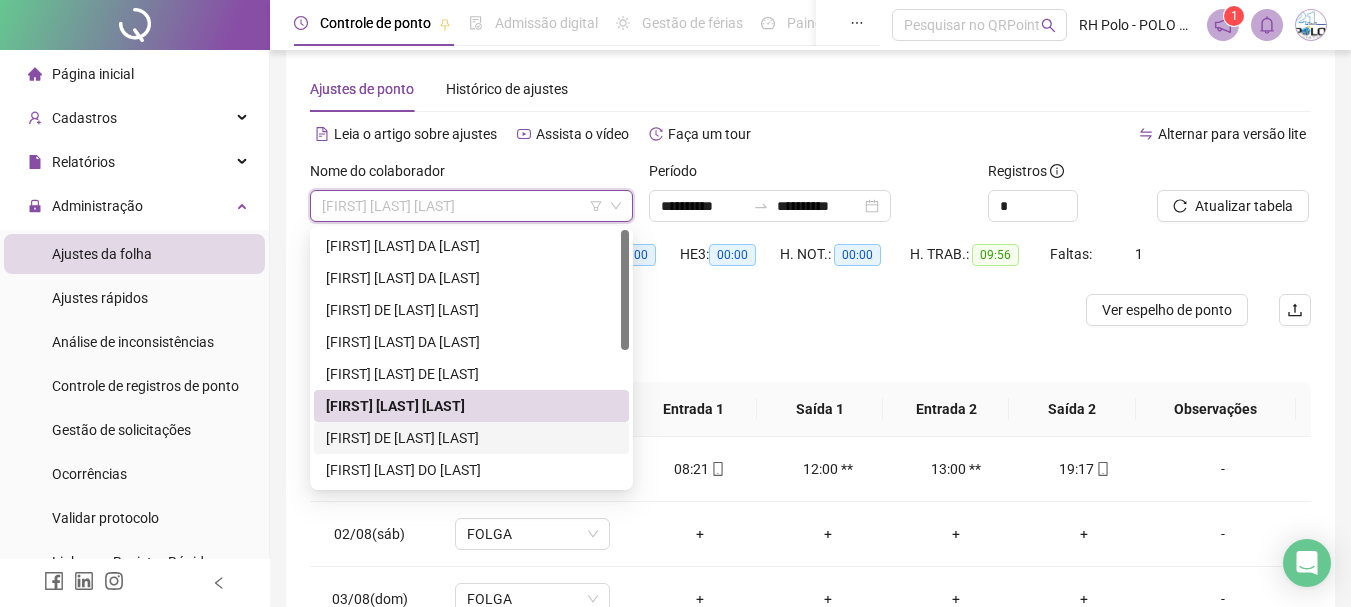click on "[FIRST] DE [LAST] [LAST]" at bounding box center (471, 438) 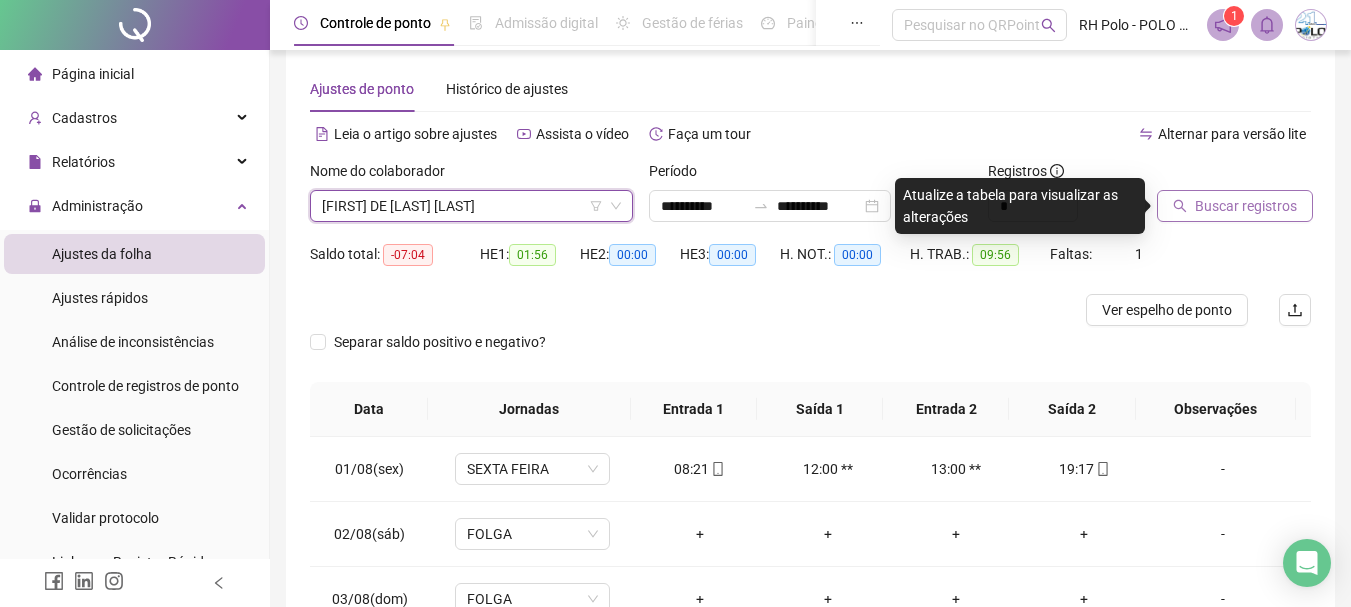 click on "Buscar registros" at bounding box center (1235, 206) 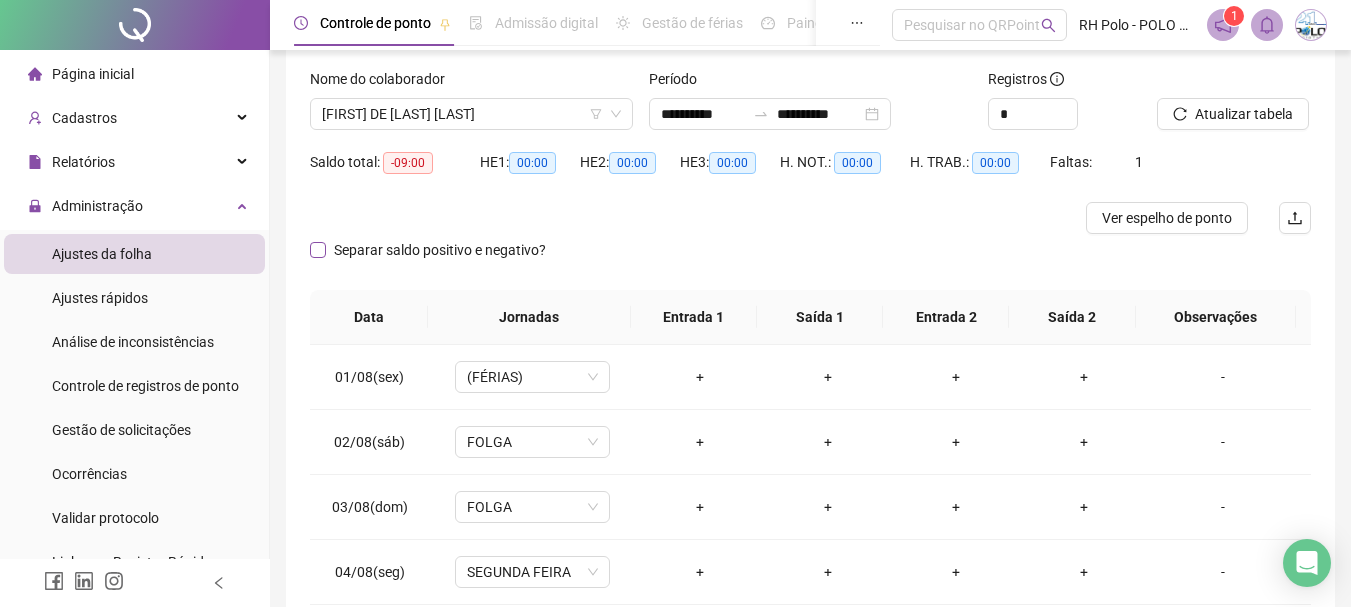 scroll, scrollTop: 224, scrollLeft: 0, axis: vertical 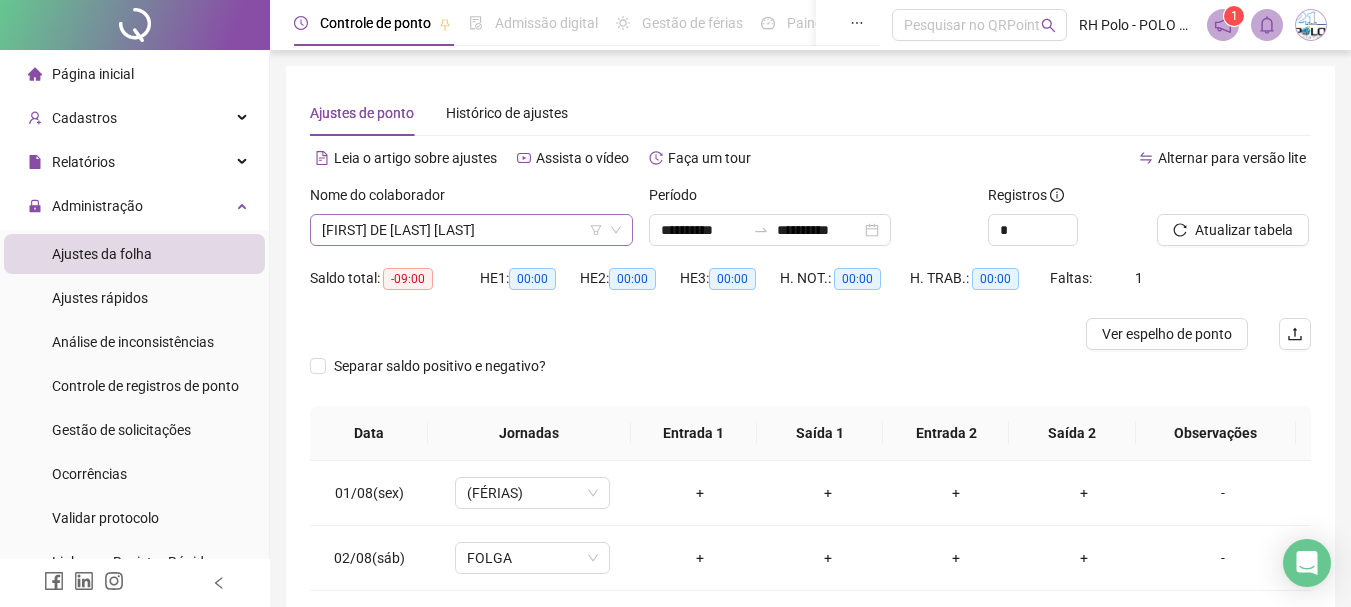 click on "[FIRST] DE [LAST] [LAST]" at bounding box center [471, 230] 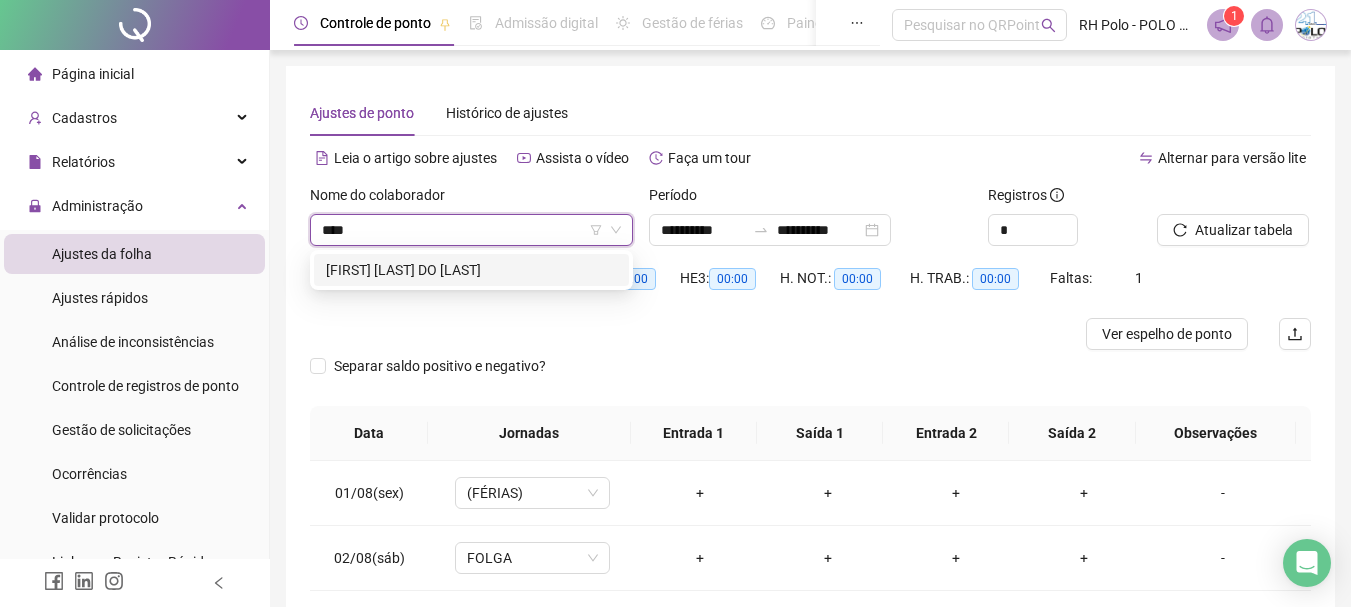 type on "*****" 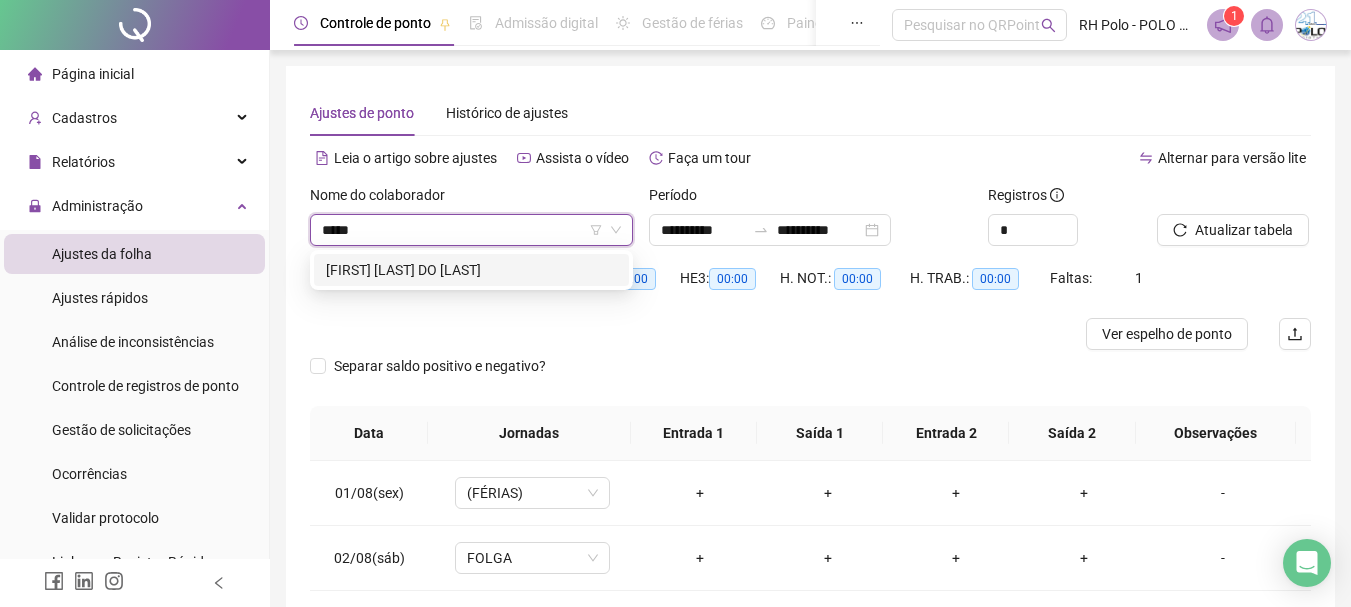 click on "[FIRST] [LAST] DO [LAST]" at bounding box center (471, 270) 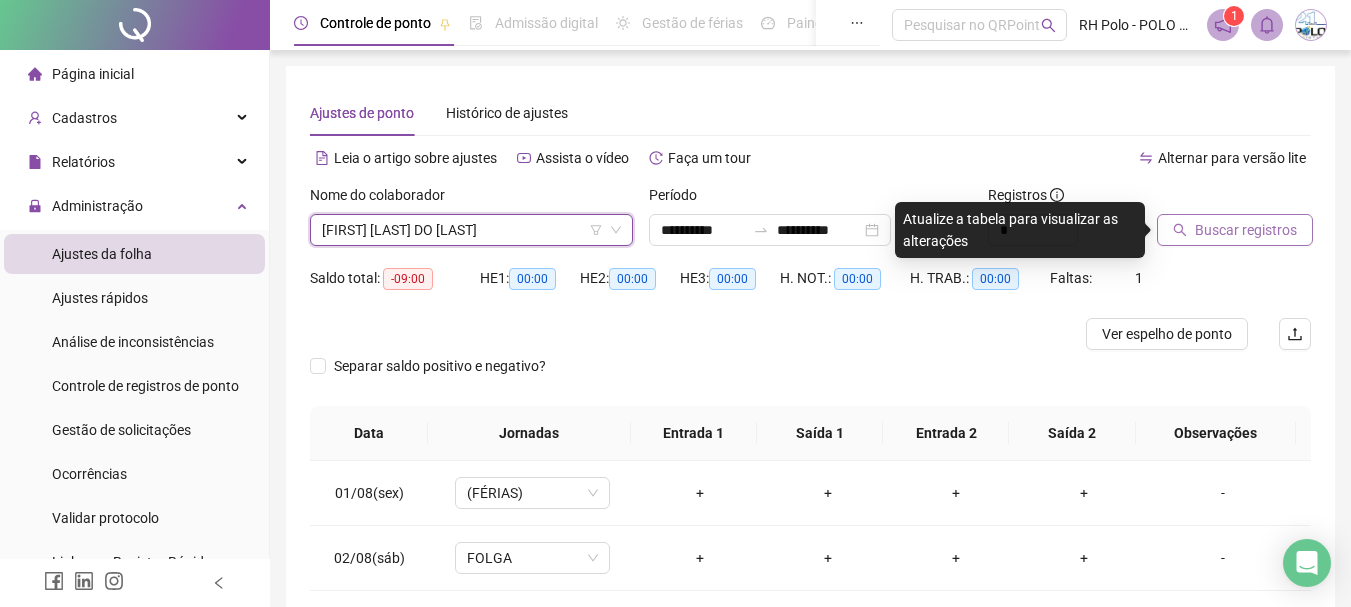 click on "Buscar registros" at bounding box center (1235, 230) 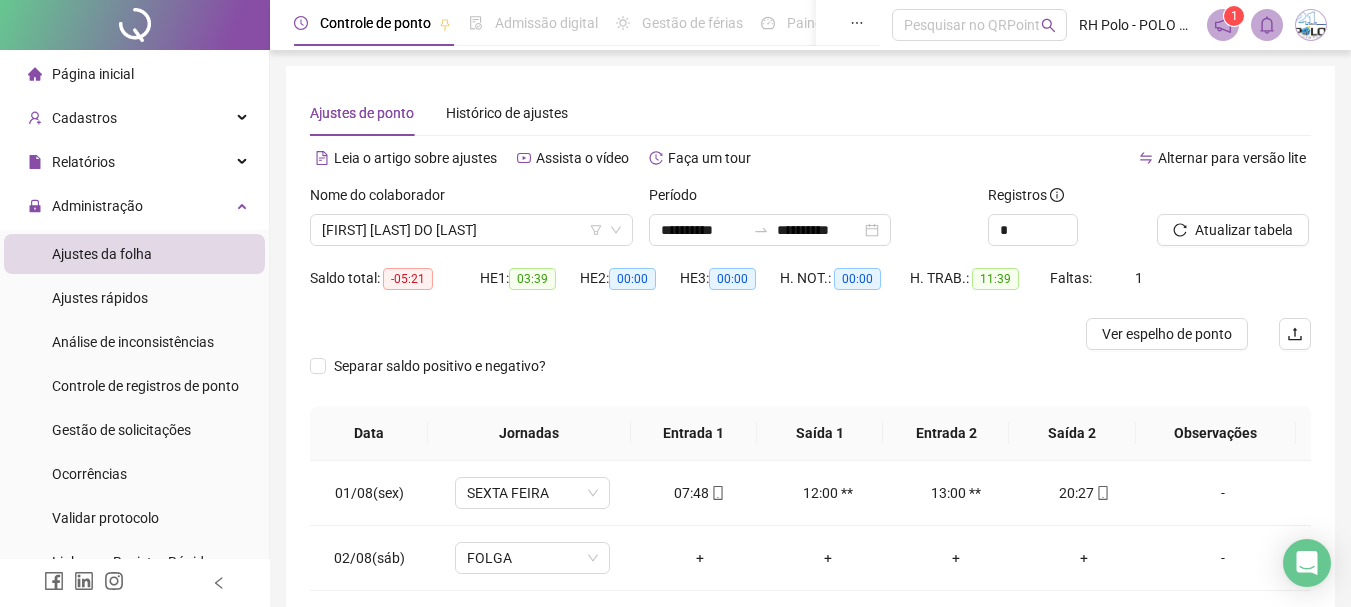 scroll, scrollTop: 224, scrollLeft: 0, axis: vertical 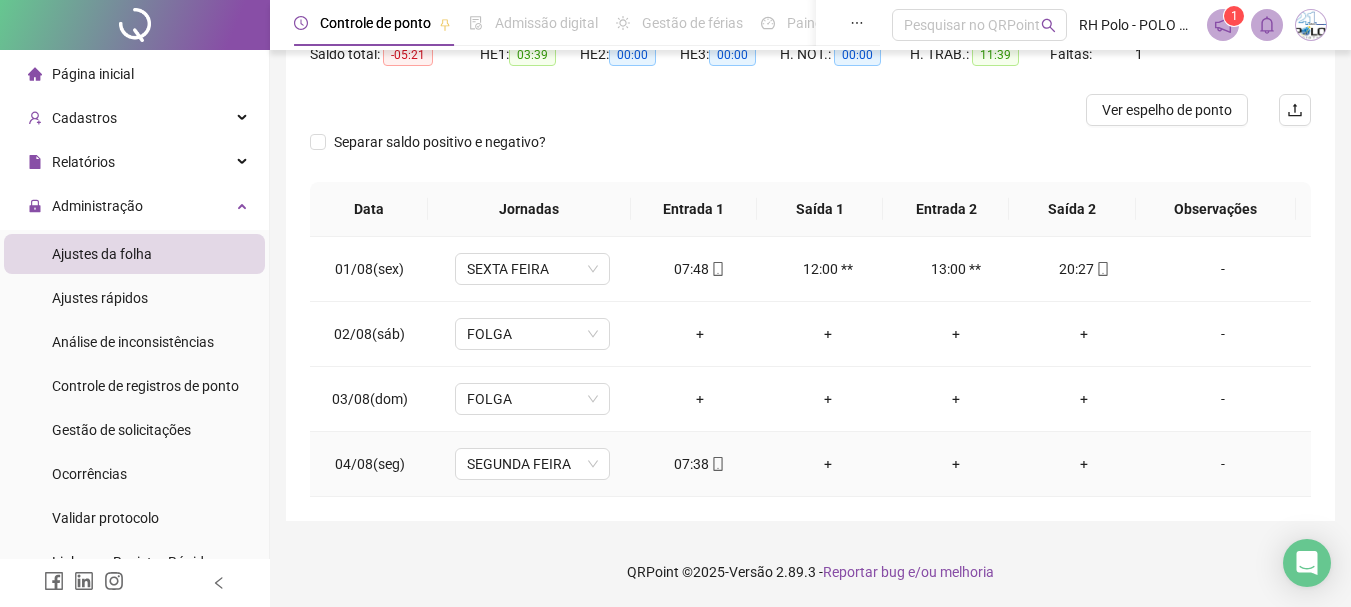 click 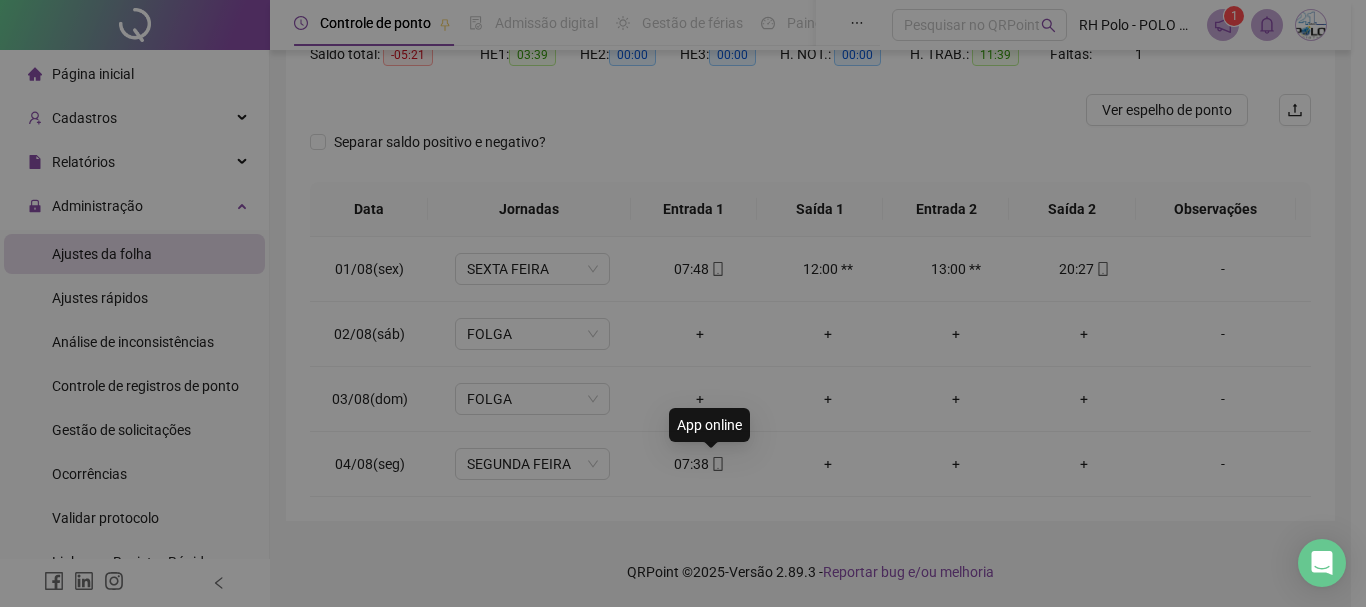 type on "**********" 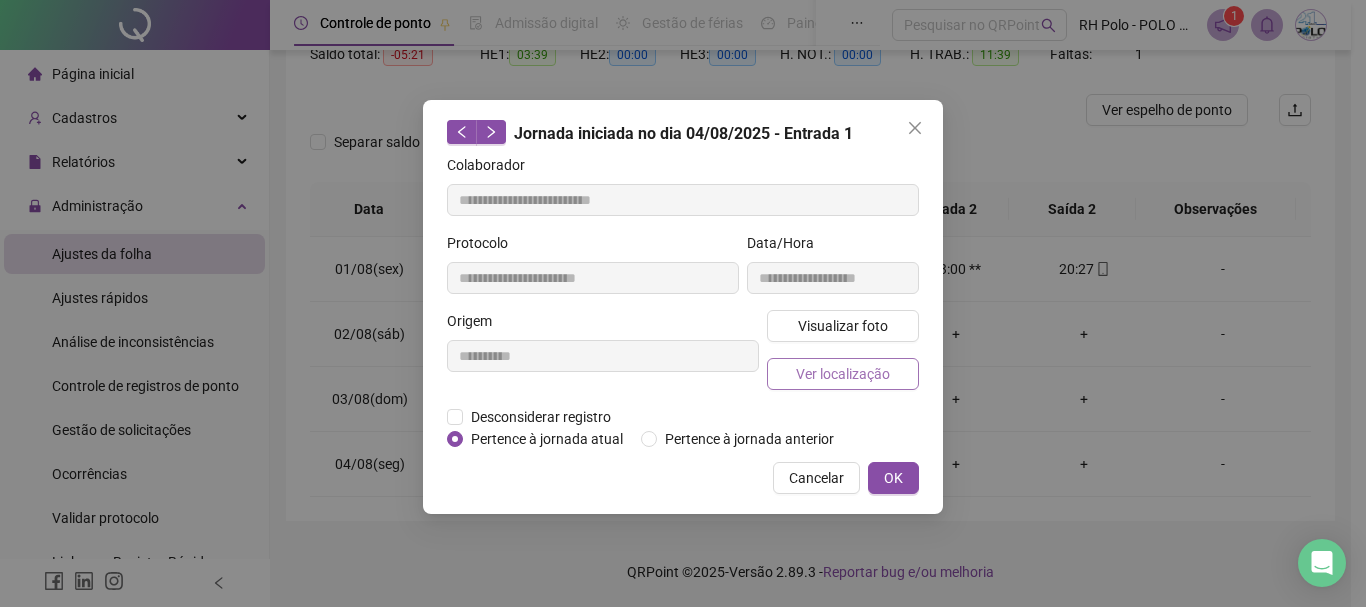 click on "Ver localização" at bounding box center (843, 374) 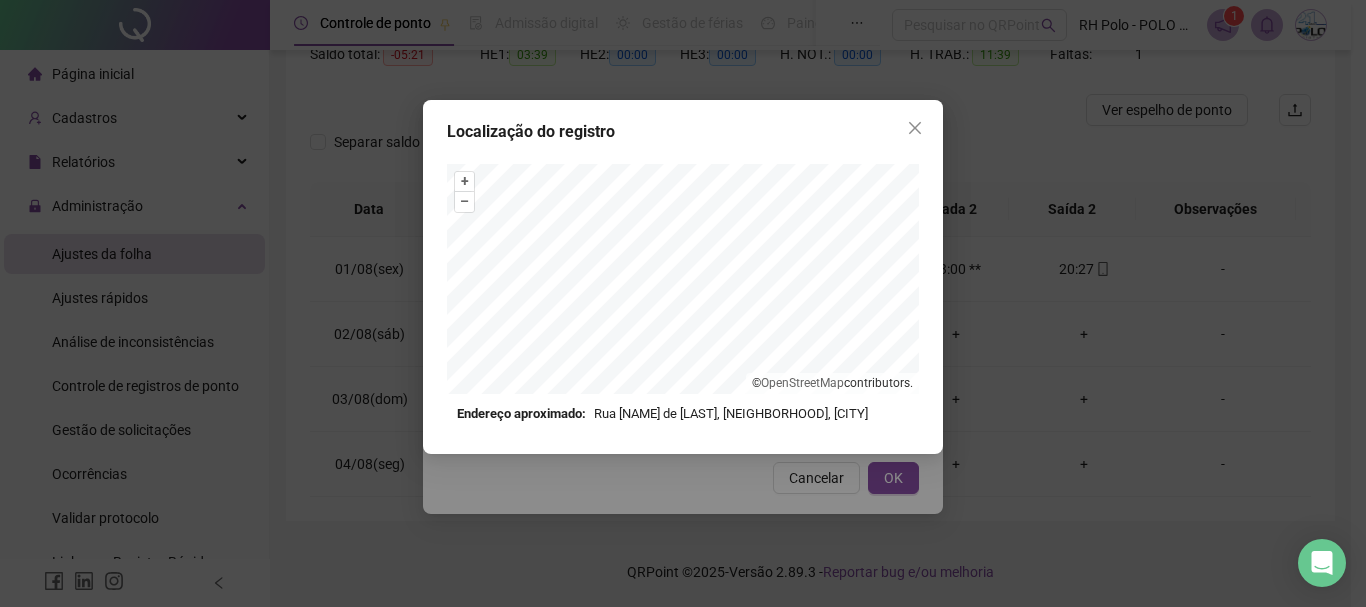 click on "Endereço aproximado:   Rua [NAME] de [LAST], [NEIGHBORHOOD], [CITY]" at bounding box center (683, 414) 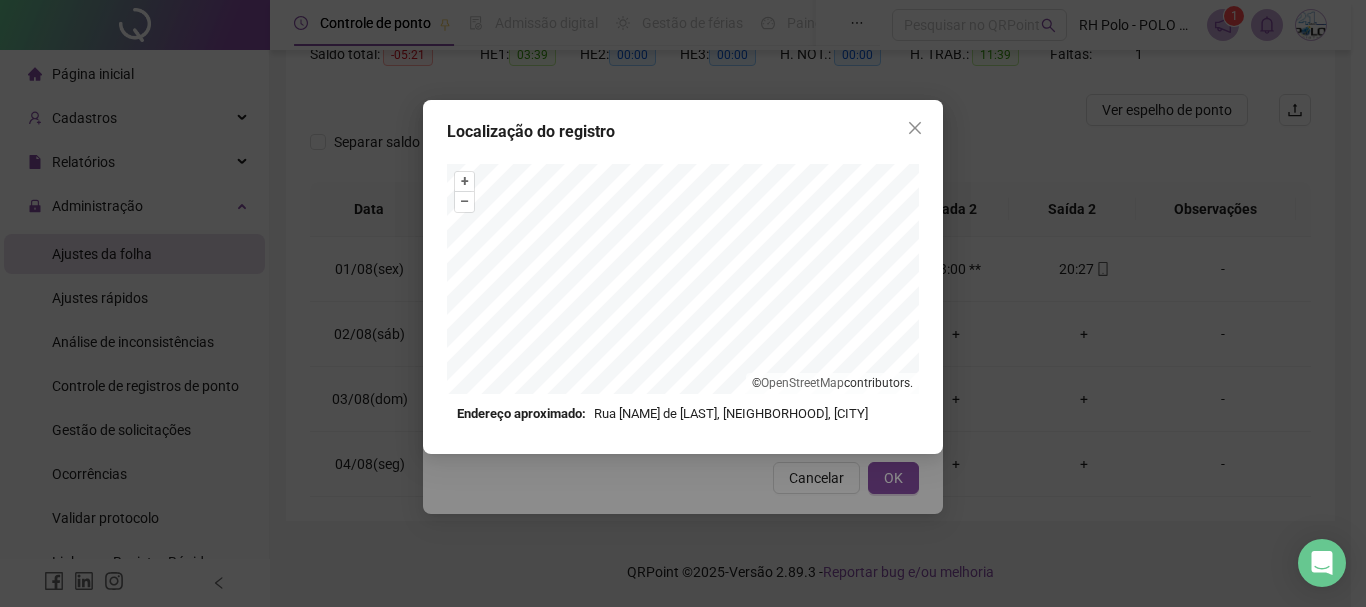 click at bounding box center (915, 128) 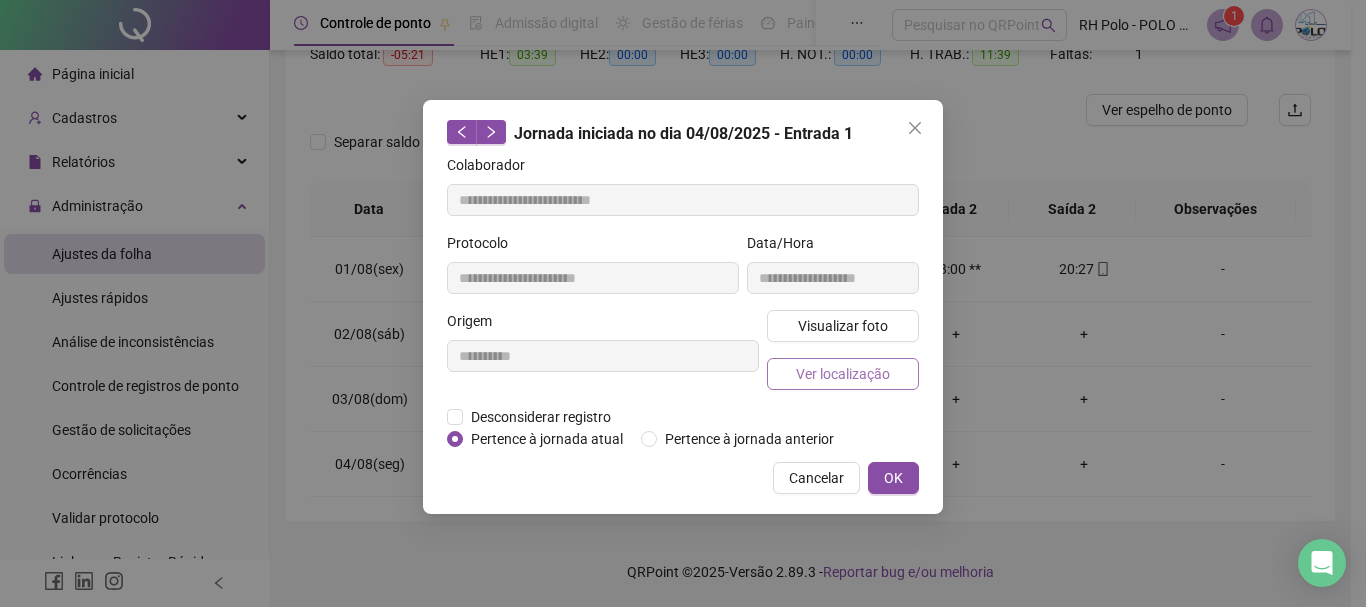 click on "Ver localização" at bounding box center (843, 374) 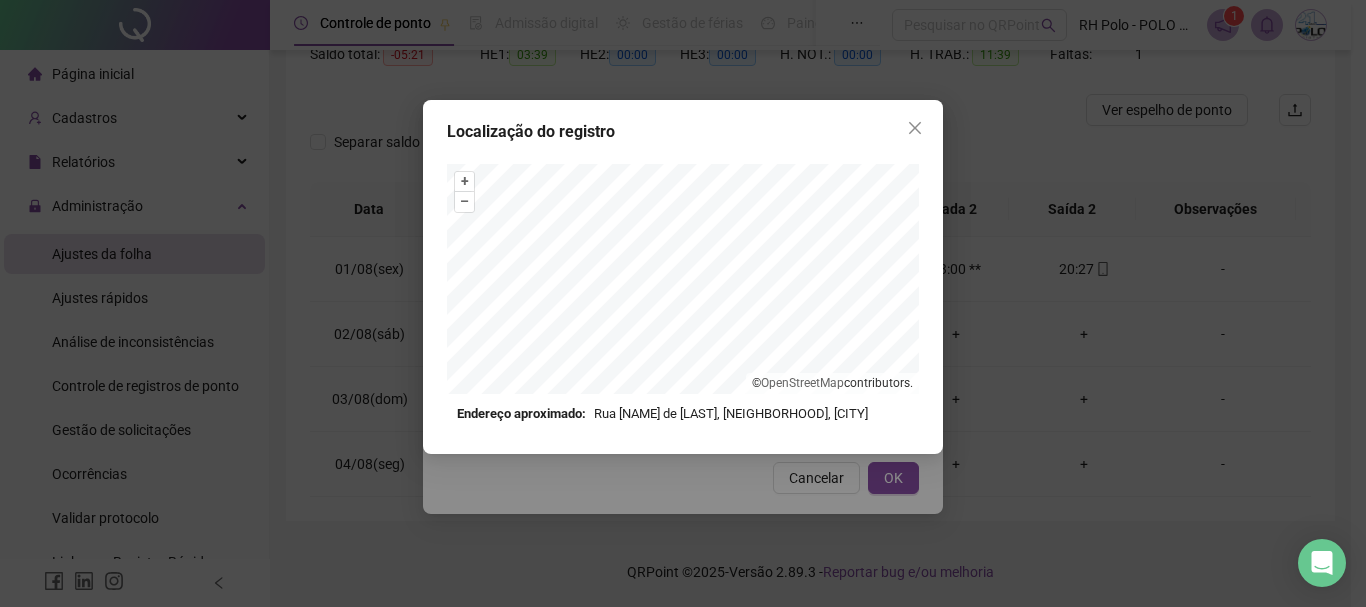click 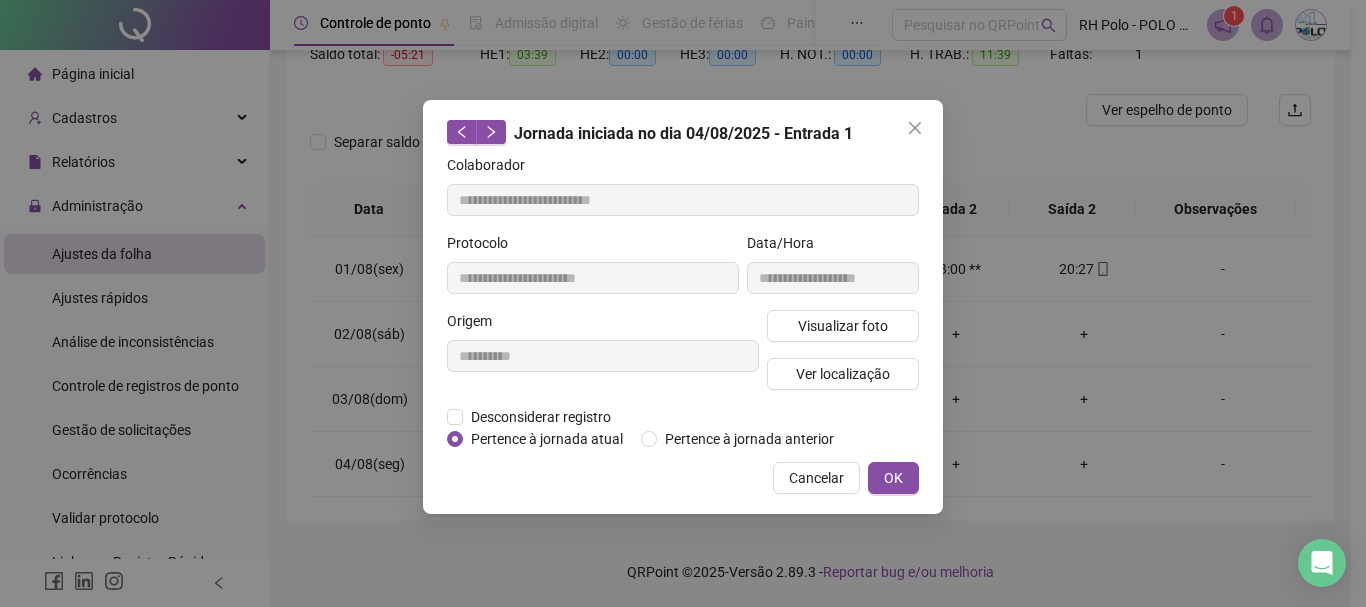 click 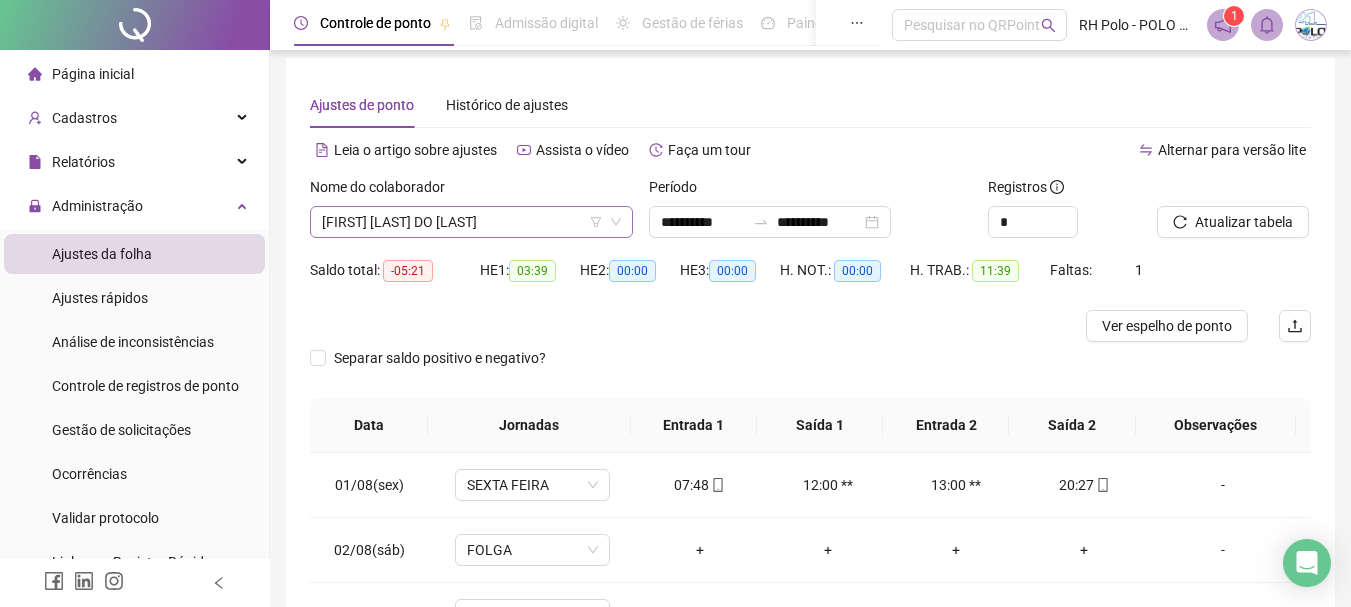 scroll, scrollTop: 0, scrollLeft: 0, axis: both 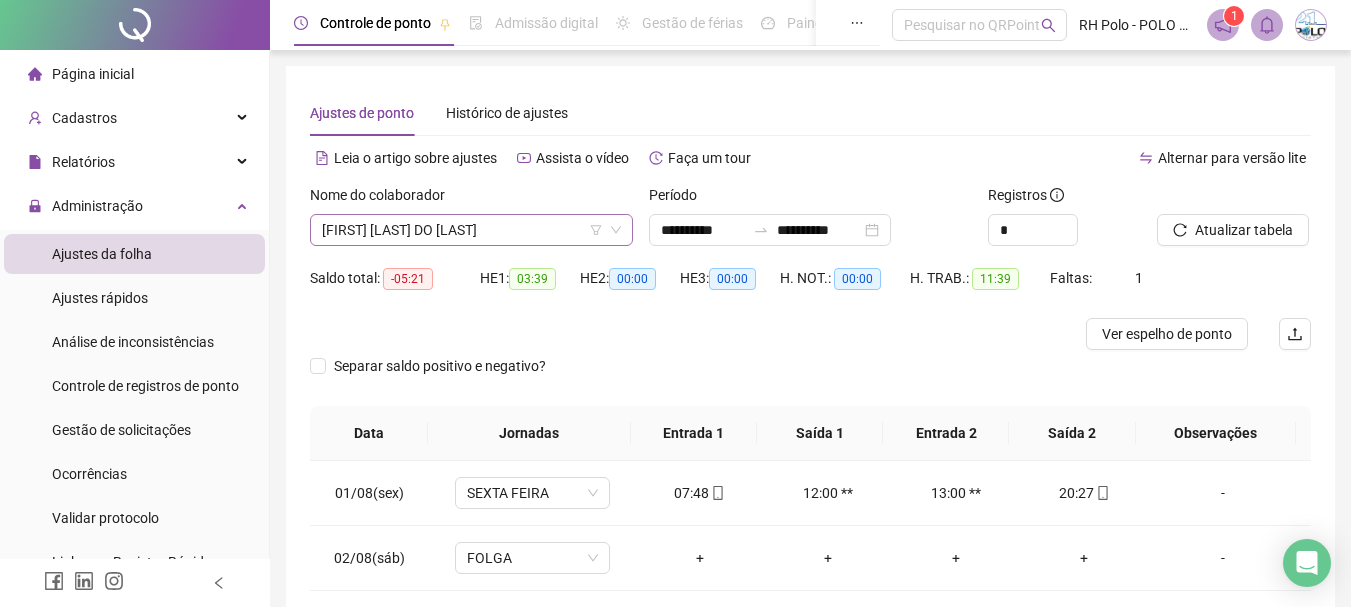 click on "[FIRST] [LAST] DO [LAST]" at bounding box center (471, 230) 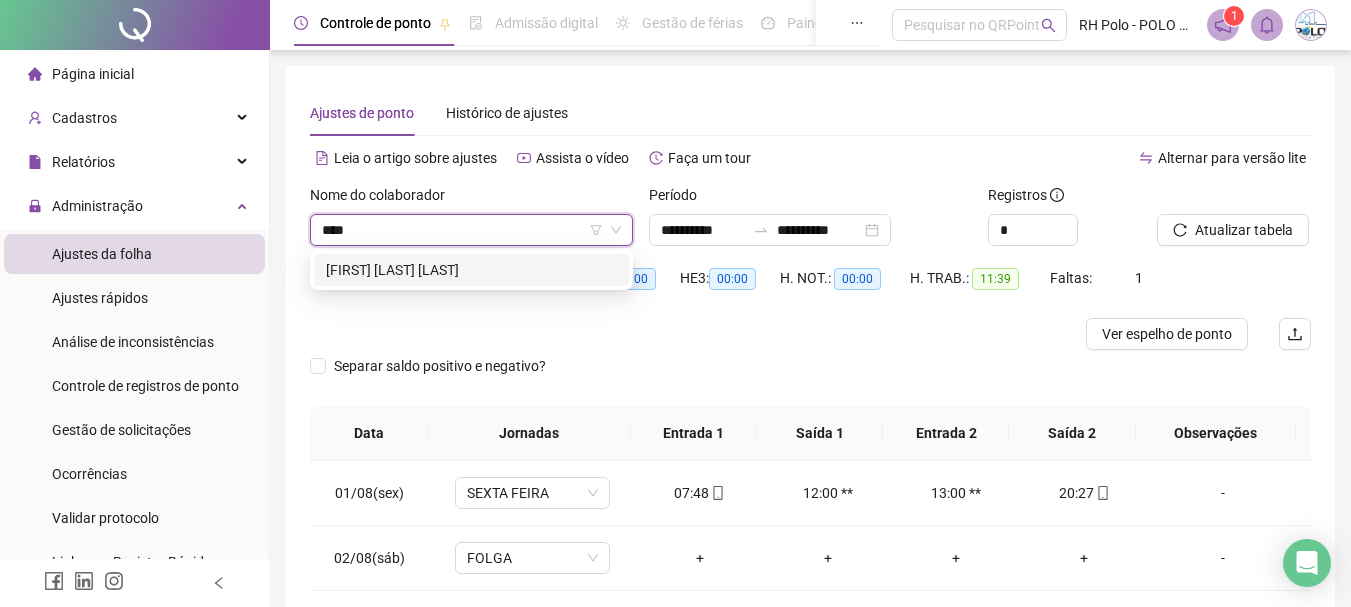 type on "*****" 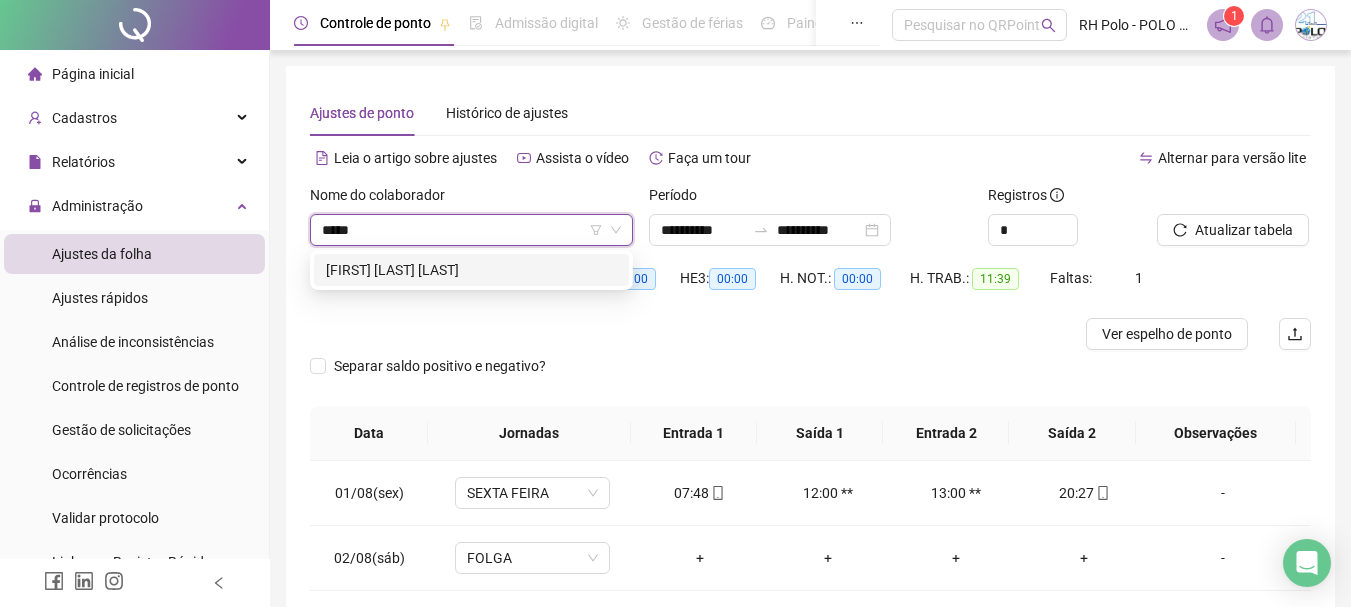 click on "[FIRST] [LAST] [LAST]" at bounding box center [471, 270] 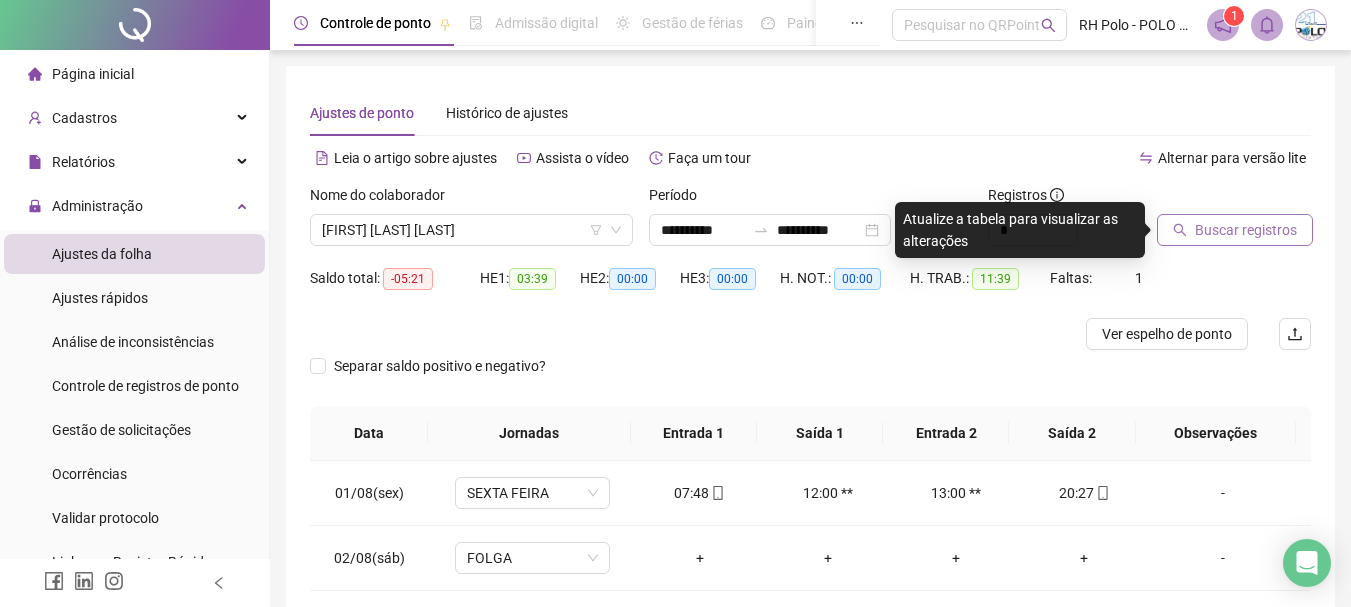 click on "Buscar registros" at bounding box center (1246, 230) 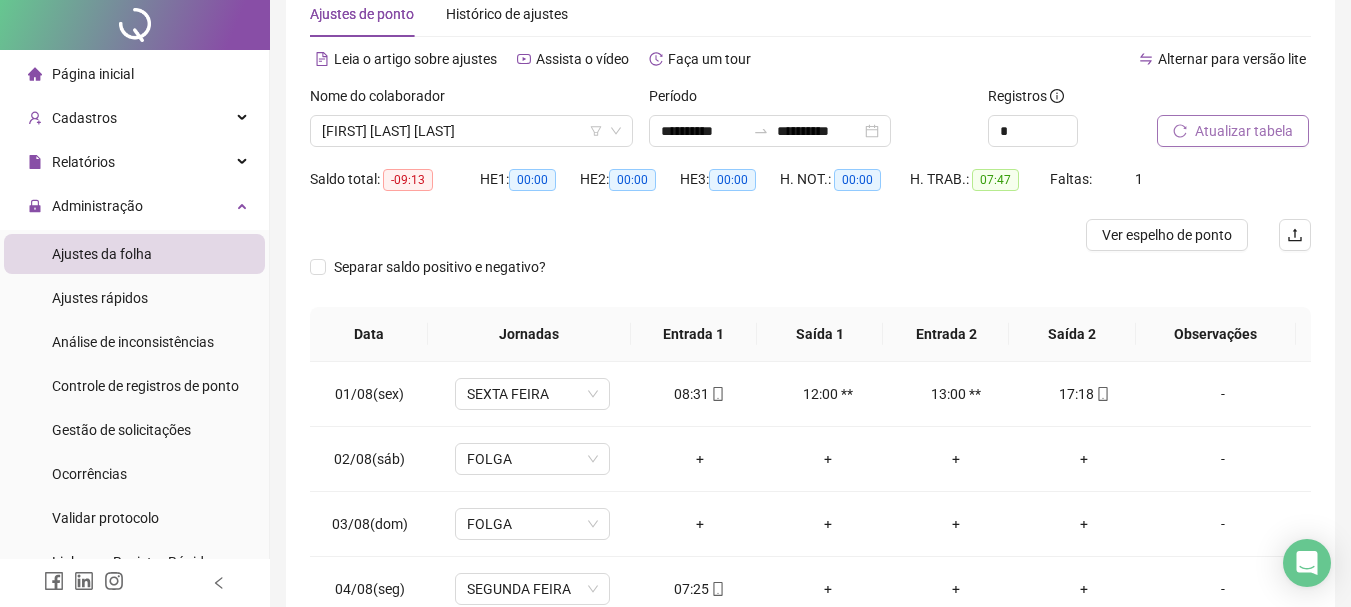 scroll, scrollTop: 224, scrollLeft: 0, axis: vertical 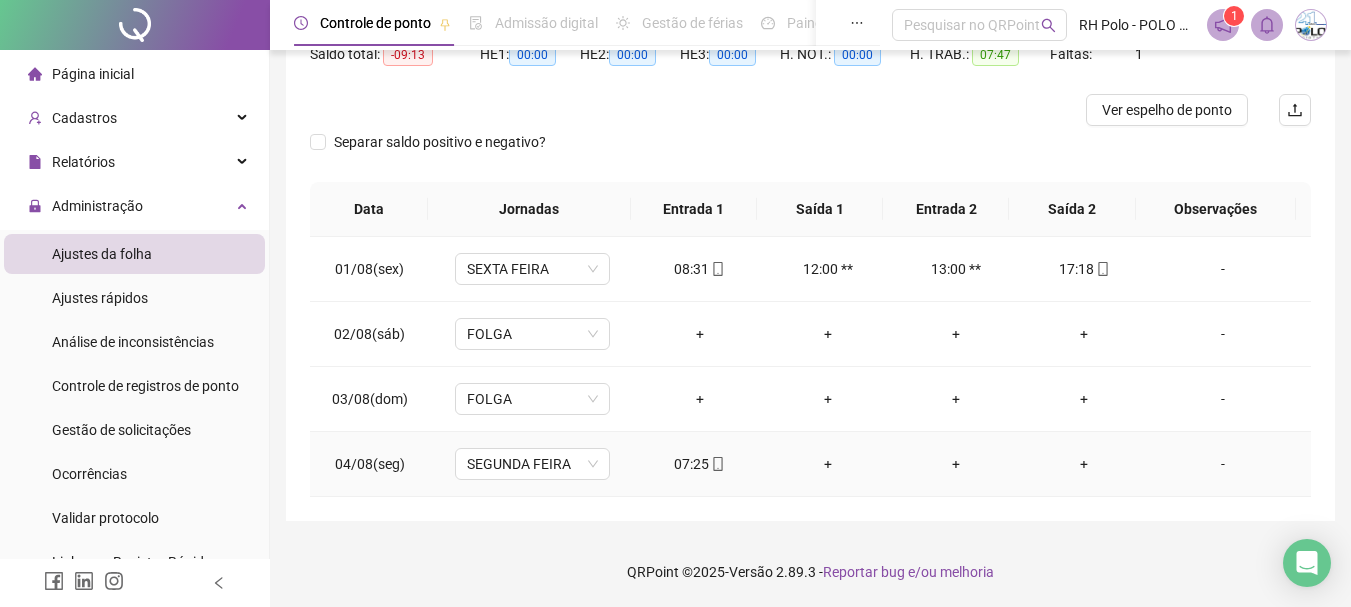 click 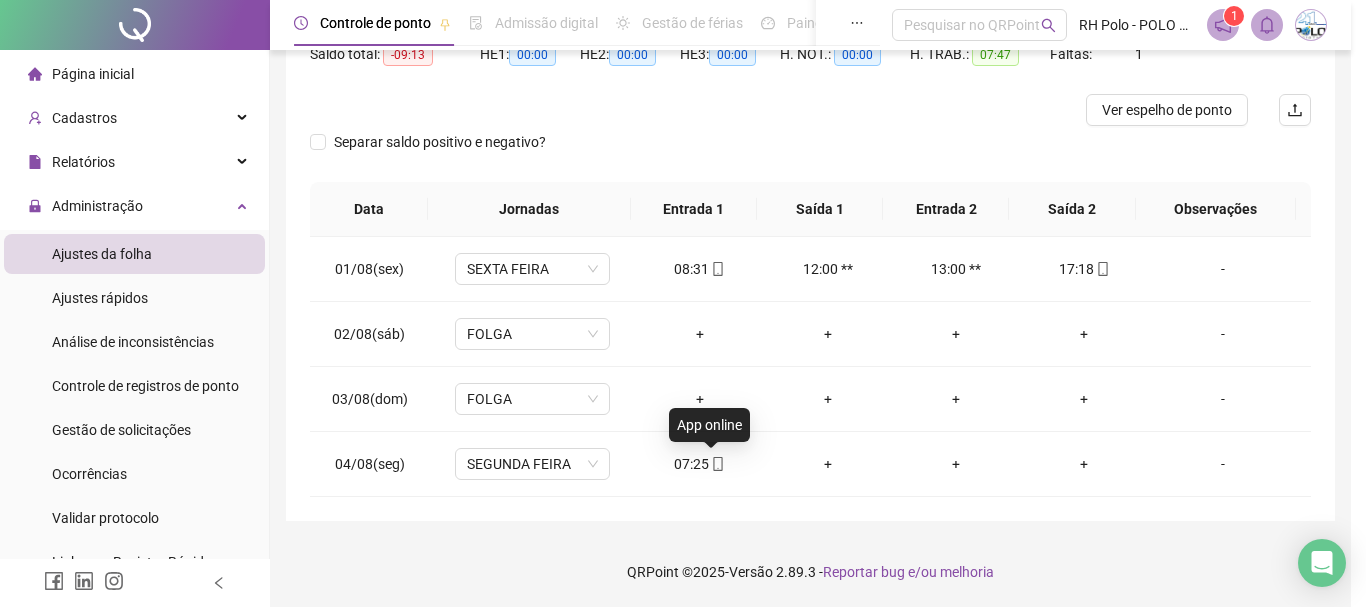 type on "**********" 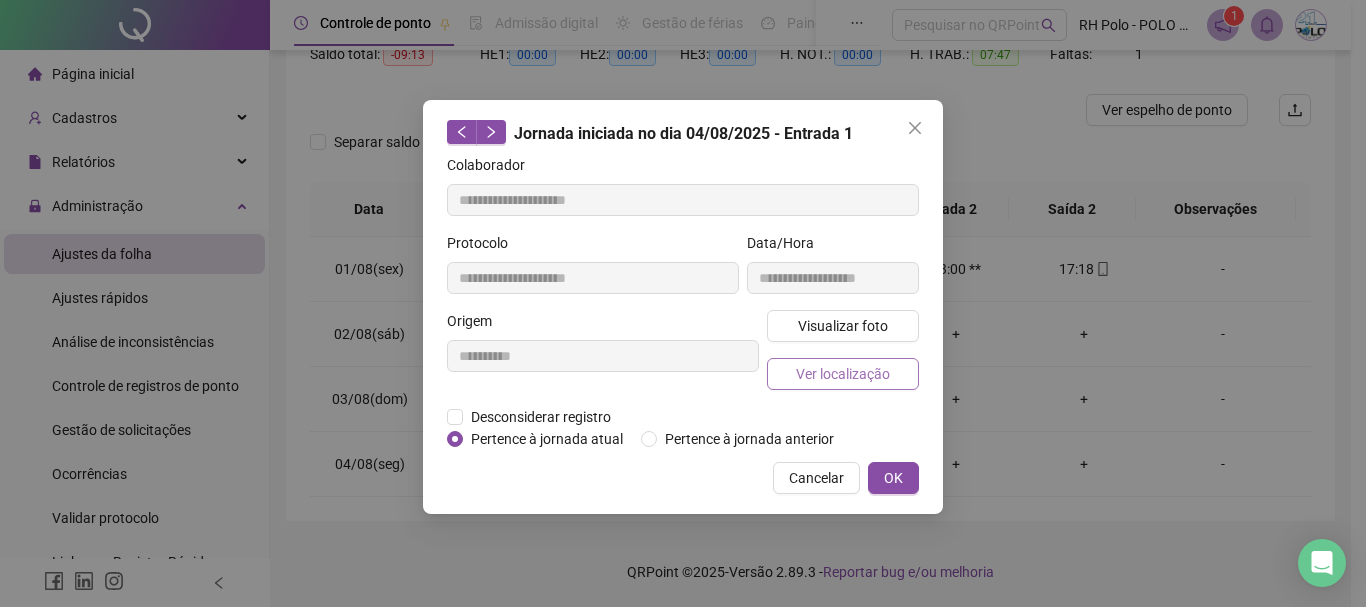 click on "Ver localização" at bounding box center (843, 374) 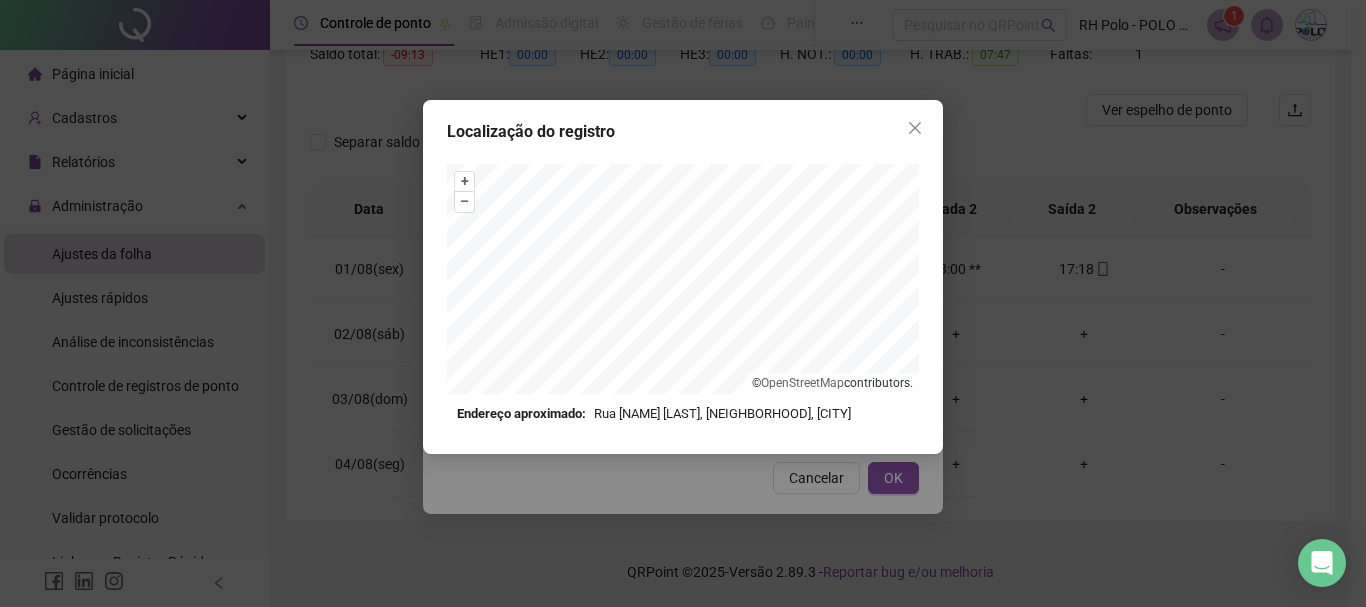 click on "Endereço aproximado:   Rua [NAME], [NEIGHBORHOOD], [CITY]" at bounding box center [683, 414] 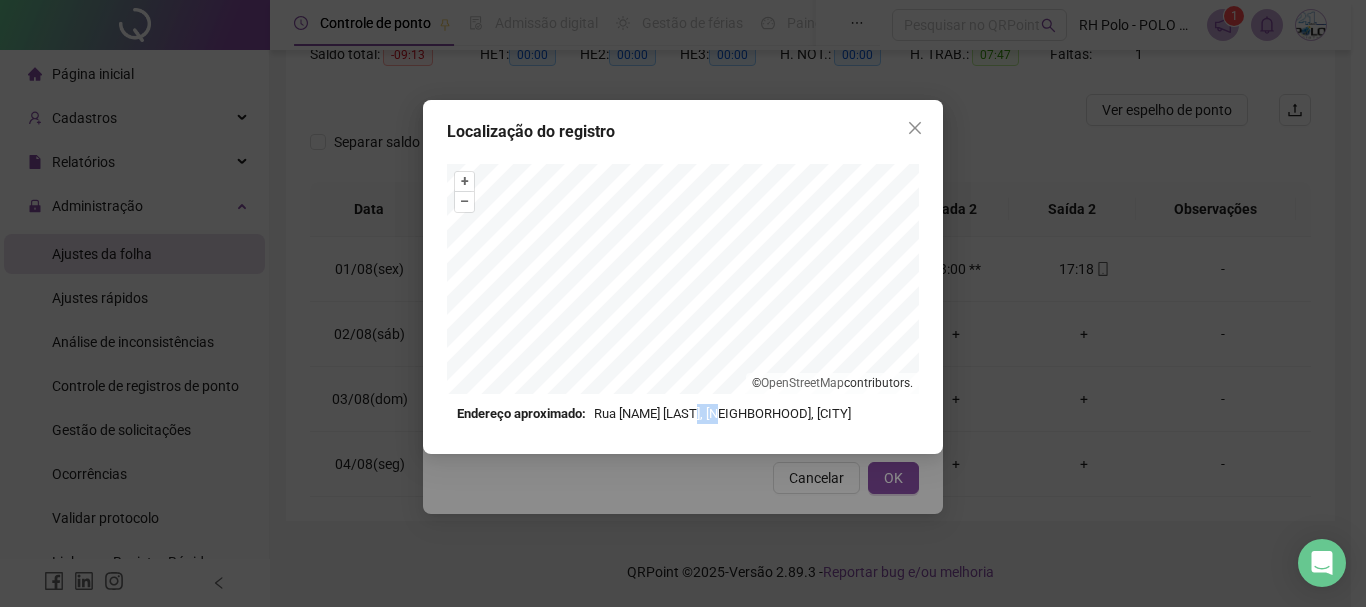 click on "Endereço aproximado:   Rua [NAME], [NEIGHBORHOOD], [CITY]" at bounding box center (683, 414) 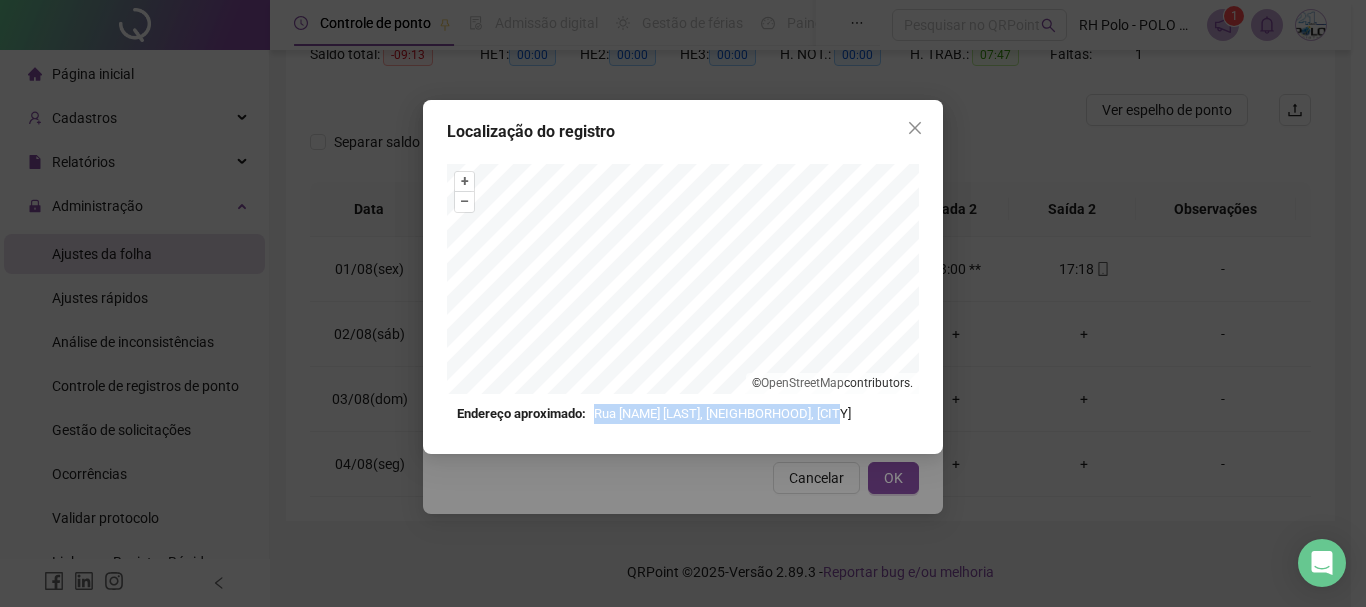 click on "Endereço aproximado:   Rua [NAME], [NEIGHBORHOOD], [CITY]" at bounding box center (683, 414) 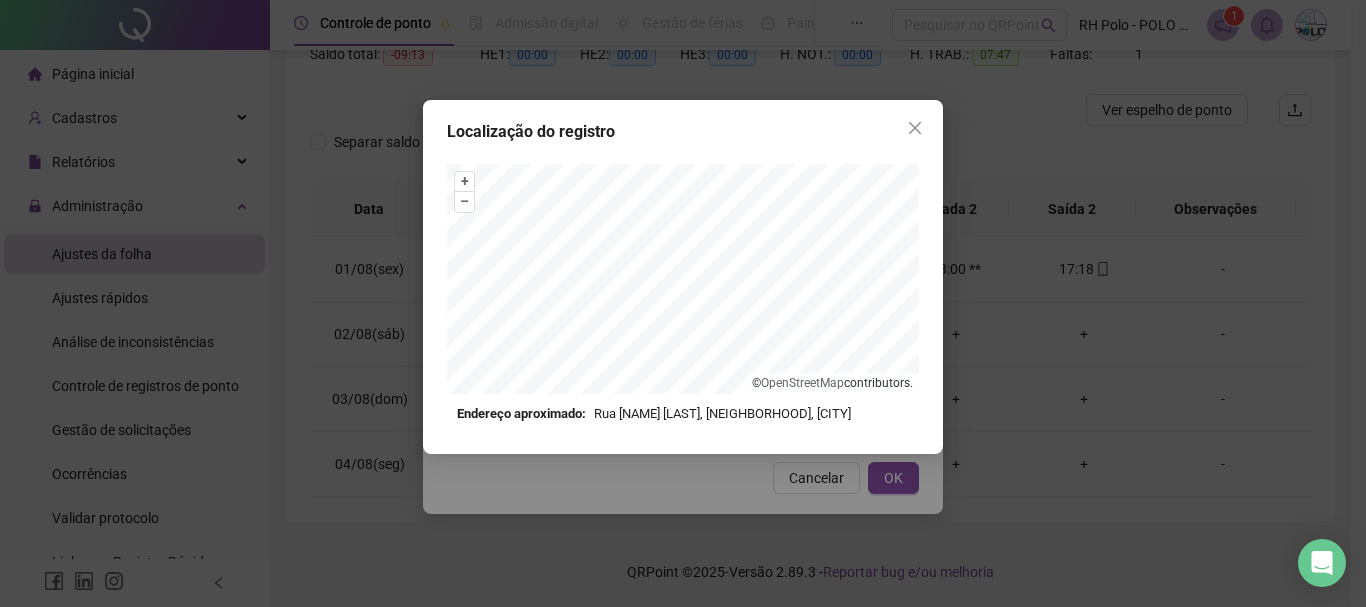 click on "Endereço aproximado:   Rua [NAME], [NEIGHBORHOOD], [CITY]" at bounding box center [683, 414] 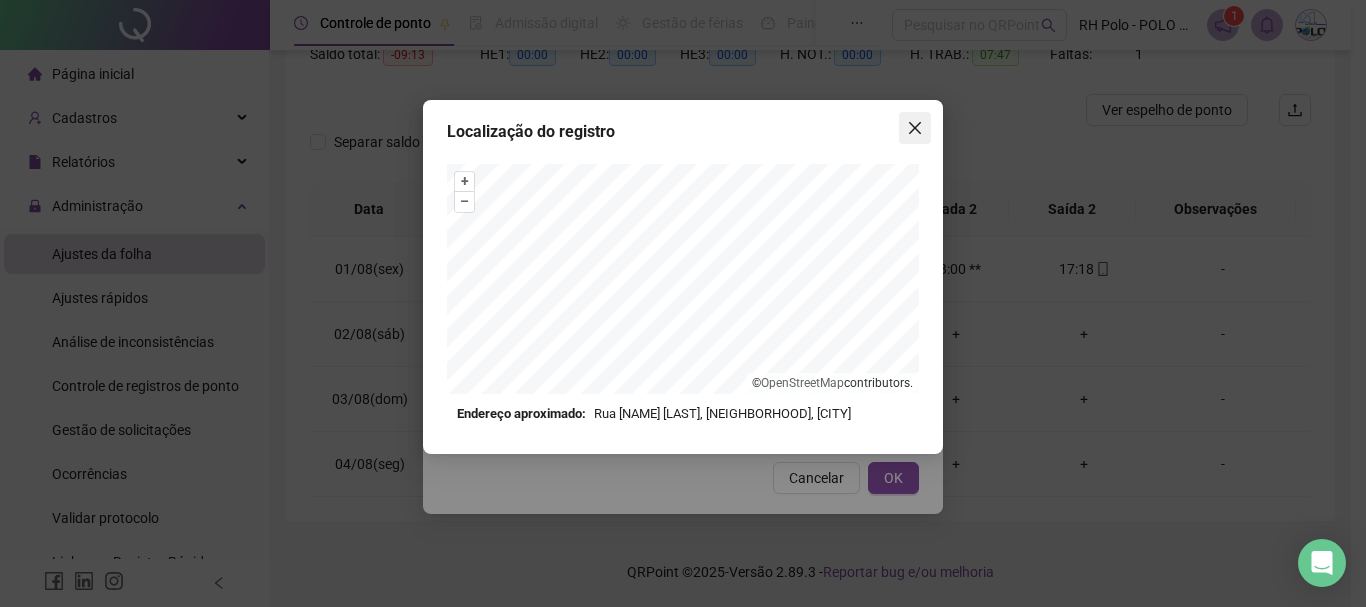 click 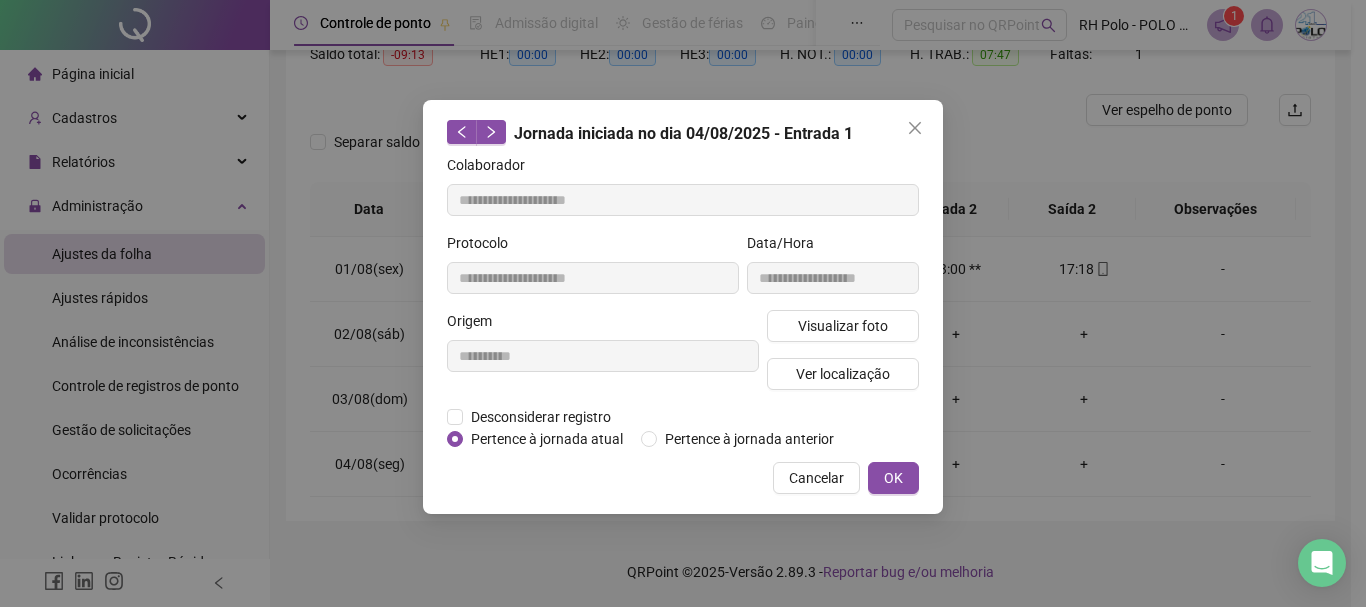 click 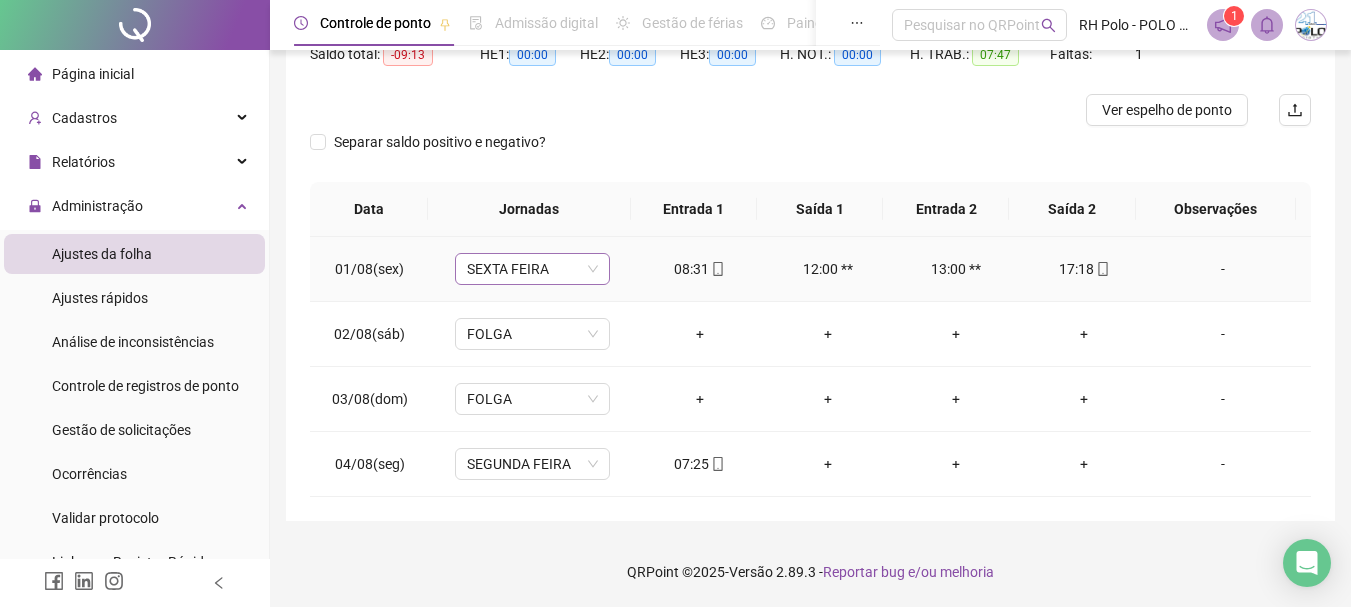 scroll, scrollTop: 0, scrollLeft: 0, axis: both 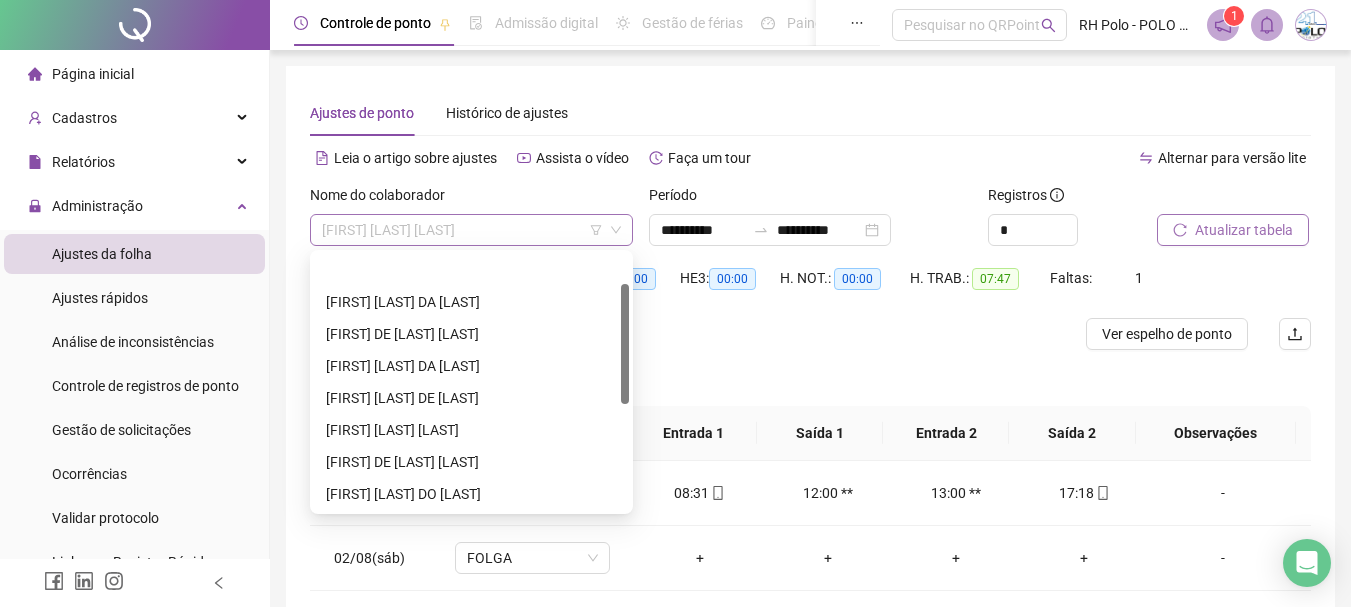 click on "[FIRST] [LAST] [LAST]" at bounding box center (471, 230) 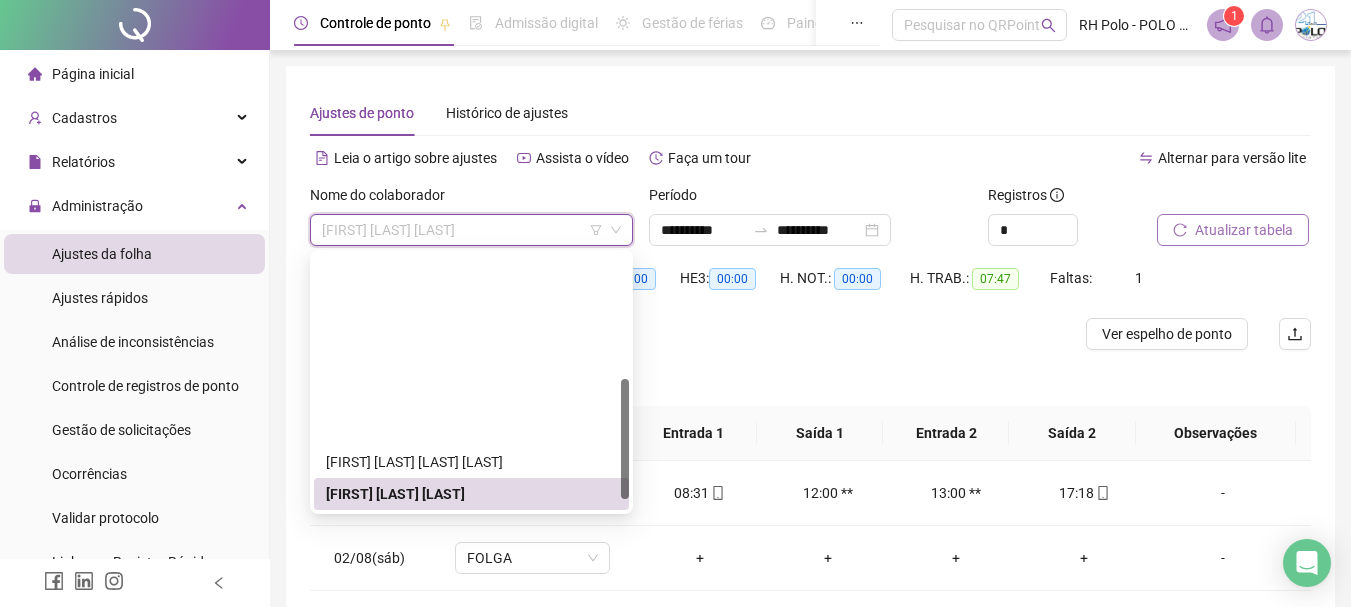 scroll, scrollTop: 264, scrollLeft: 0, axis: vertical 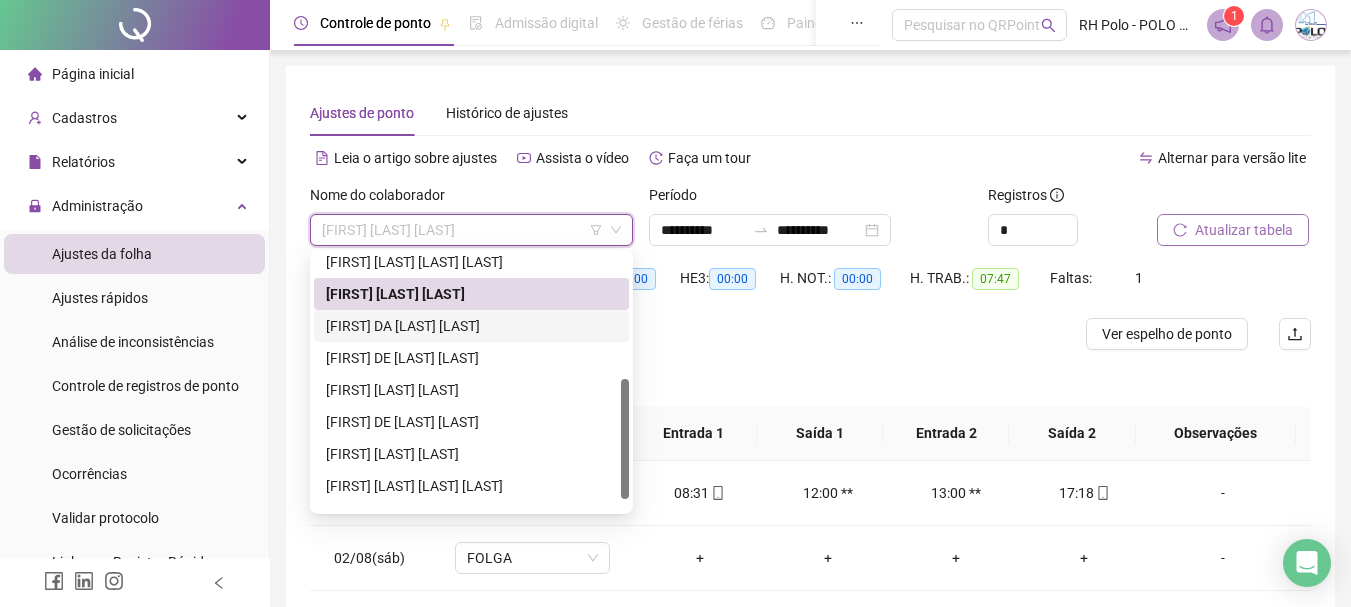 click on "[FIRST] DA [LAST] [LAST]" at bounding box center (471, 326) 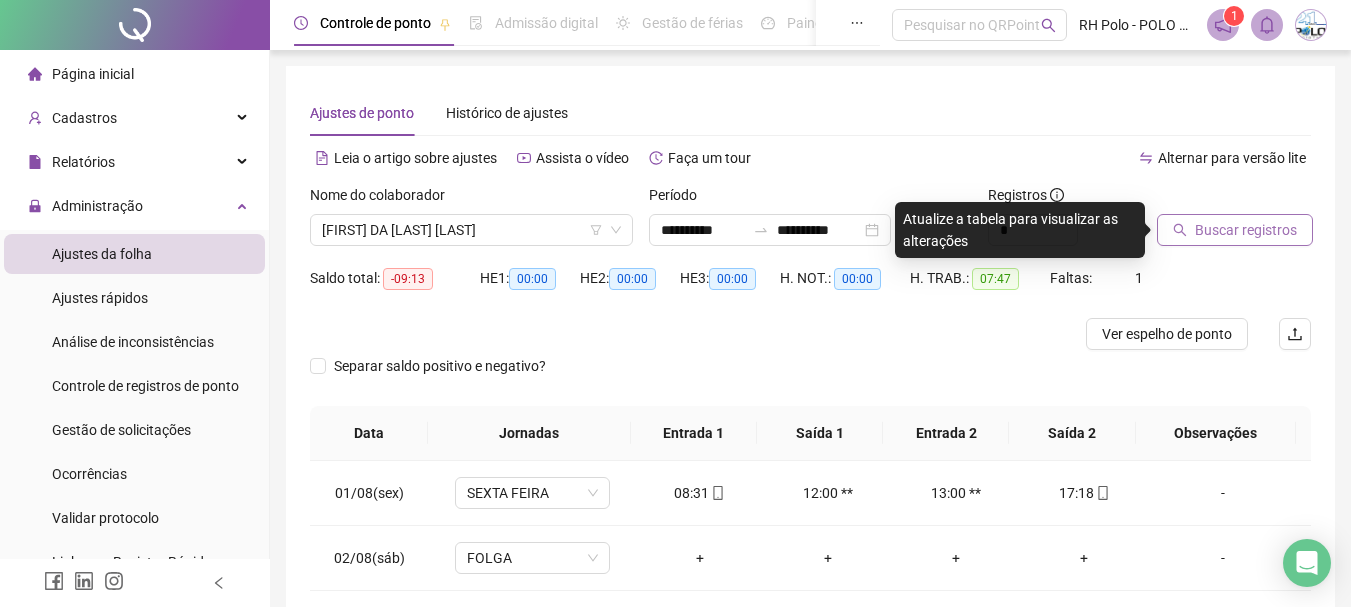click on "Buscar registros" at bounding box center (1246, 230) 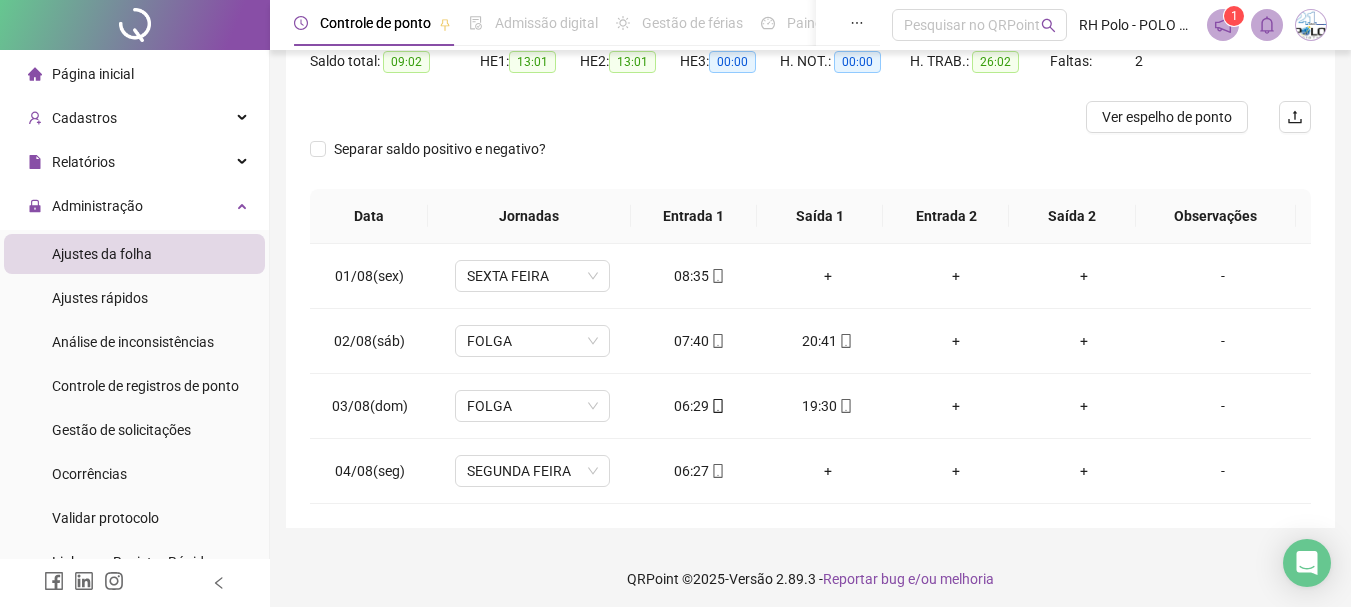 scroll, scrollTop: 224, scrollLeft: 0, axis: vertical 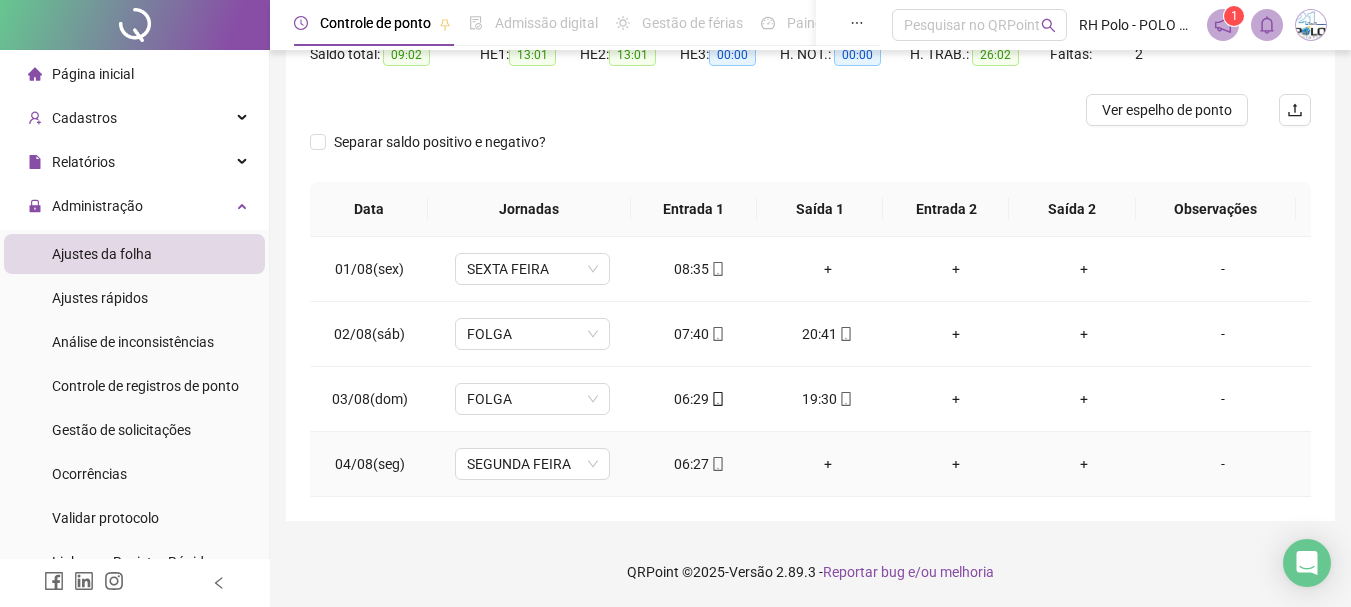 click on "06:27" at bounding box center (700, 464) 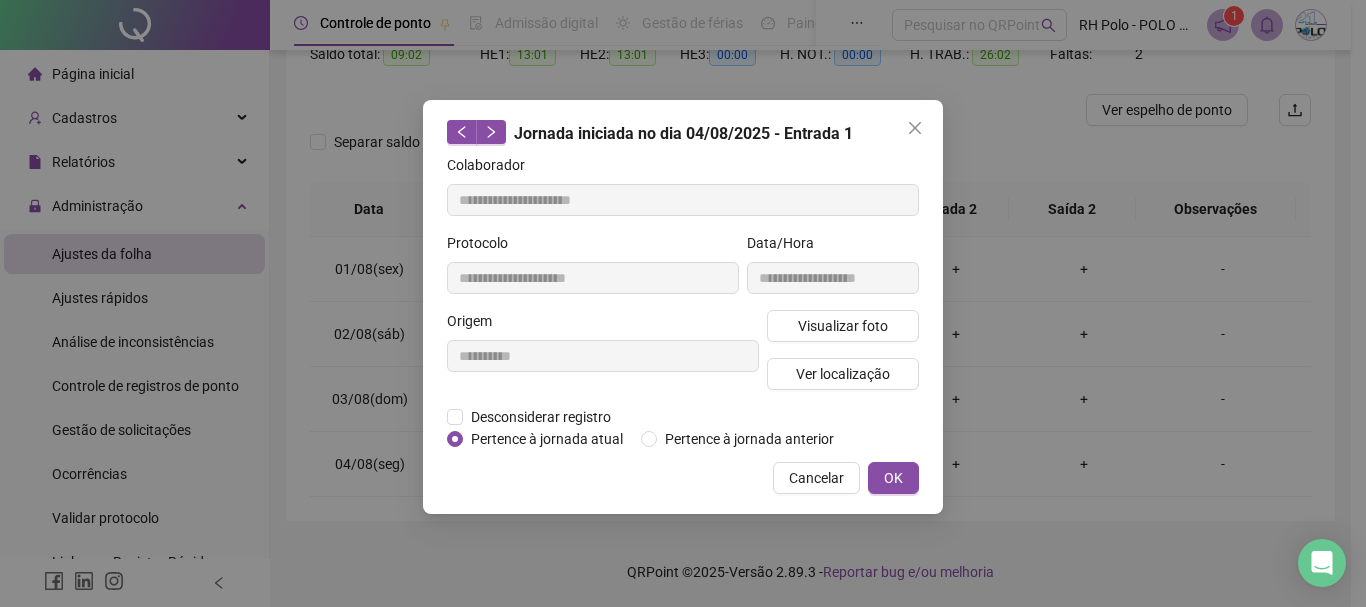 type on "**********" 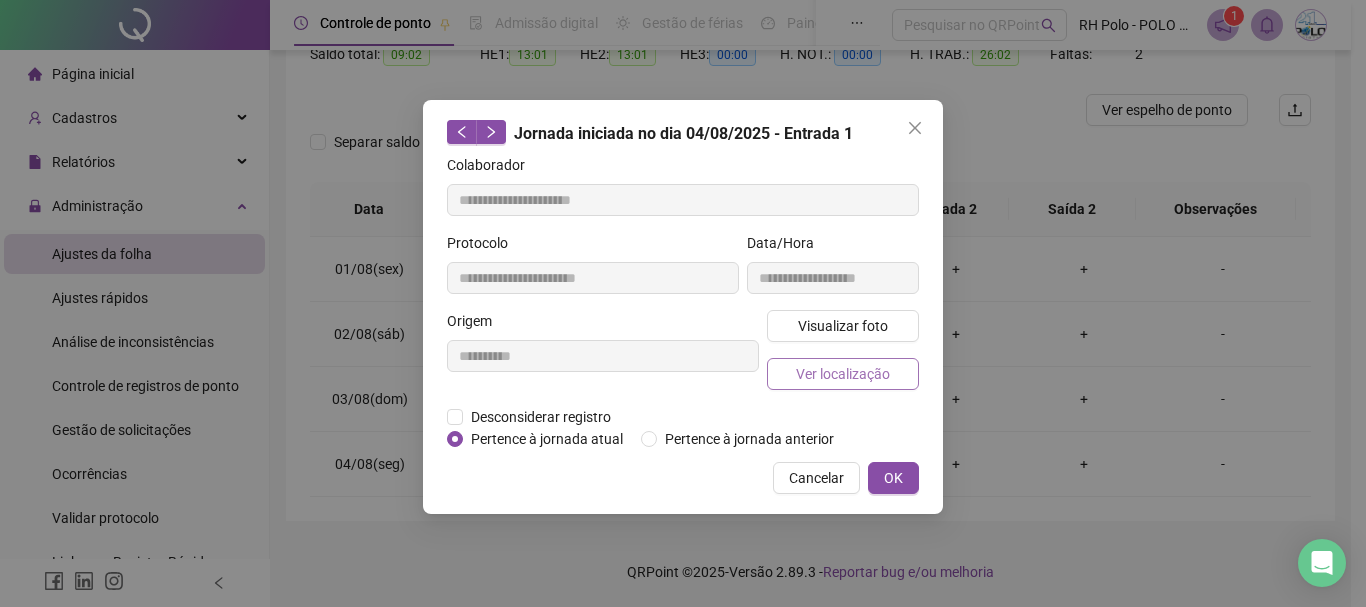 click on "Ver localização" at bounding box center (843, 374) 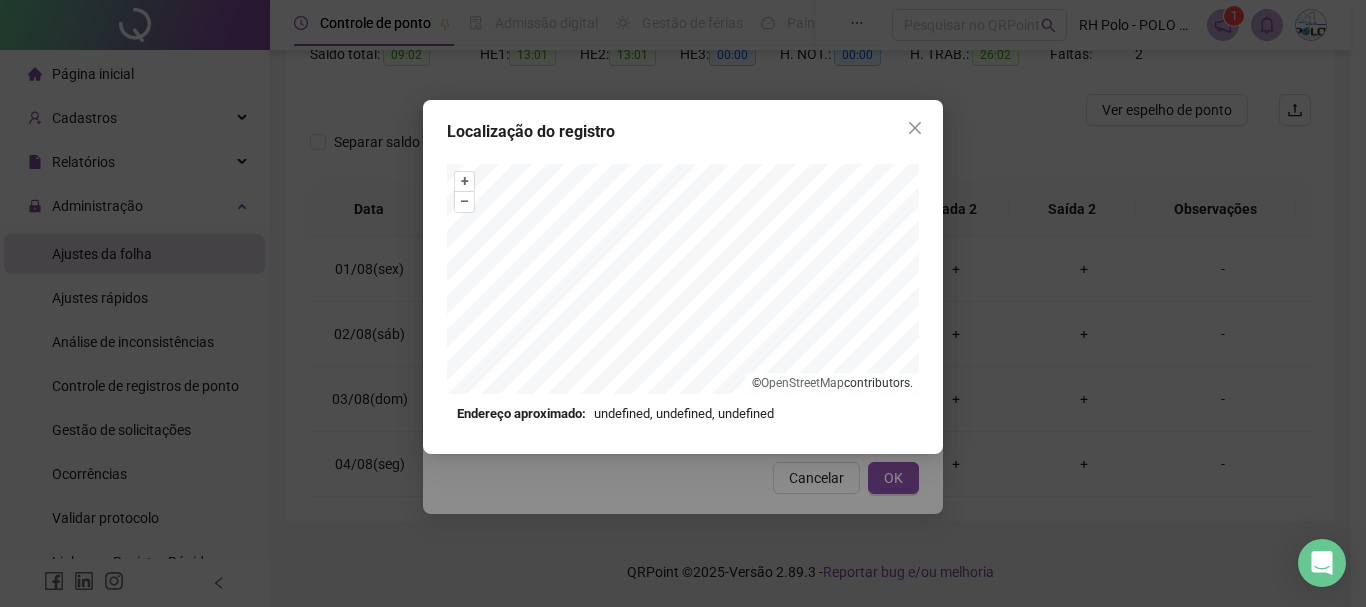 click on "Endereço aproximado:   [CITY], [STATE], [ZIP]" at bounding box center (683, 414) 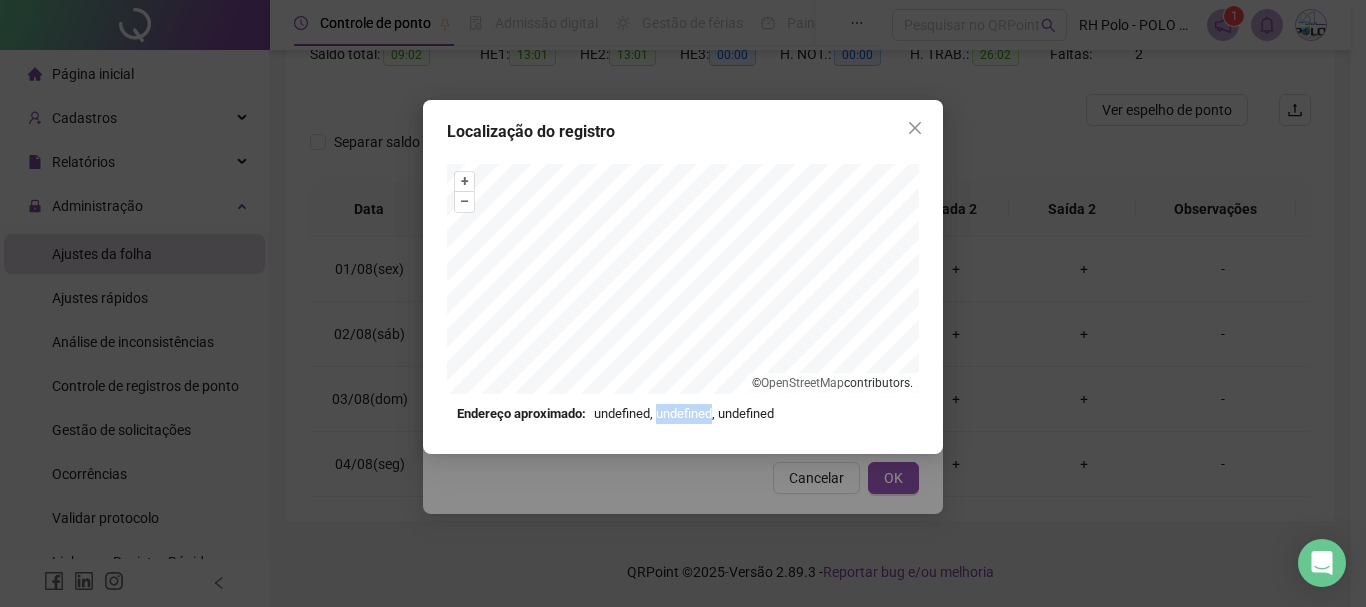 click on "Endereço aproximado:   [CITY], [STATE], [ZIP]" at bounding box center (683, 414) 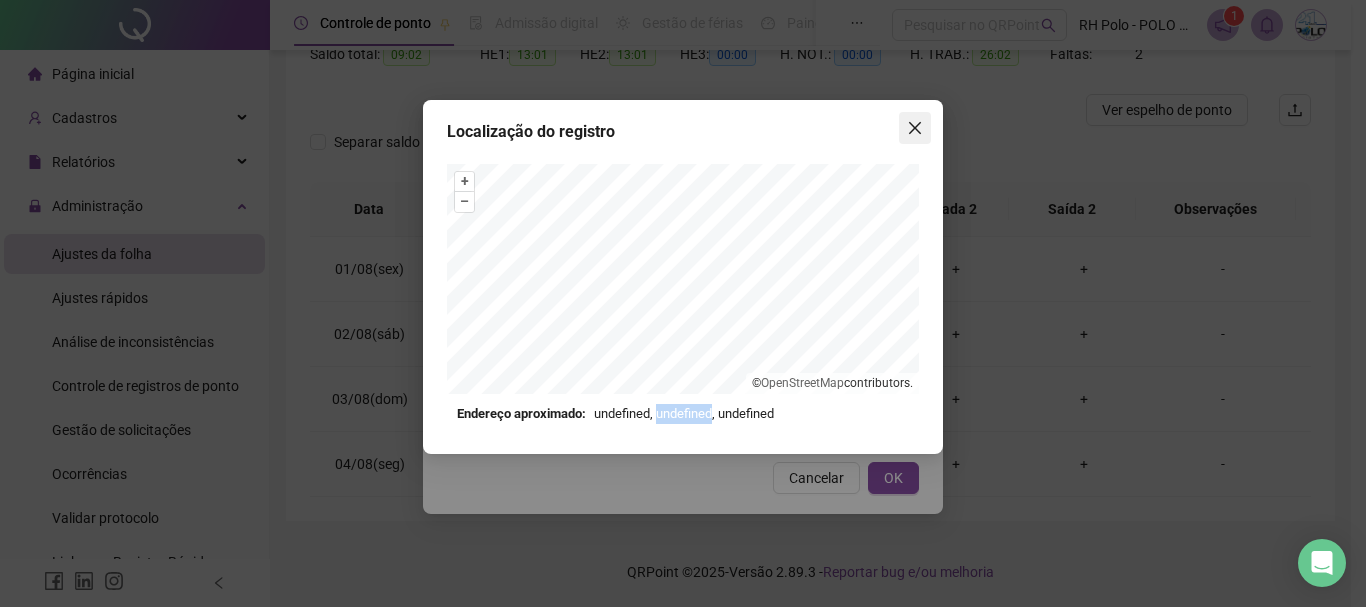 click 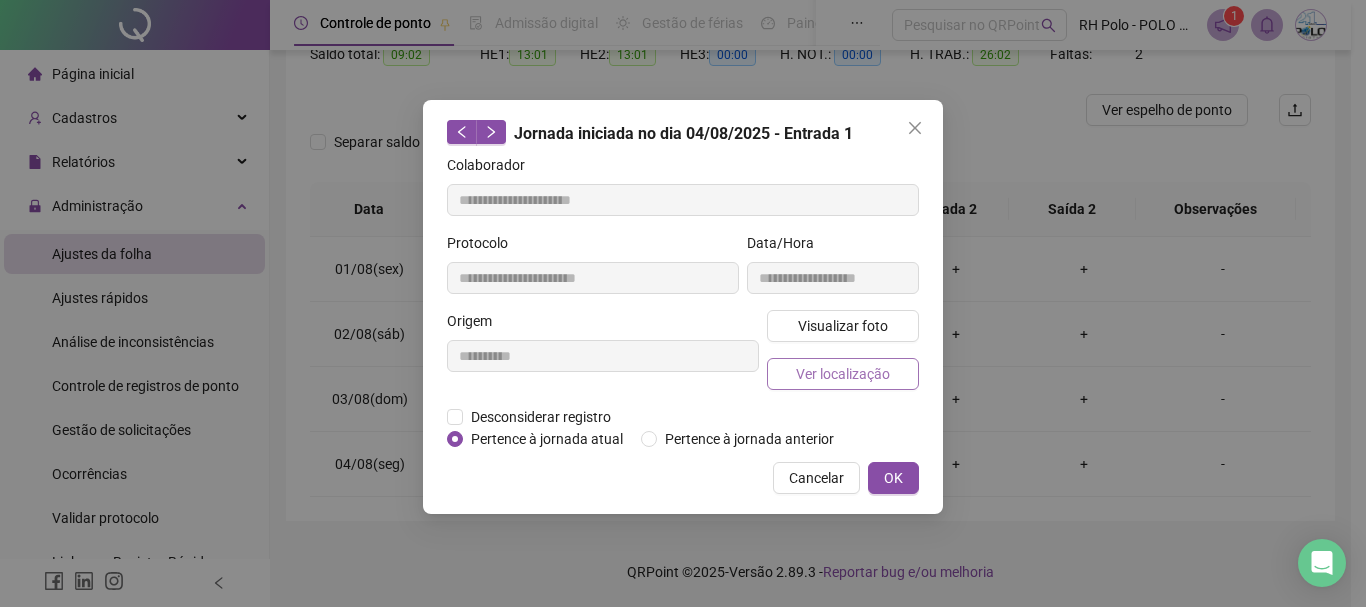 click on "Ver localização" at bounding box center [843, 374] 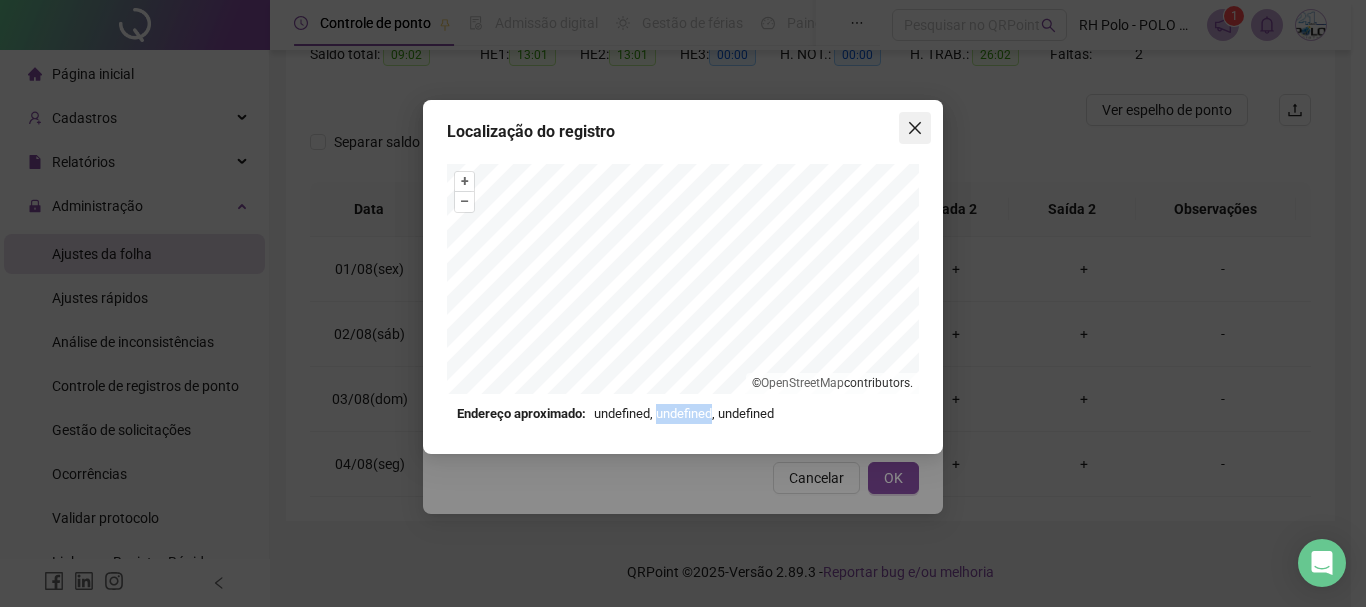 click 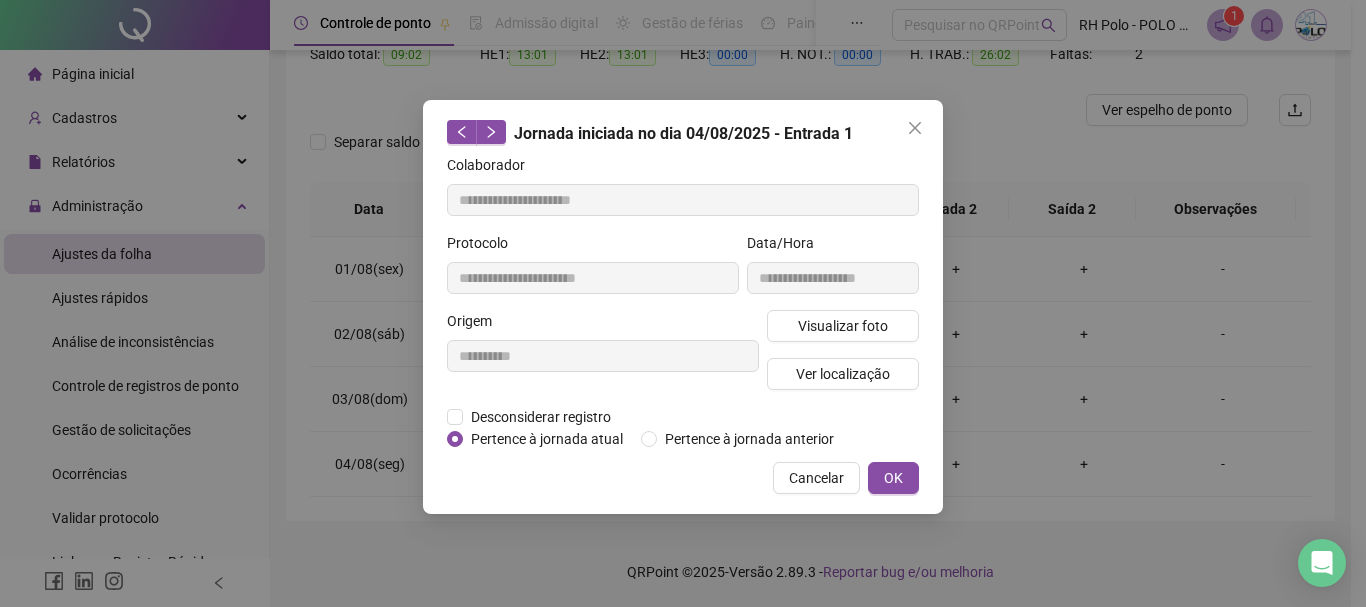 click 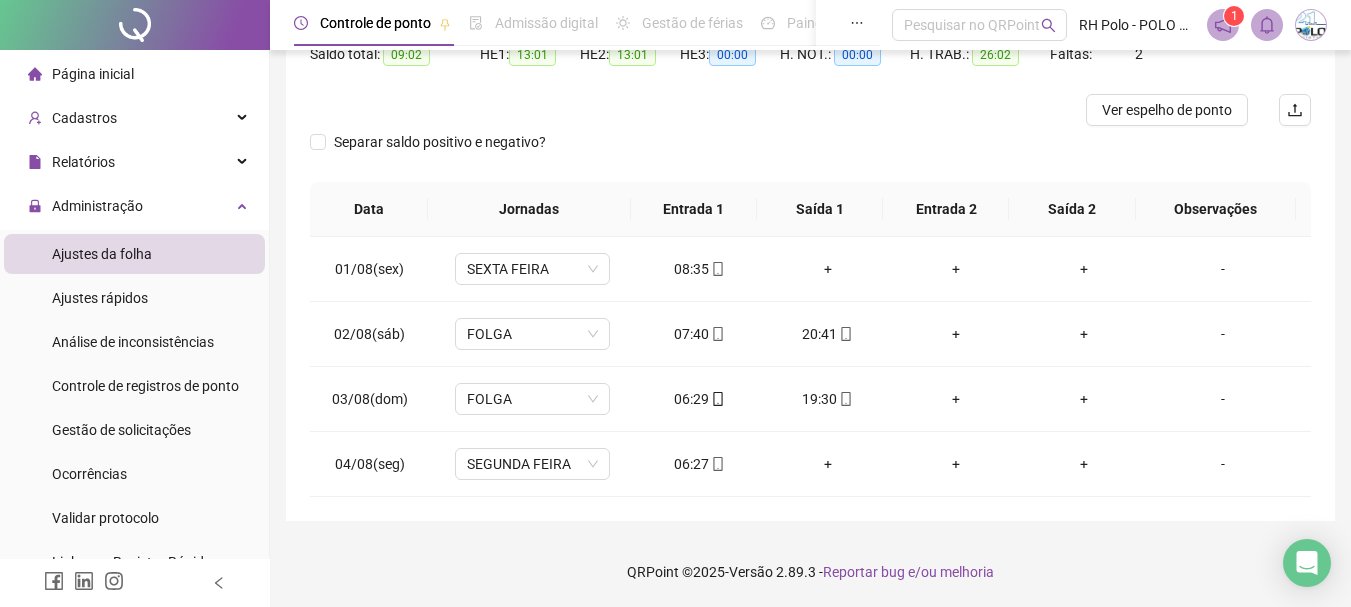 click on "Separar saldo positivo e negativo?" at bounding box center [810, 154] 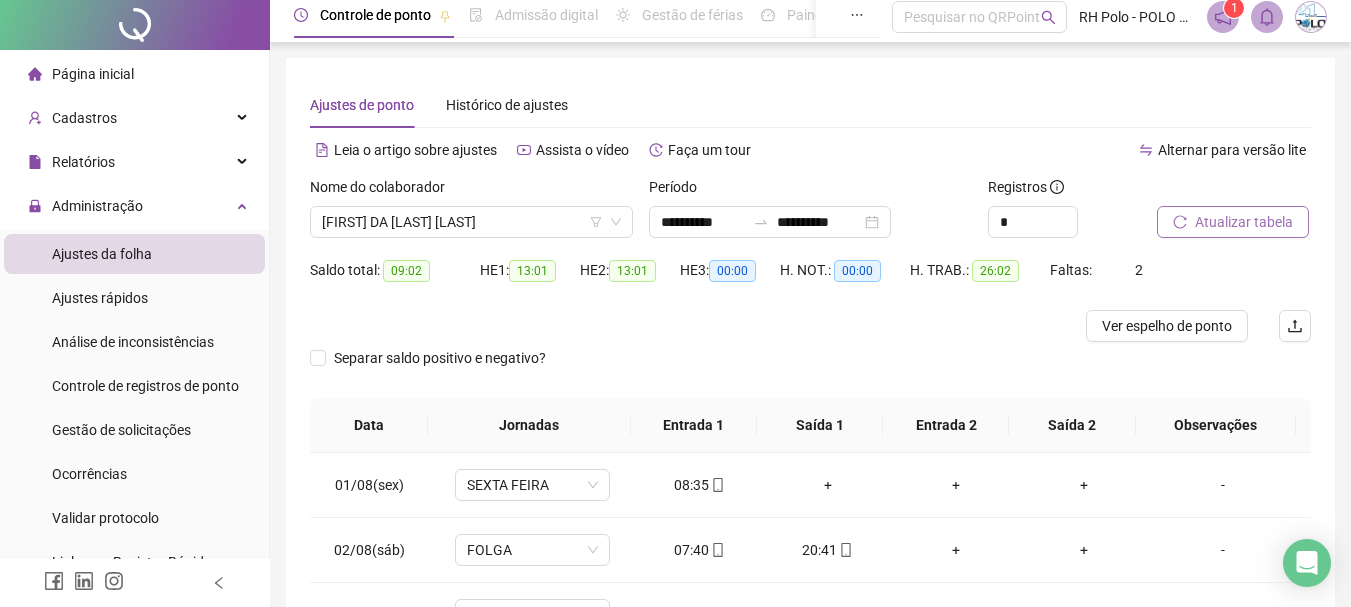 scroll, scrollTop: 0, scrollLeft: 0, axis: both 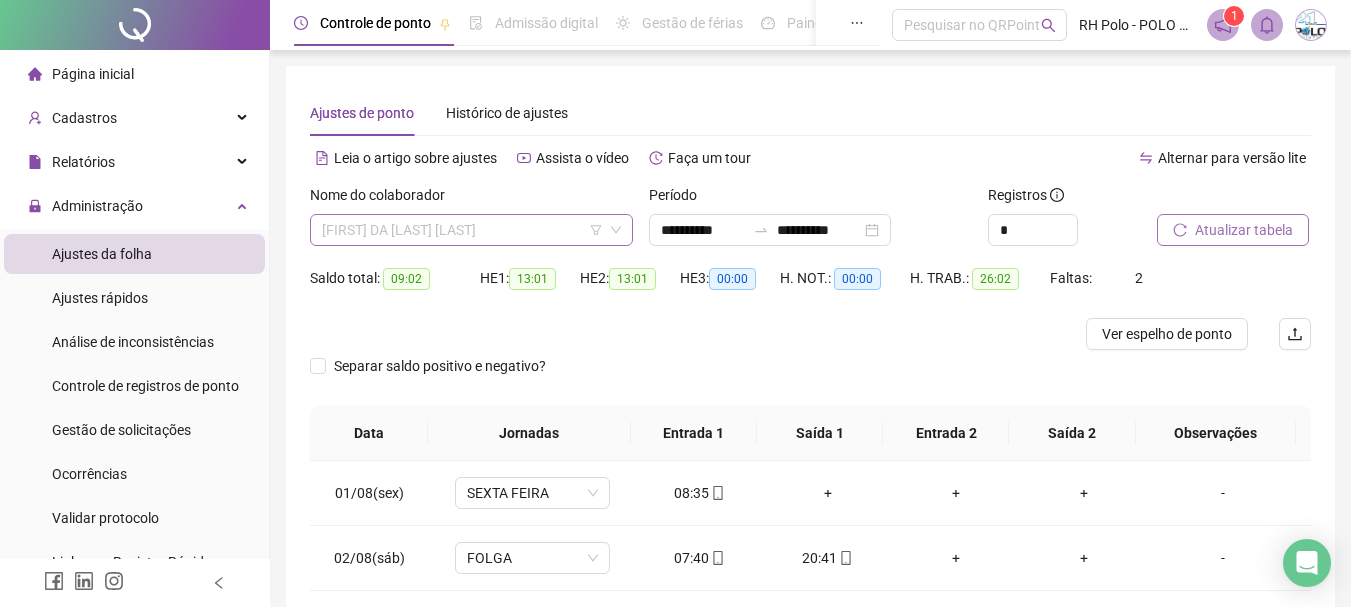 click on "[FIRST] DA [LAST] [LAST]" at bounding box center [471, 230] 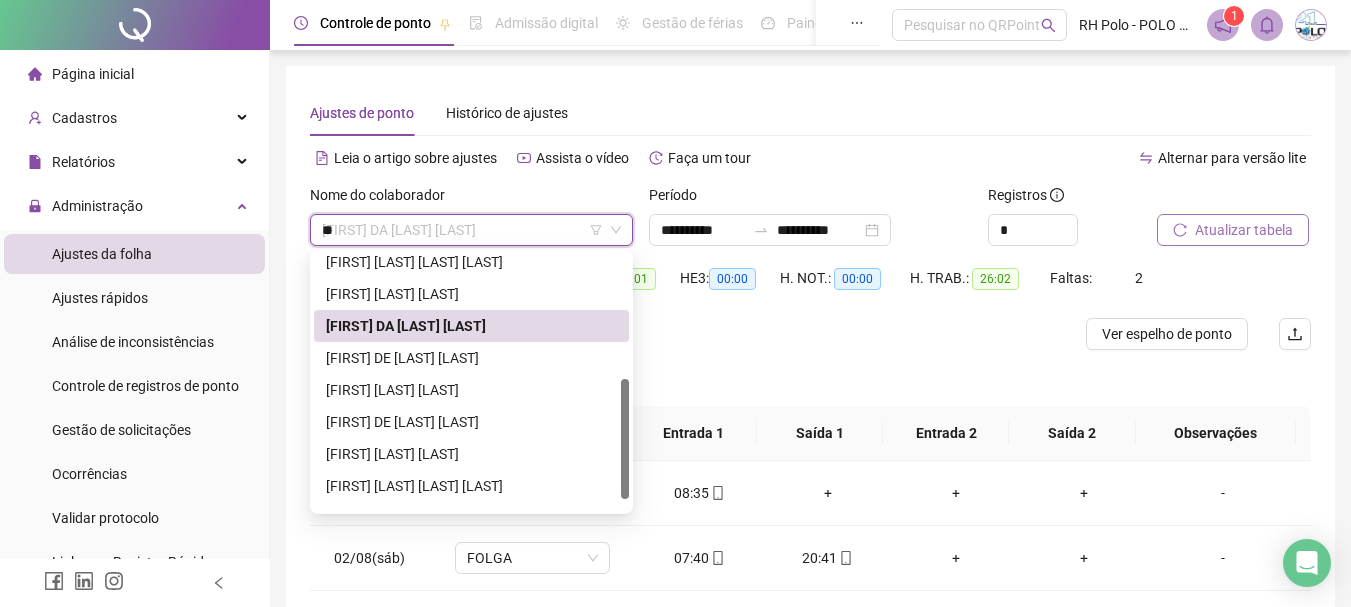 scroll, scrollTop: 0, scrollLeft: 0, axis: both 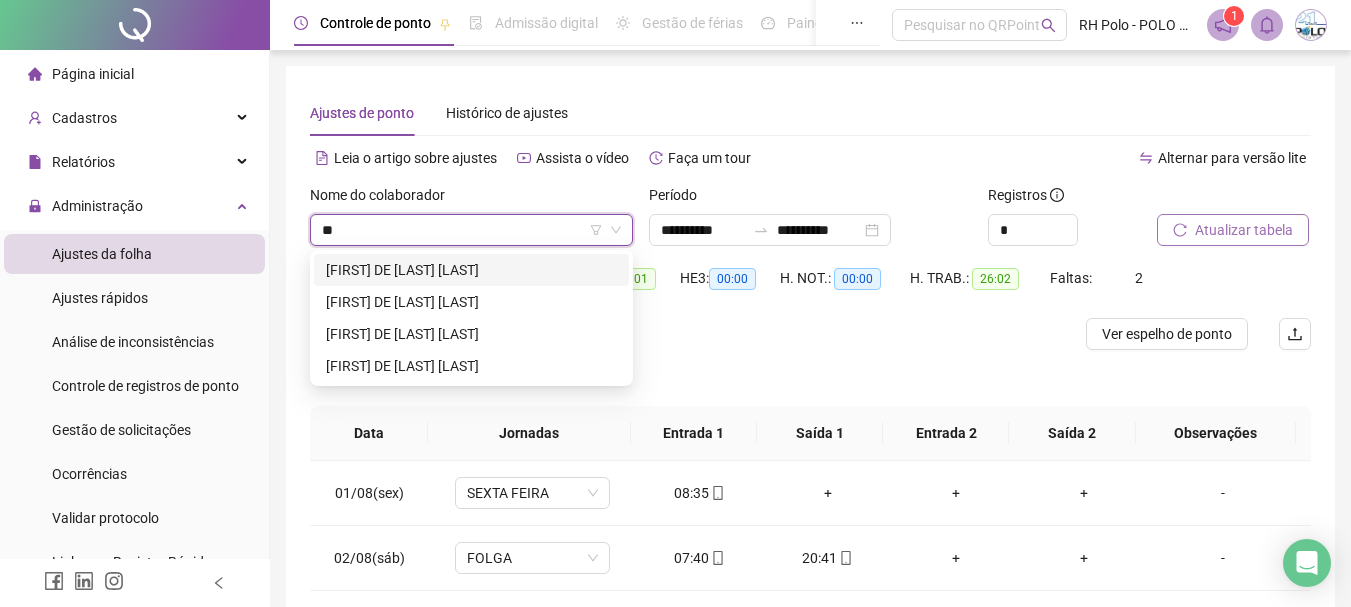 type on "***" 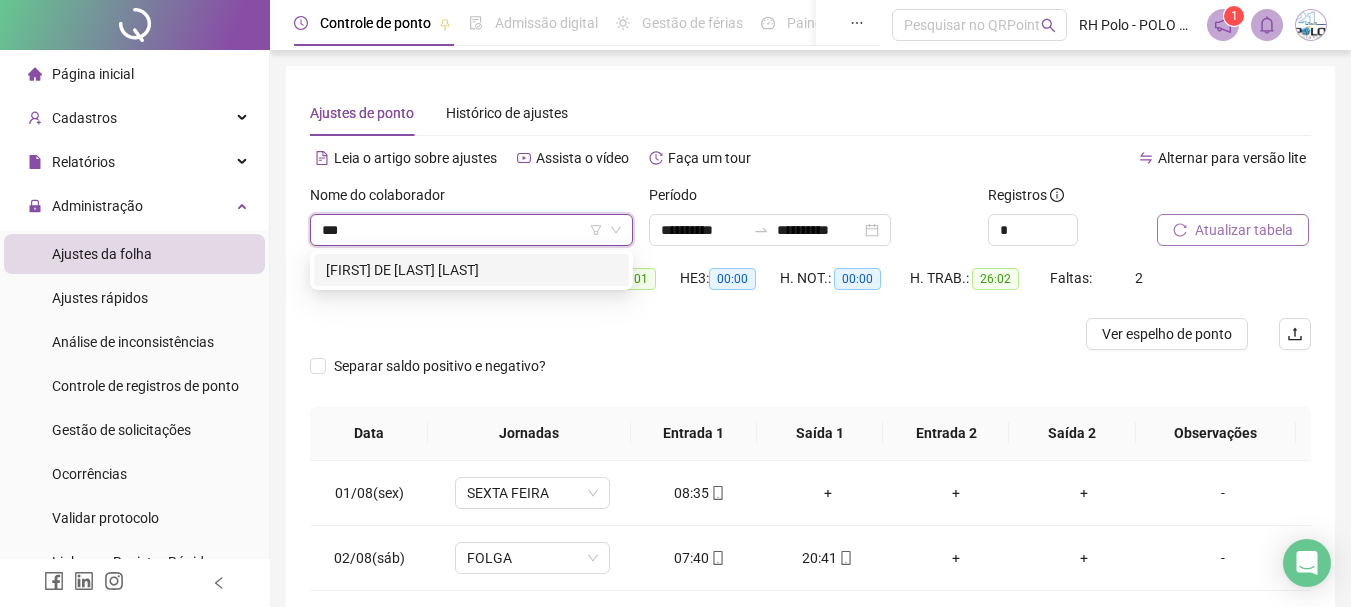 click on "[FIRST] DE [LAST] [LAST]" at bounding box center (471, 270) 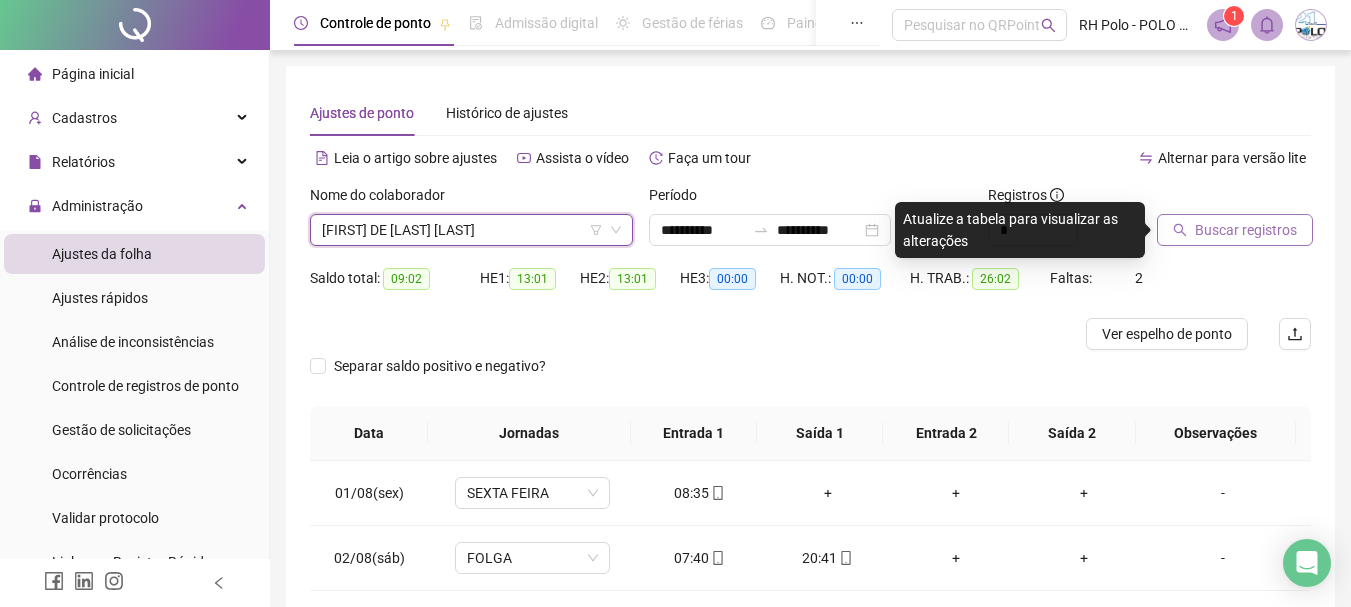 click on "Buscar registros" at bounding box center [1246, 230] 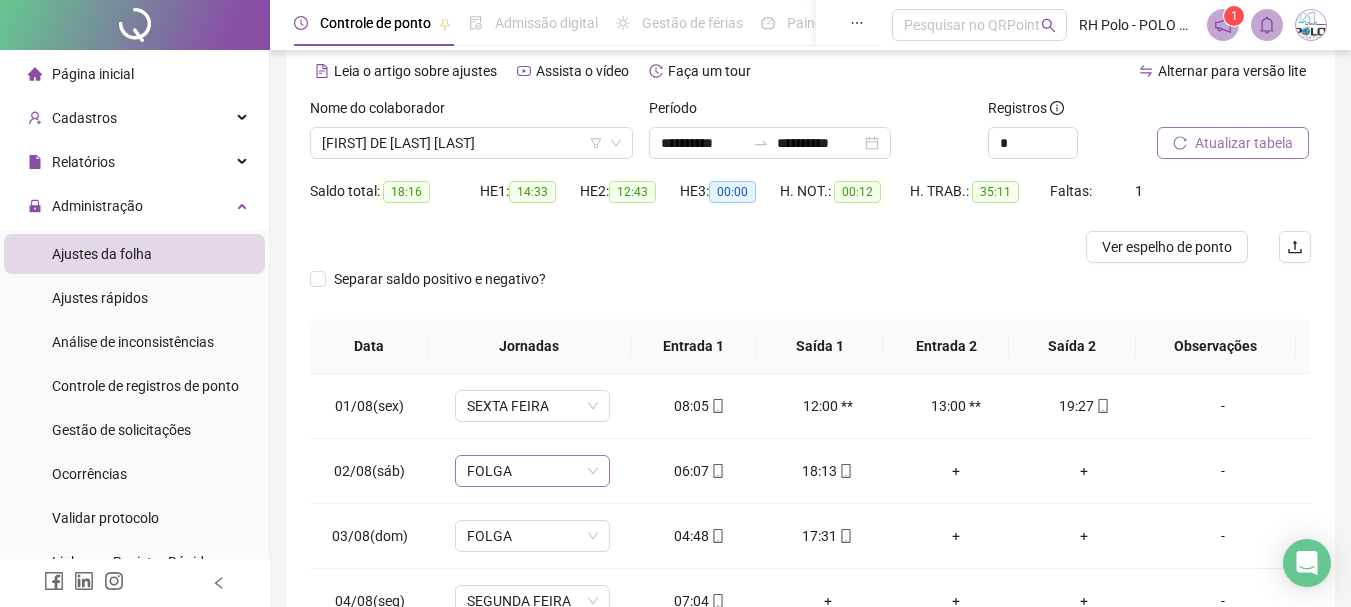 scroll, scrollTop: 224, scrollLeft: 0, axis: vertical 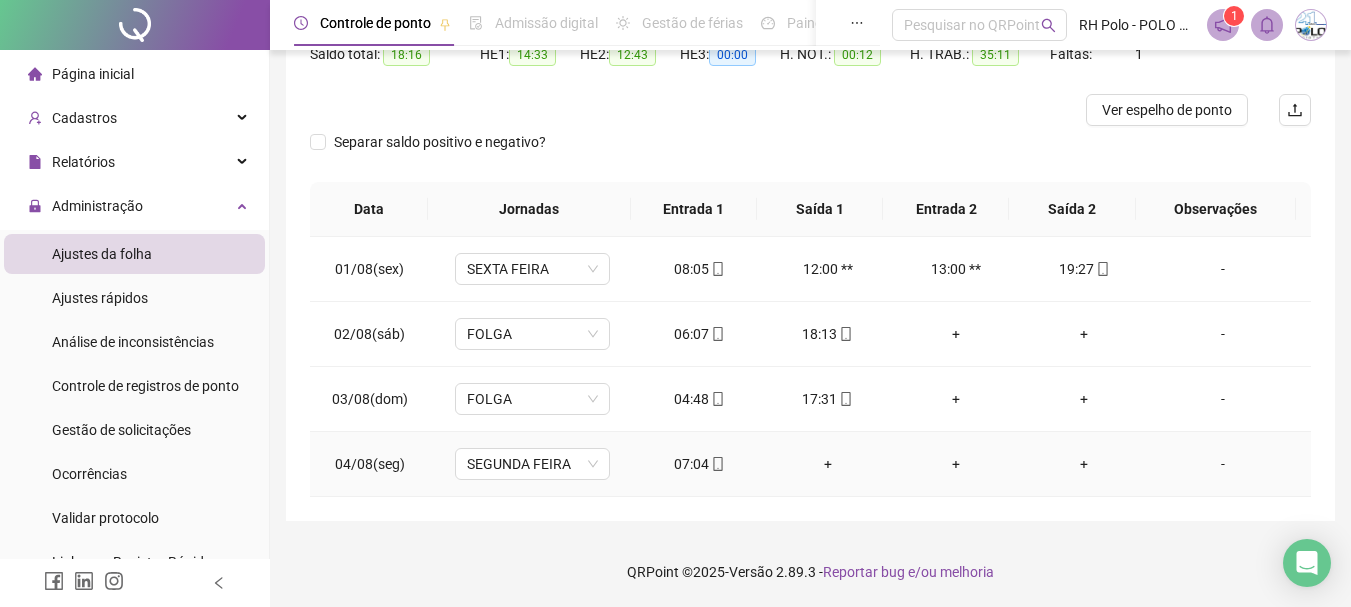 click 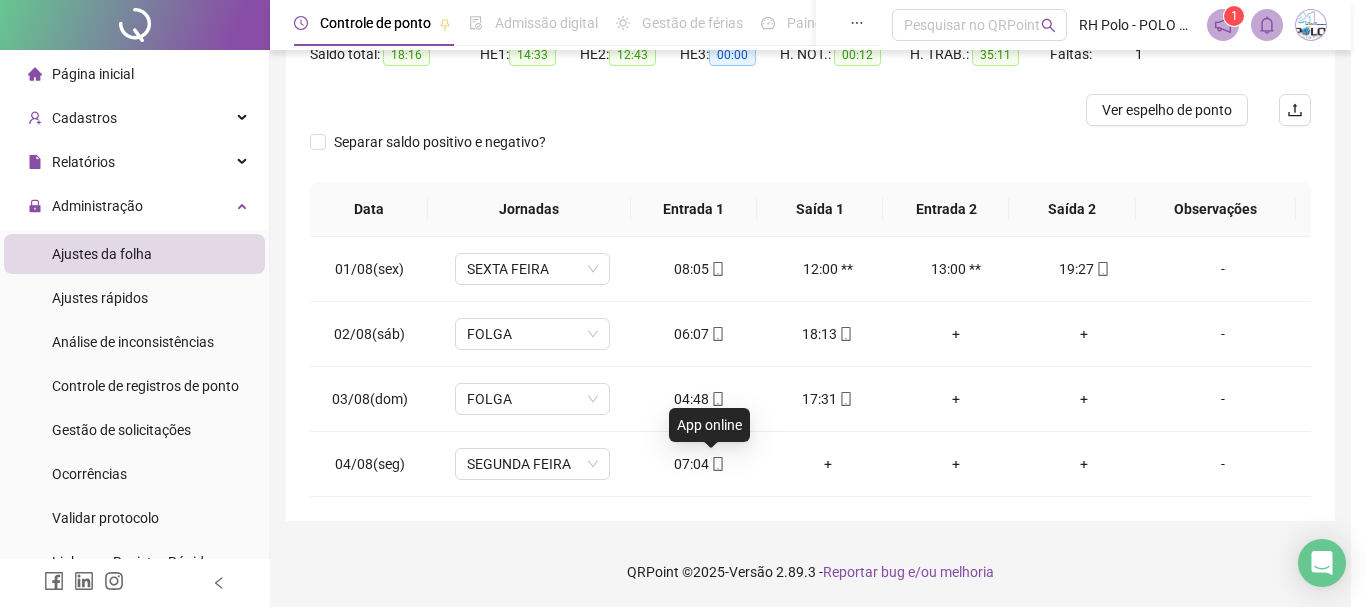 type on "**********" 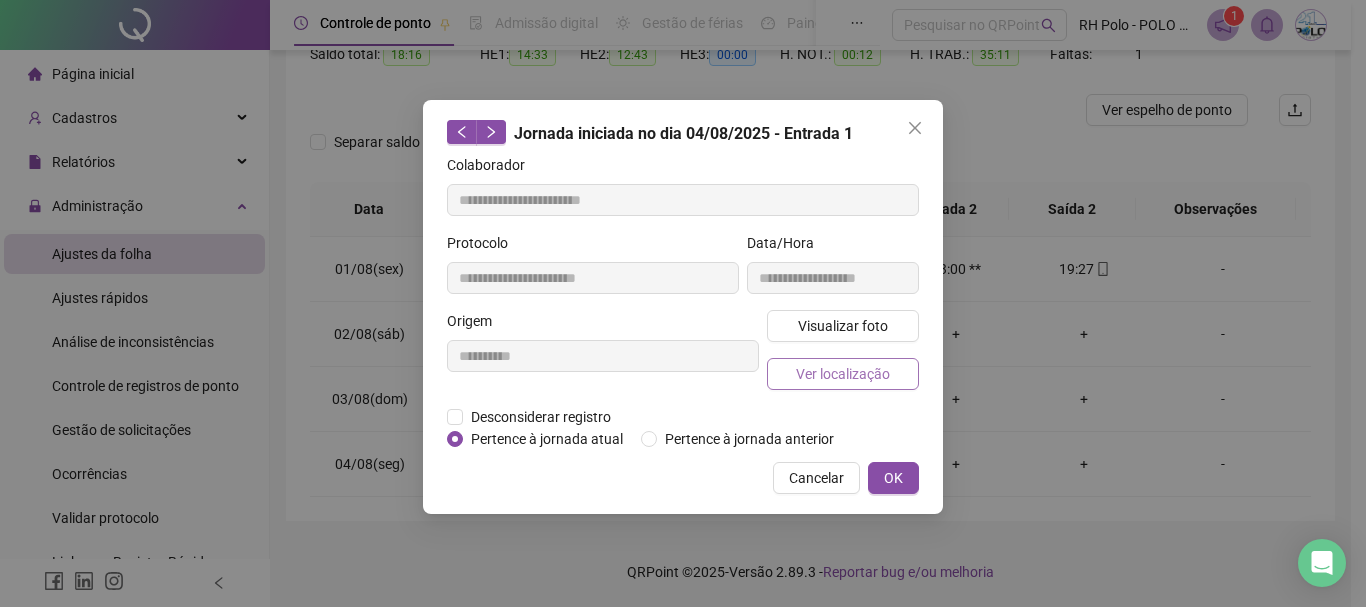 click on "Ver localização" at bounding box center [843, 374] 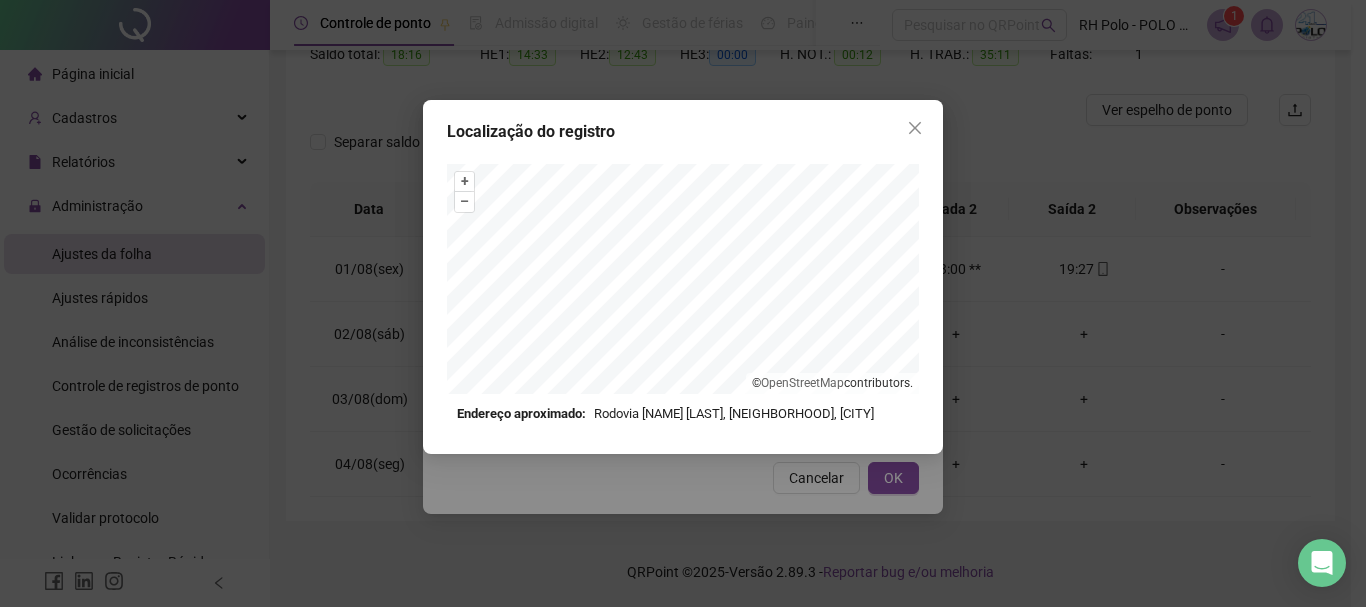 click on "Endereço aproximado:   Rodovia [NAME] [LAST], [NEIGHBORHOOD], [CITY]" at bounding box center (683, 414) 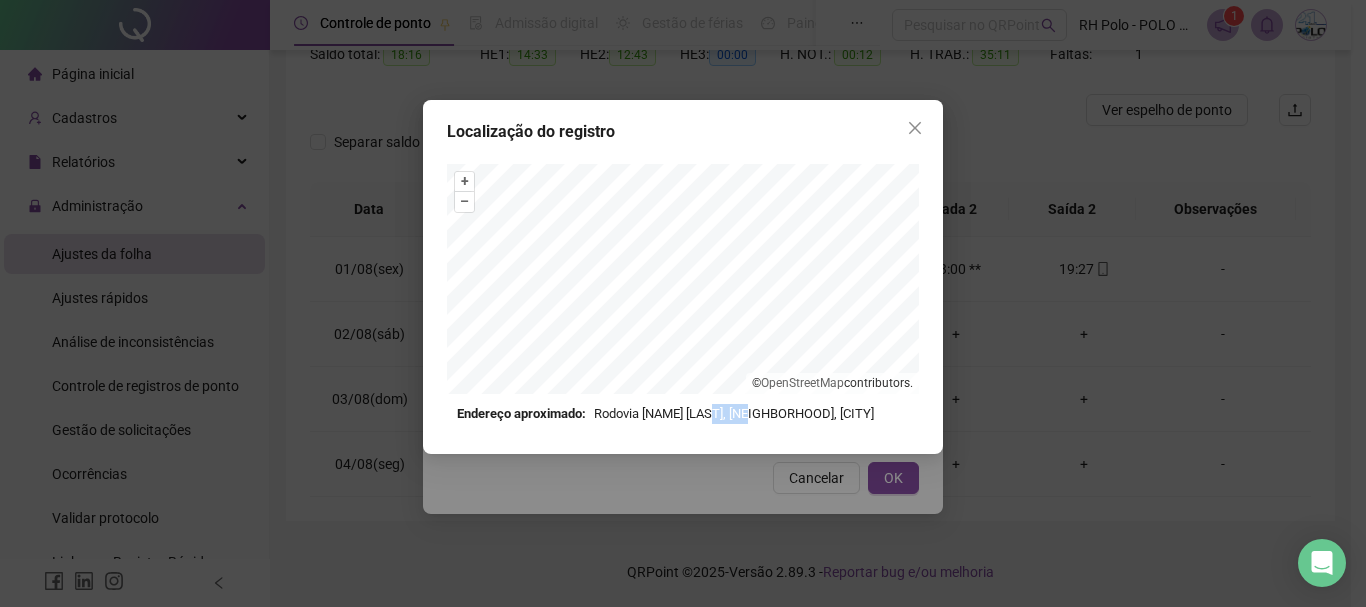 click on "Endereço aproximado:   Rodovia [NAME] [LAST], [NEIGHBORHOOD], [CITY]" at bounding box center [683, 414] 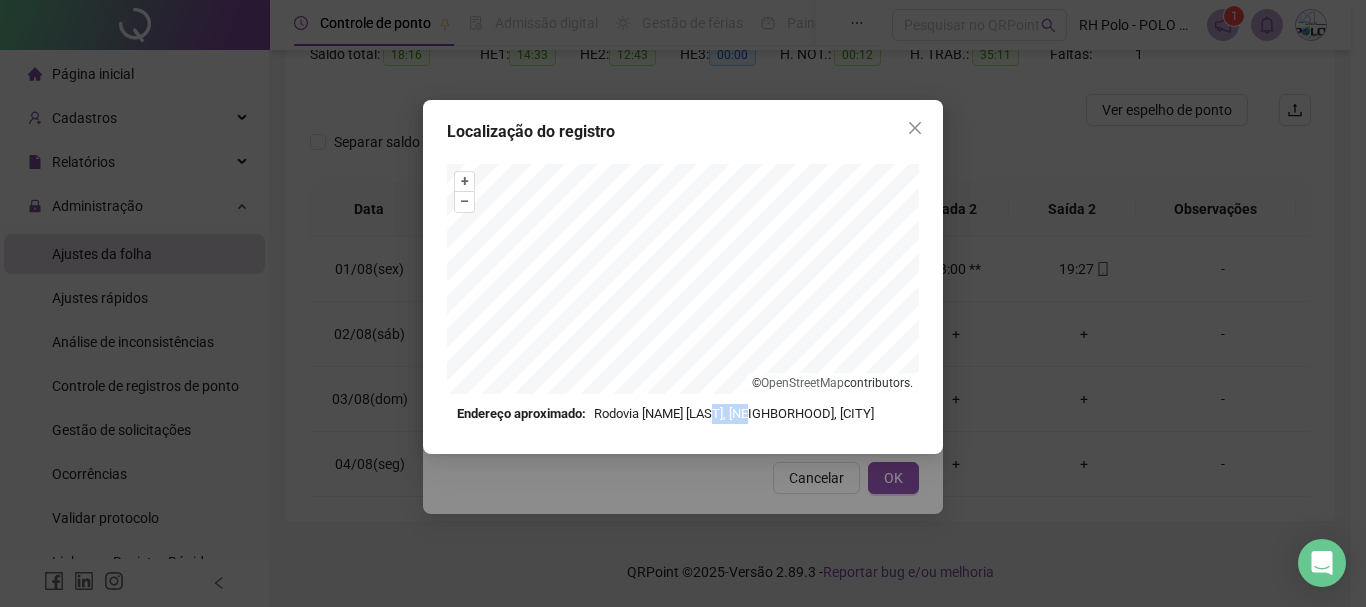 copy on "Rodovia [NAME] [LAST], [NEIGHBORHOOD], [CITY]" 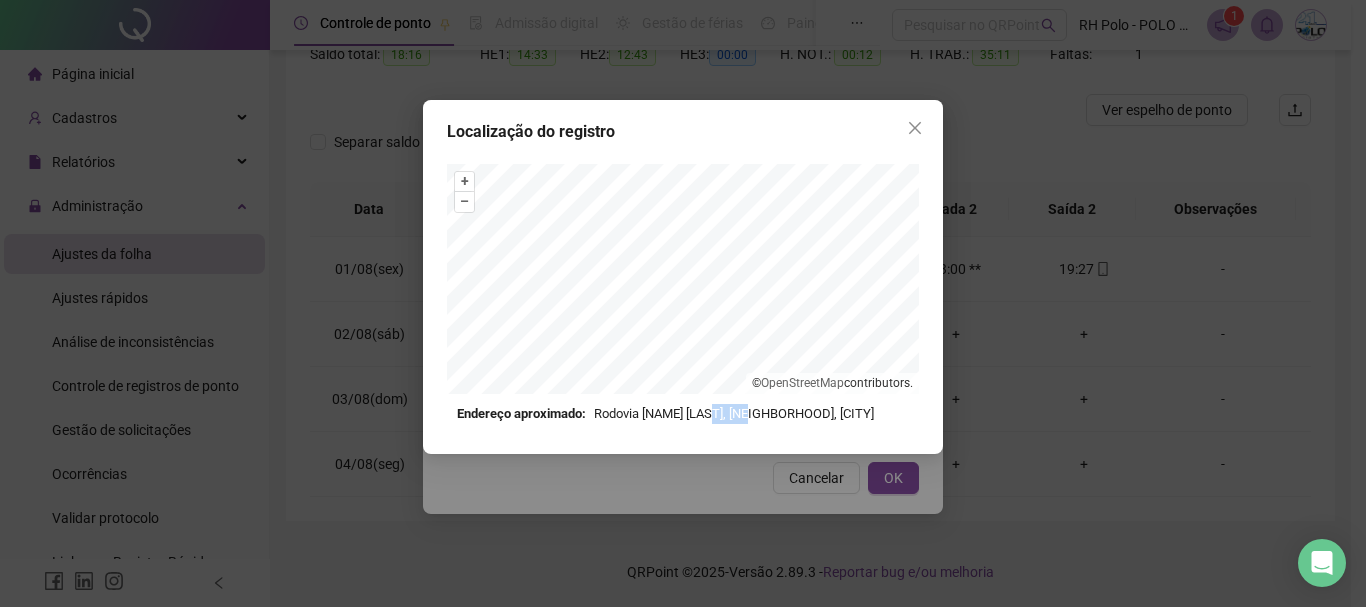 click on "Endereço aproximado:   Rodovia [NAME] [LAST], [NEIGHBORHOOD], [CITY]" at bounding box center (683, 414) 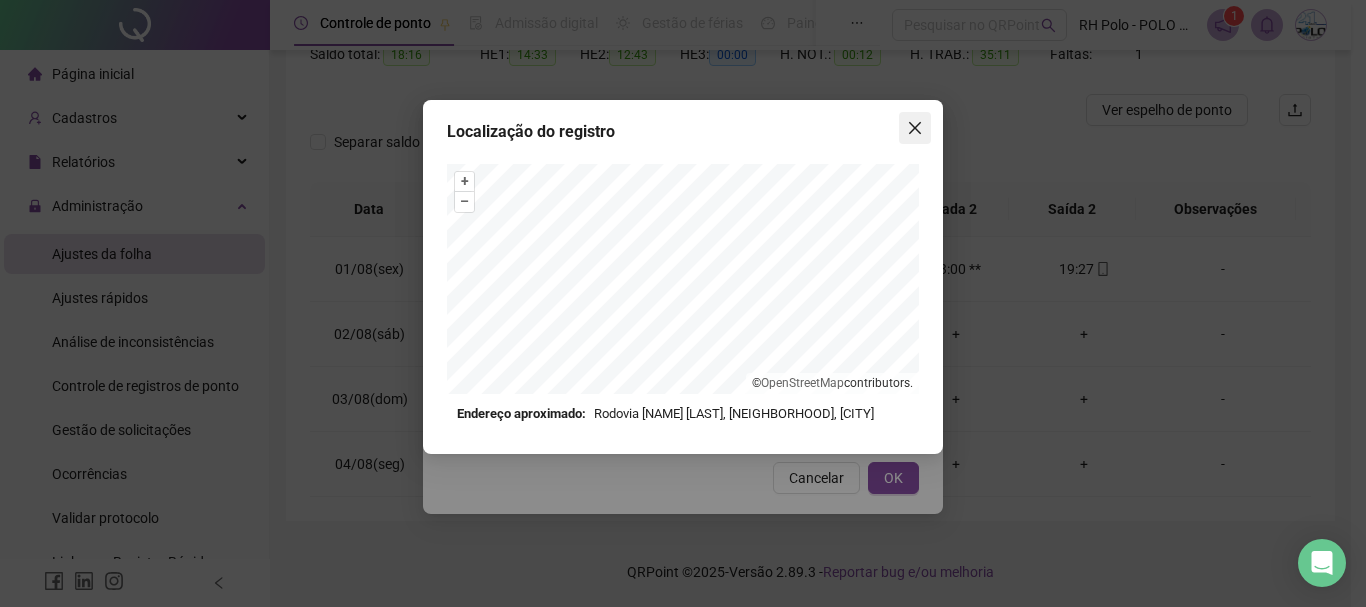 click 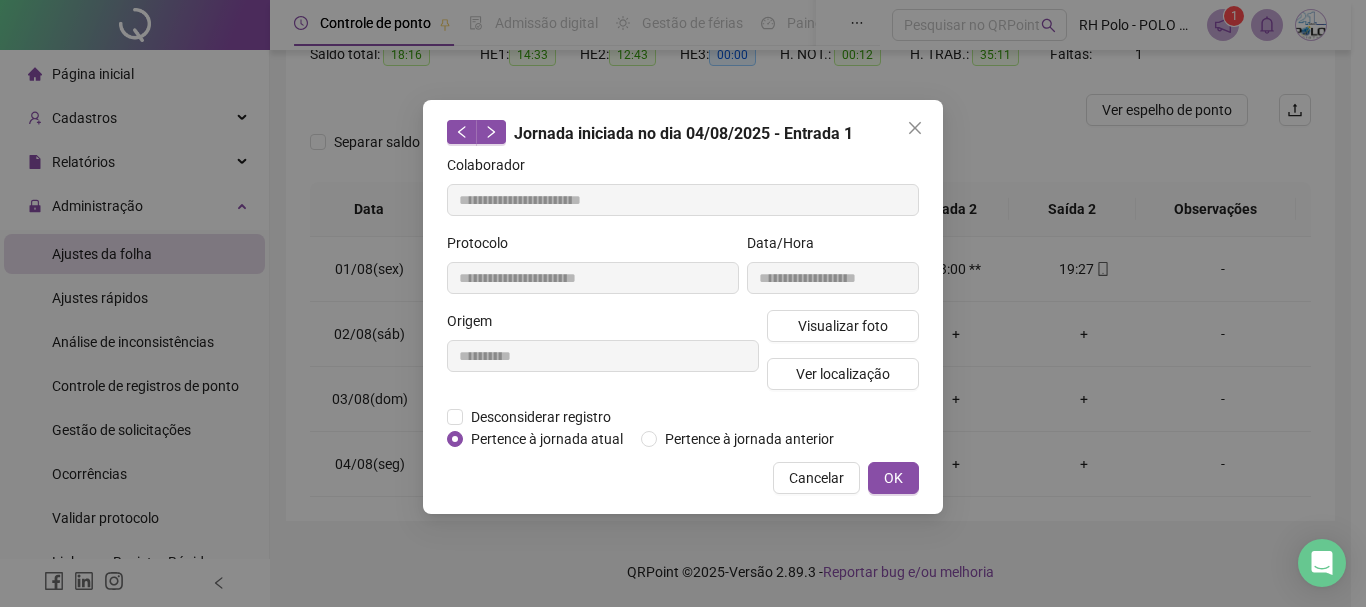 click on "**********" at bounding box center [675, 79] 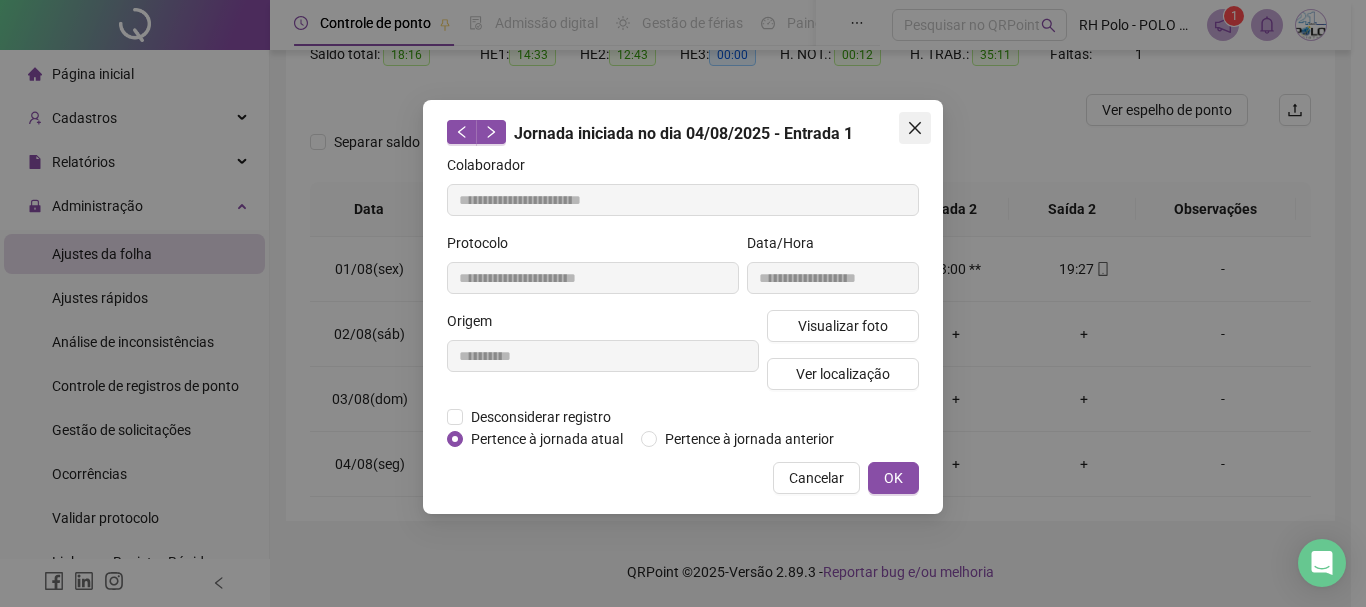 click 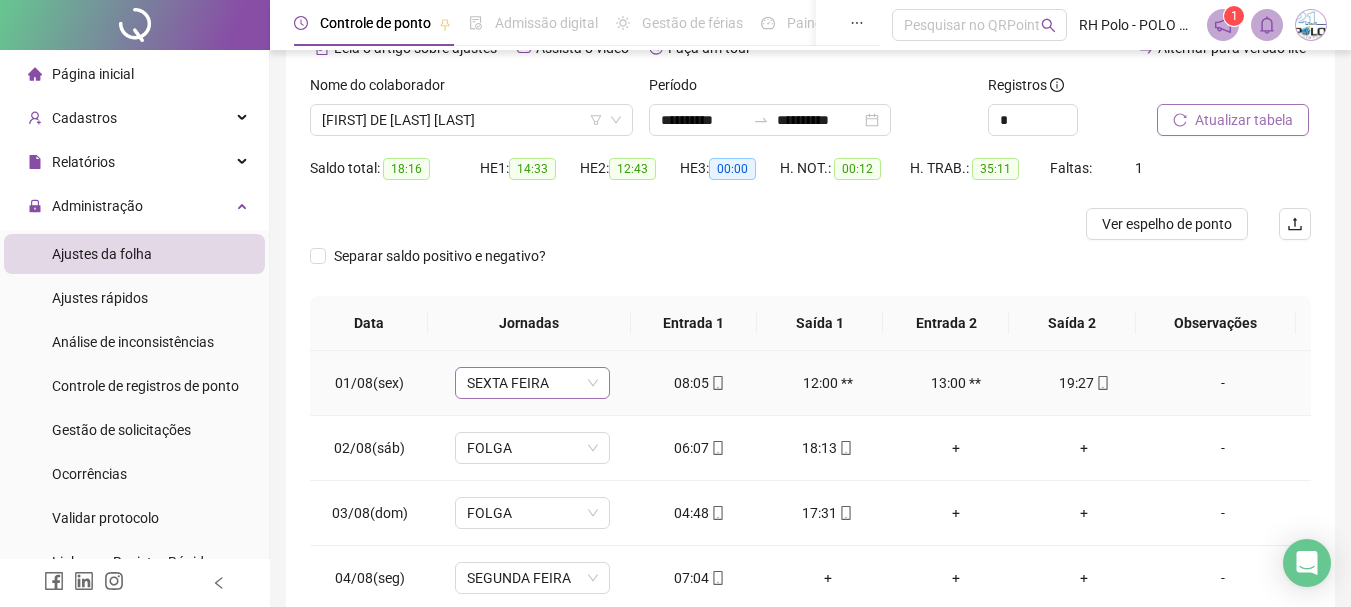scroll, scrollTop: 24, scrollLeft: 0, axis: vertical 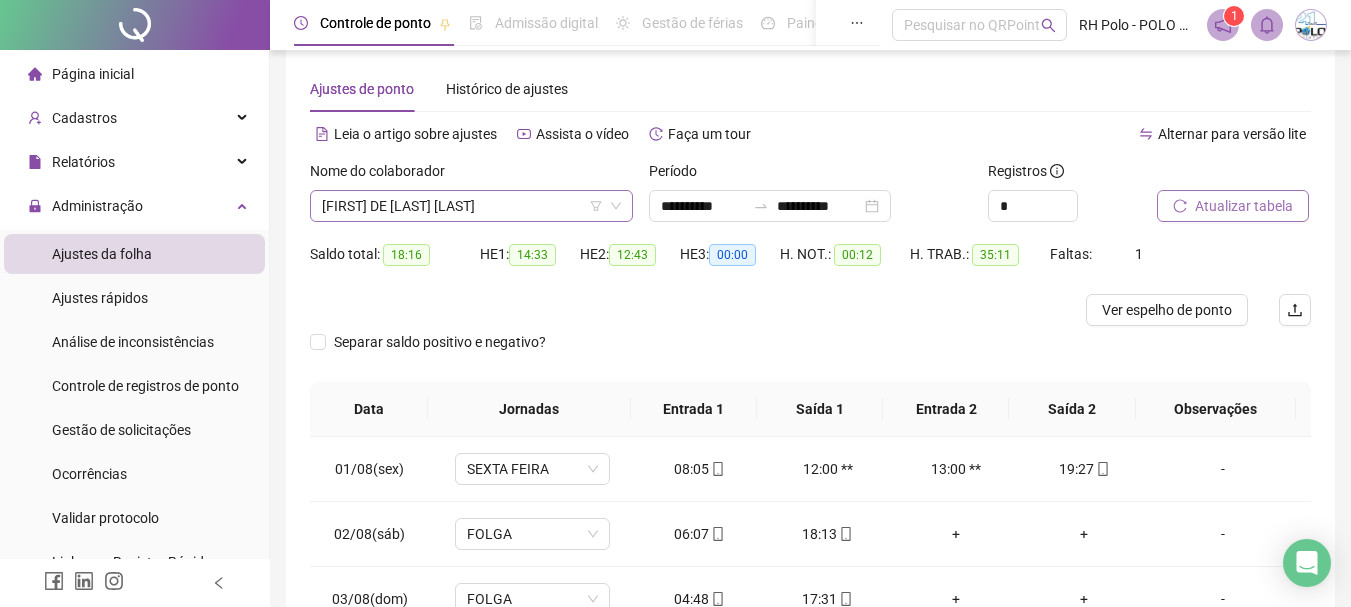 click on "[FIRST] DE [LAST] [LAST]" at bounding box center [471, 206] 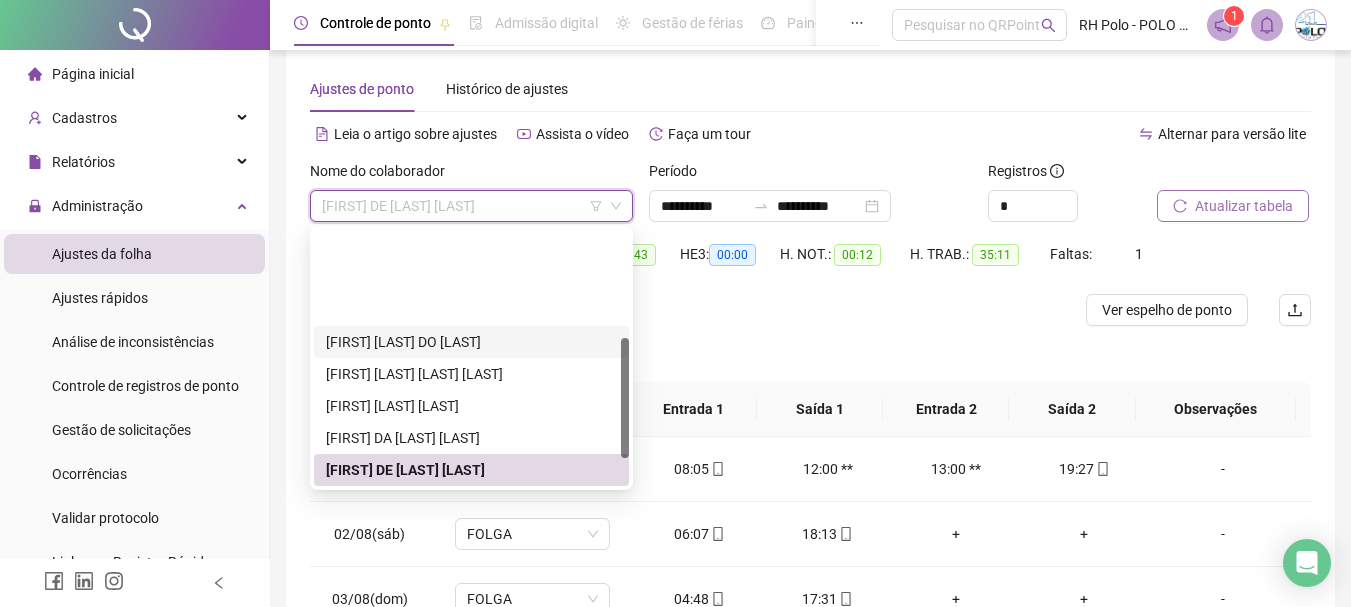 scroll, scrollTop: 228, scrollLeft: 0, axis: vertical 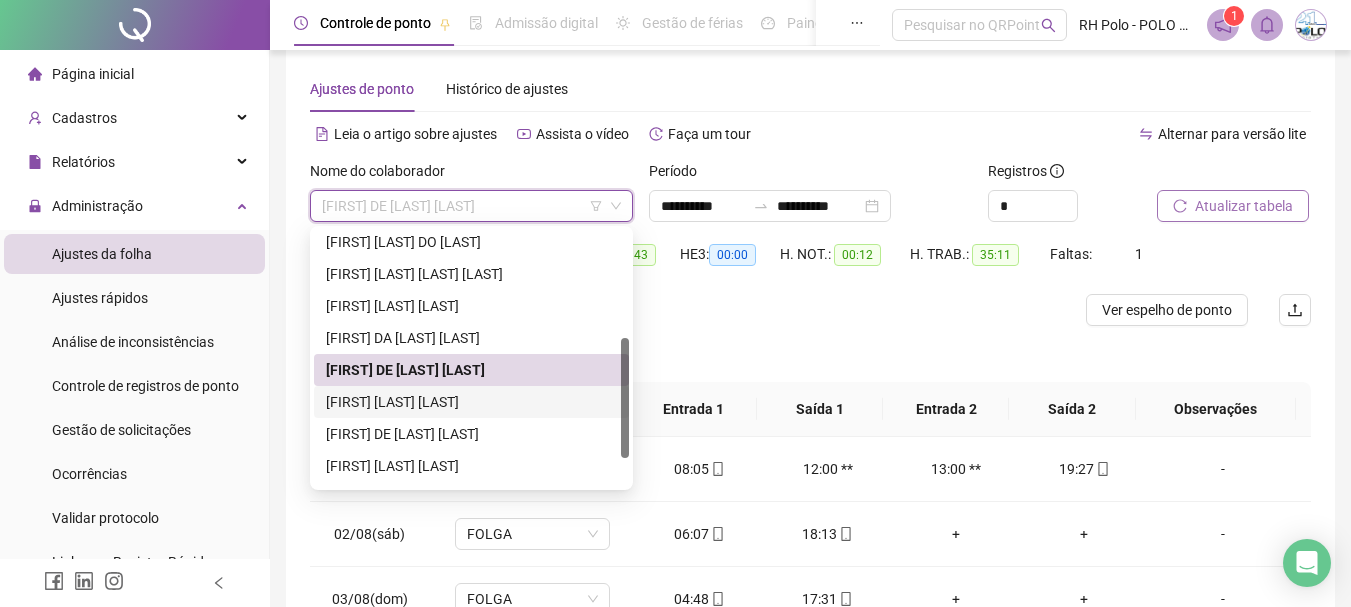 click on "[FIRST] [LAST] [LAST]" at bounding box center [471, 402] 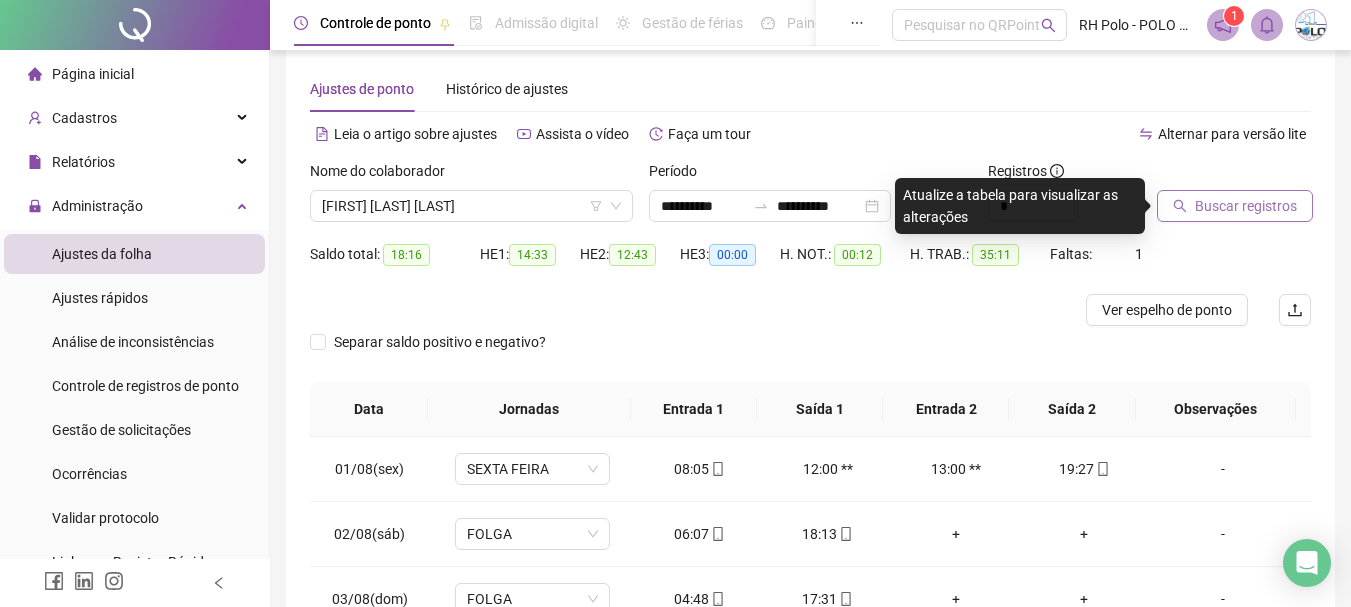 click on "Buscar registros" at bounding box center [1209, 191] 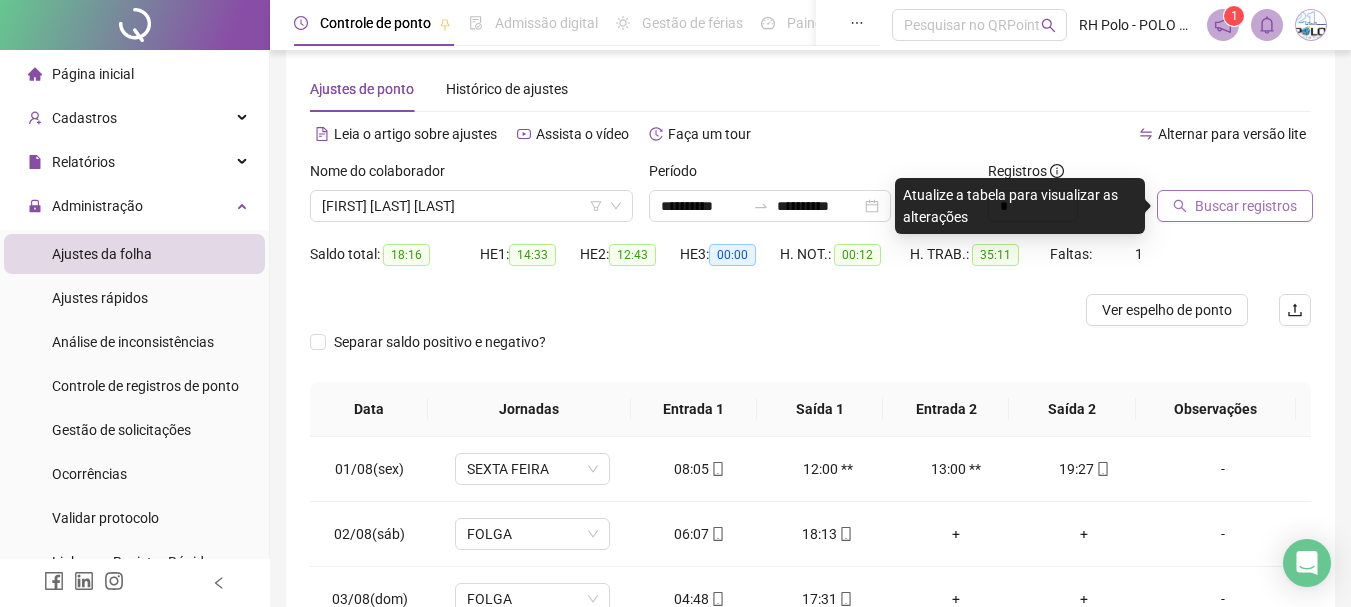 click on "Buscar registros" at bounding box center [1246, 206] 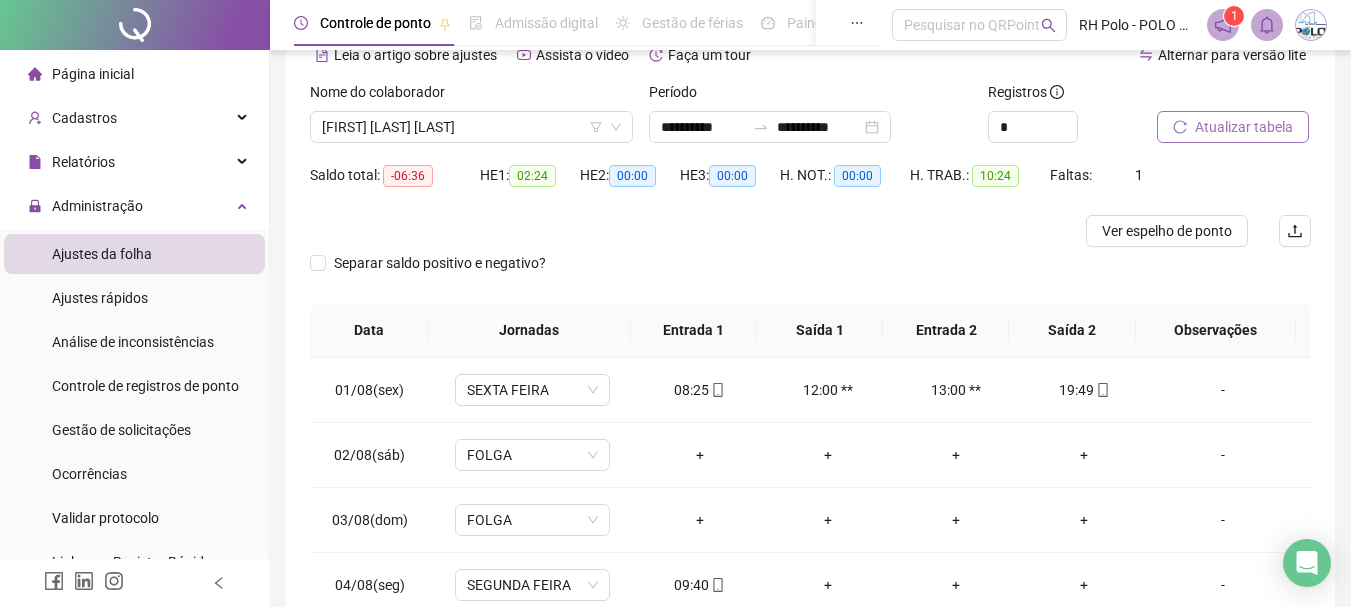 scroll, scrollTop: 224, scrollLeft: 0, axis: vertical 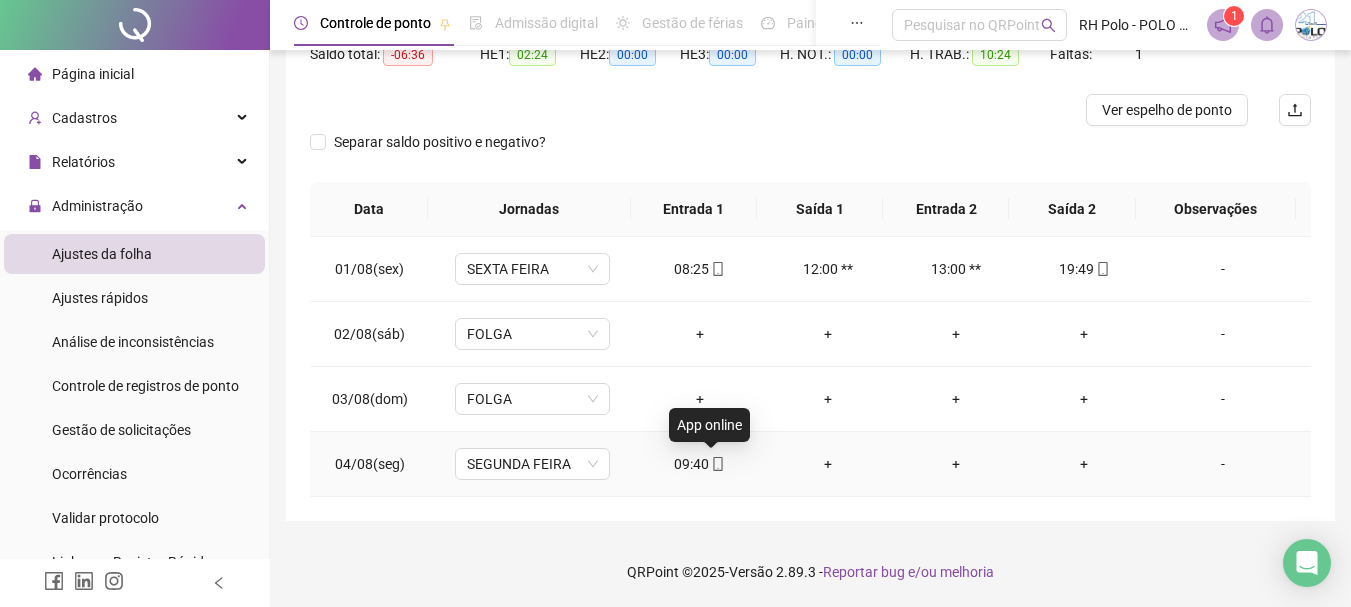 click 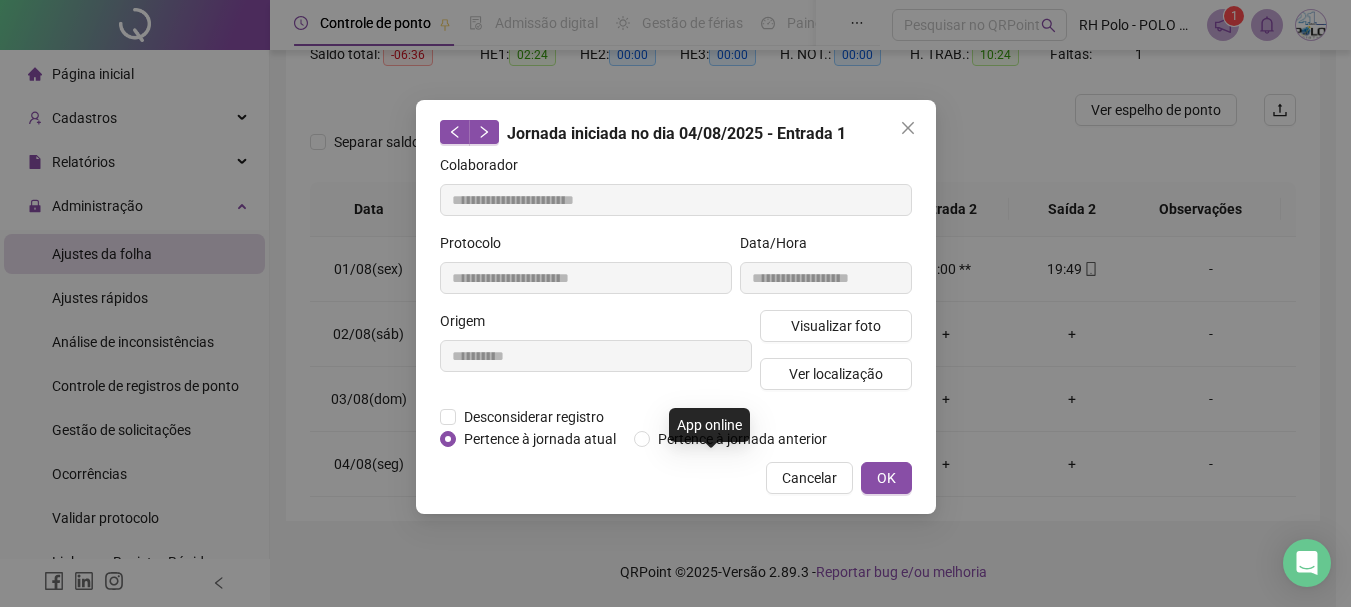type on "**********" 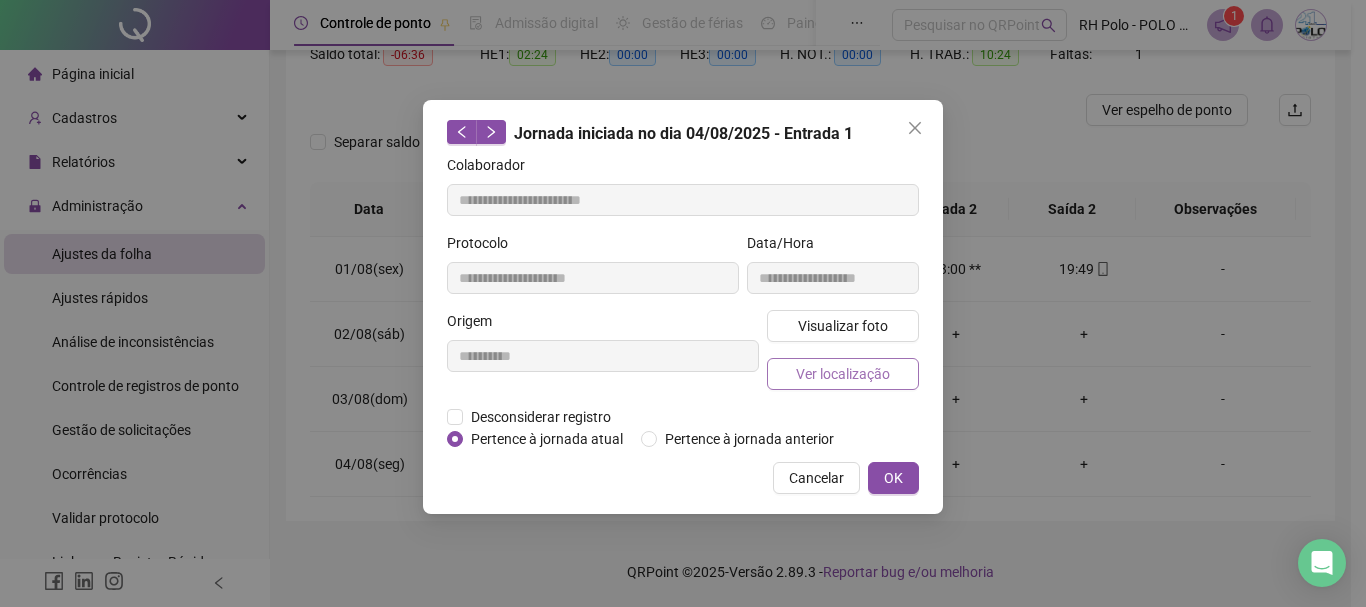 click on "Ver localização" at bounding box center (843, 374) 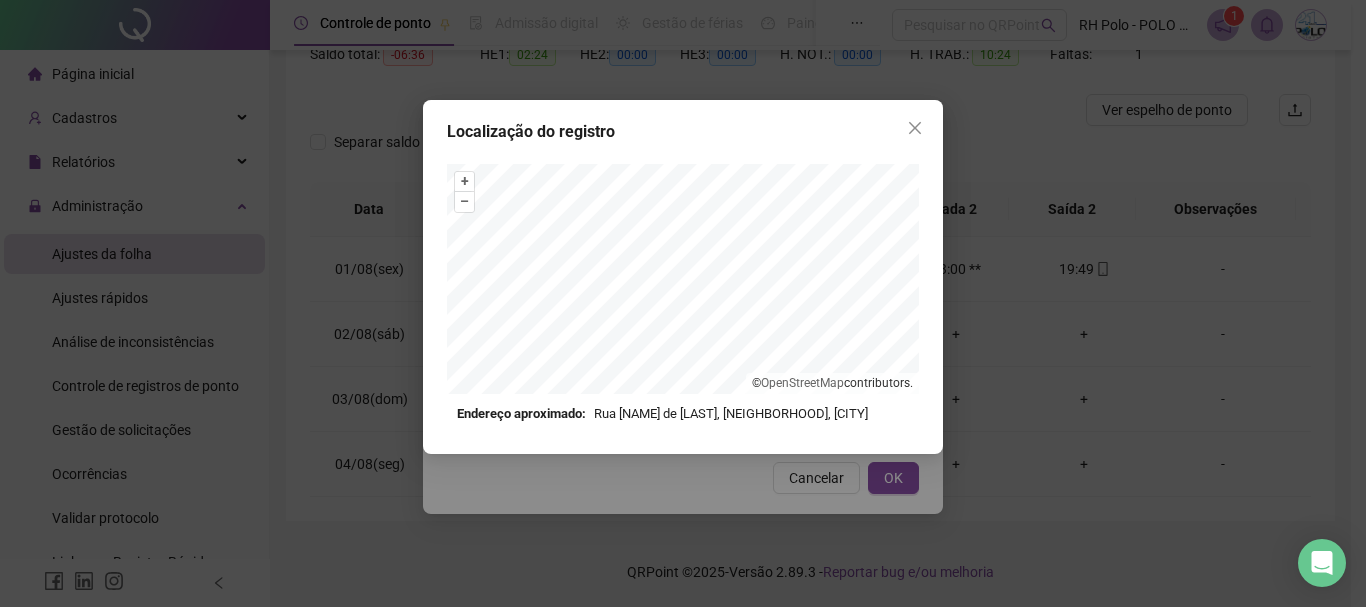 click on "Endereço aproximado:   Rua [NAME] de [LAST], [NEIGHBORHOOD], [CITY]" at bounding box center (683, 414) 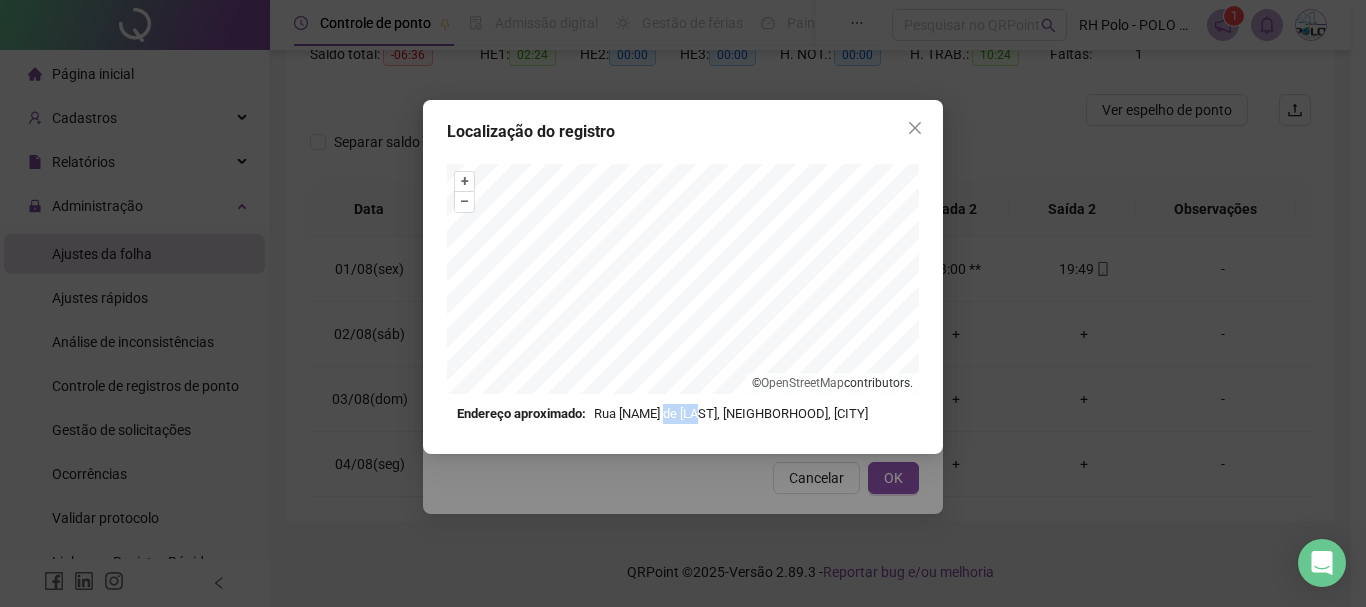 click on "Endereço aproximado:   Rua [NAME] de [LAST], [NEIGHBORHOOD], [CITY]" at bounding box center (683, 414) 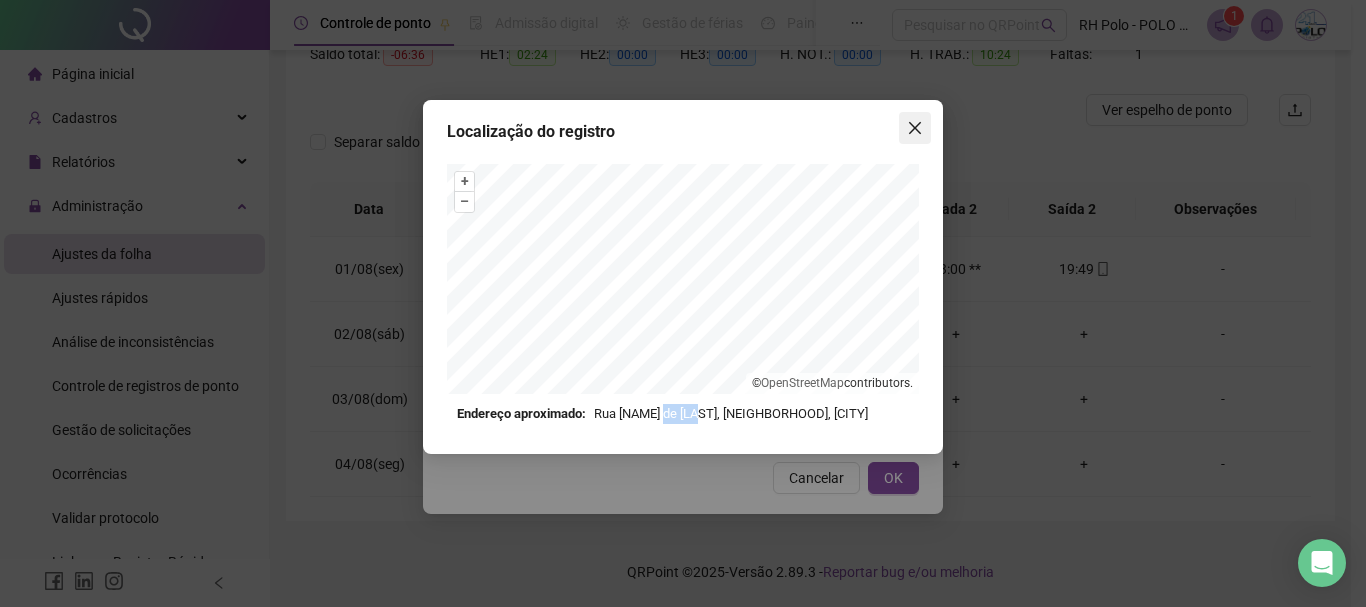 click at bounding box center [915, 128] 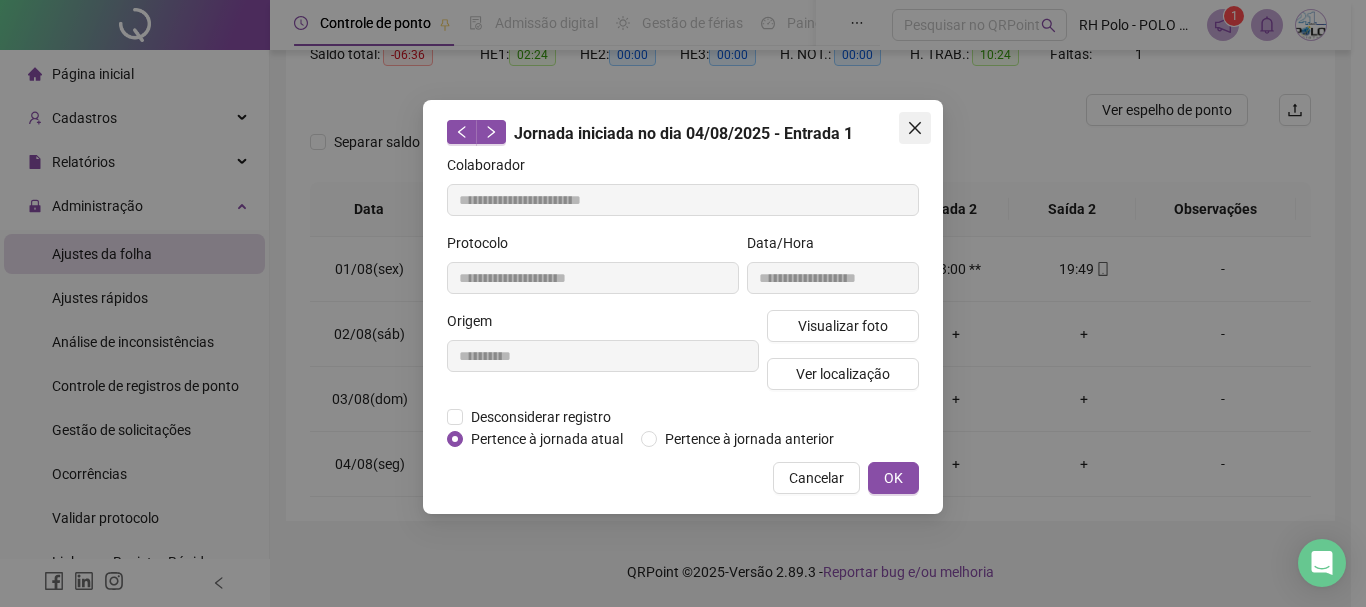 click 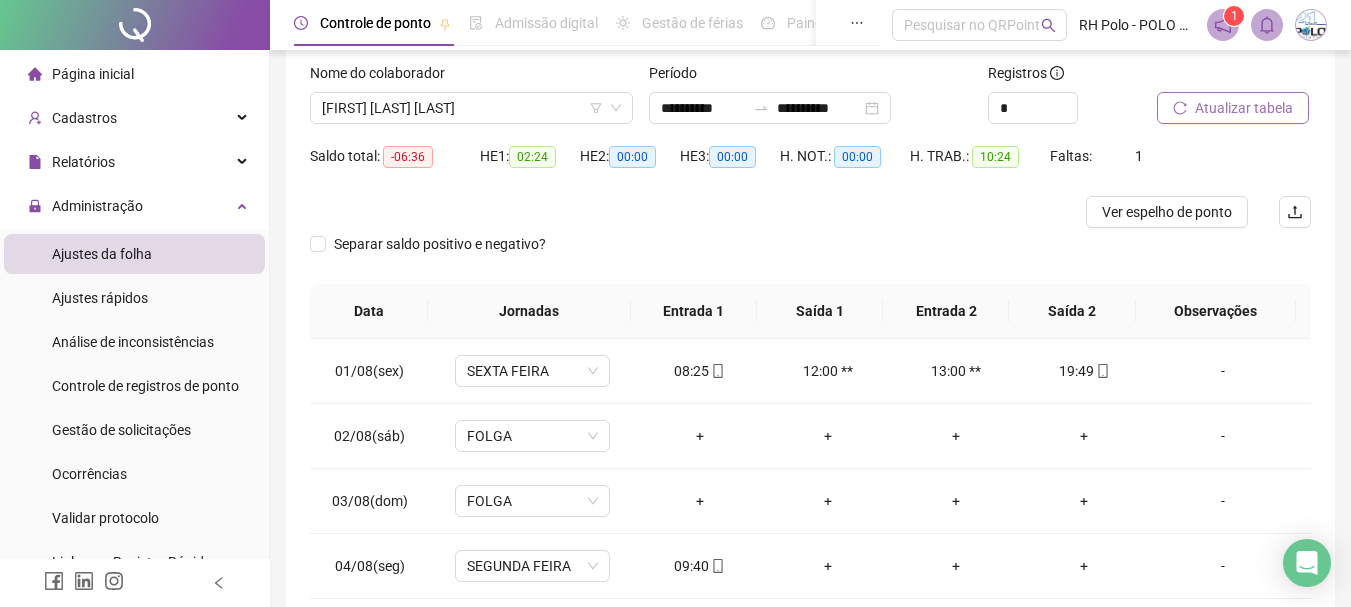 scroll, scrollTop: 24, scrollLeft: 0, axis: vertical 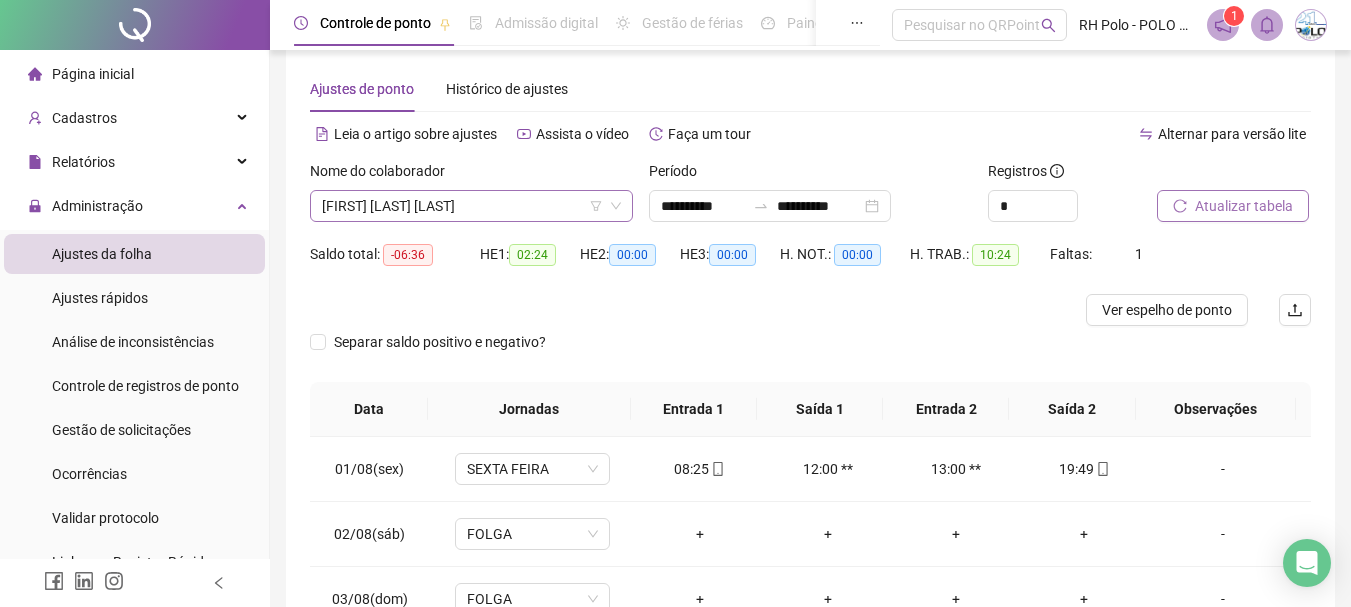 click on "[FIRST] [LAST] [LAST]" at bounding box center [471, 206] 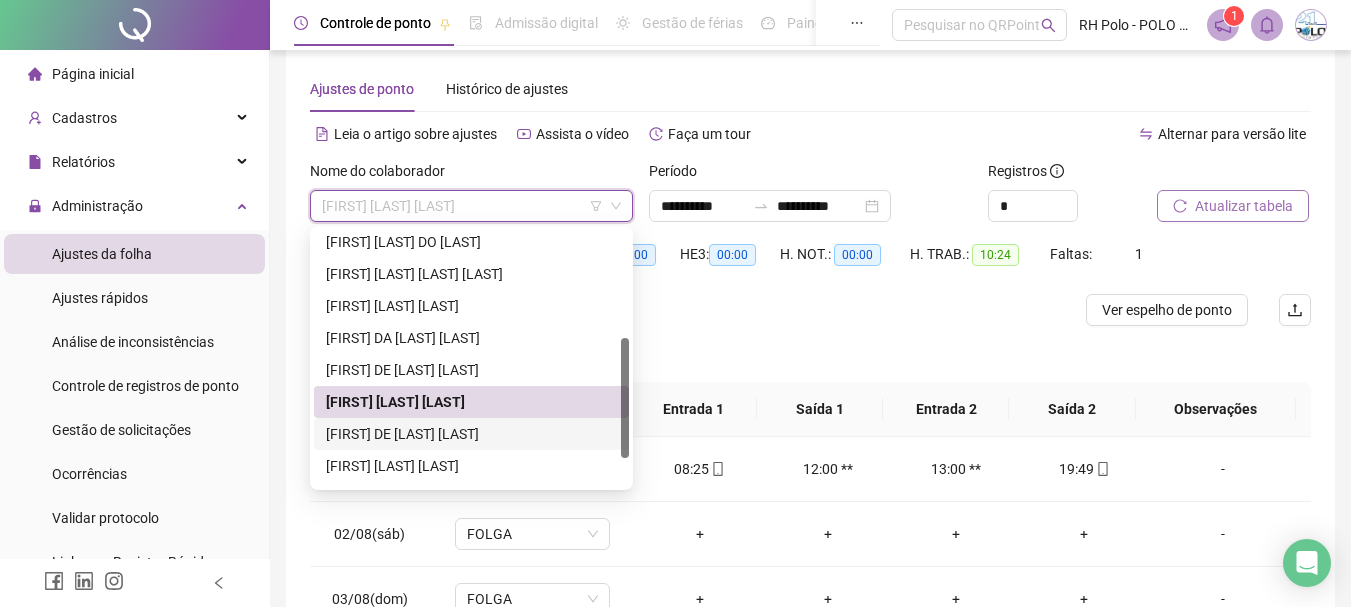click on "[FIRST] DE [LAST] [LAST]" at bounding box center [471, 434] 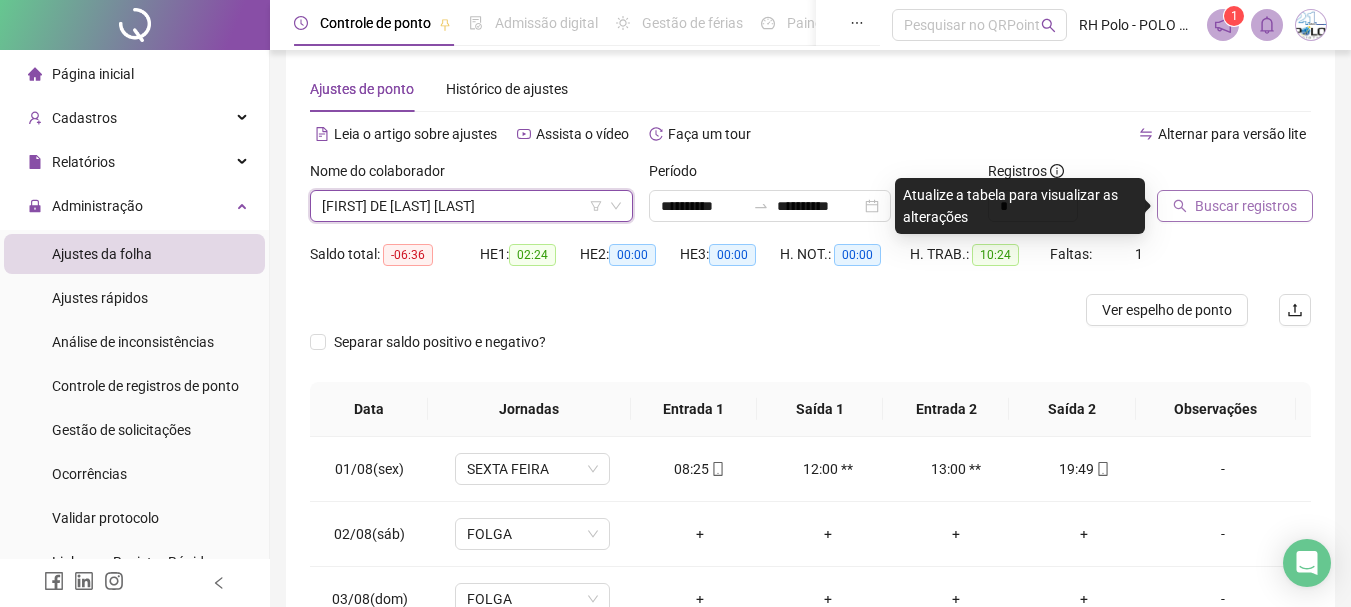 click on "Buscar registros" at bounding box center [1246, 206] 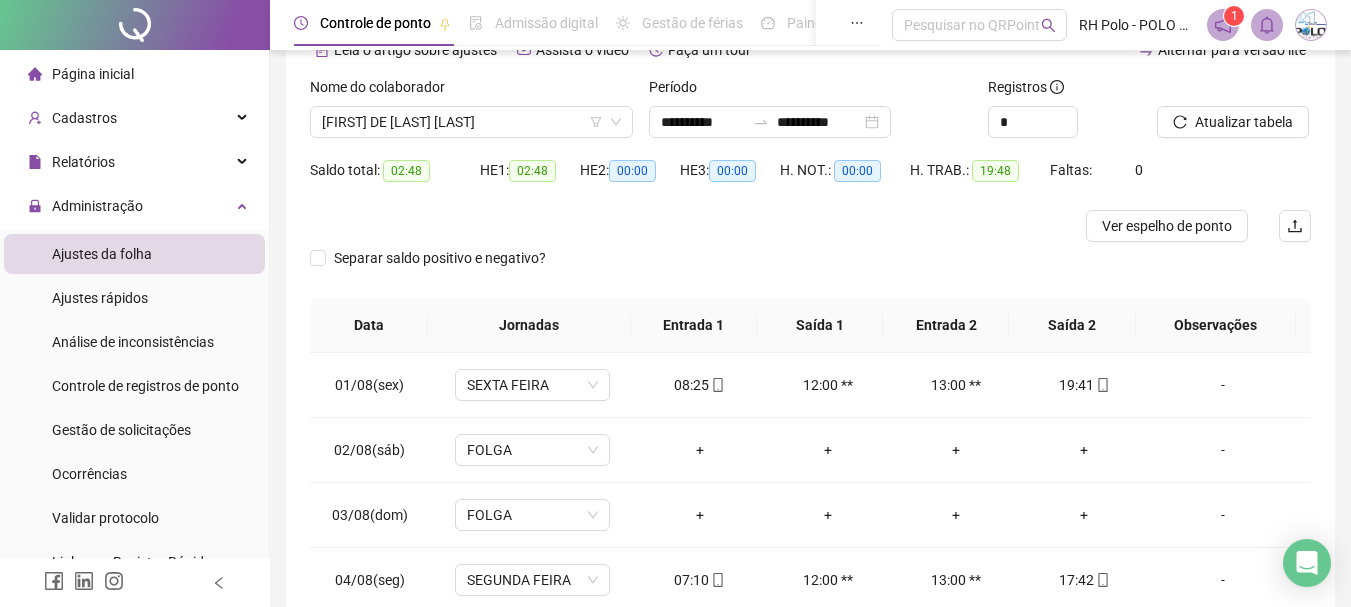scroll, scrollTop: 224, scrollLeft: 0, axis: vertical 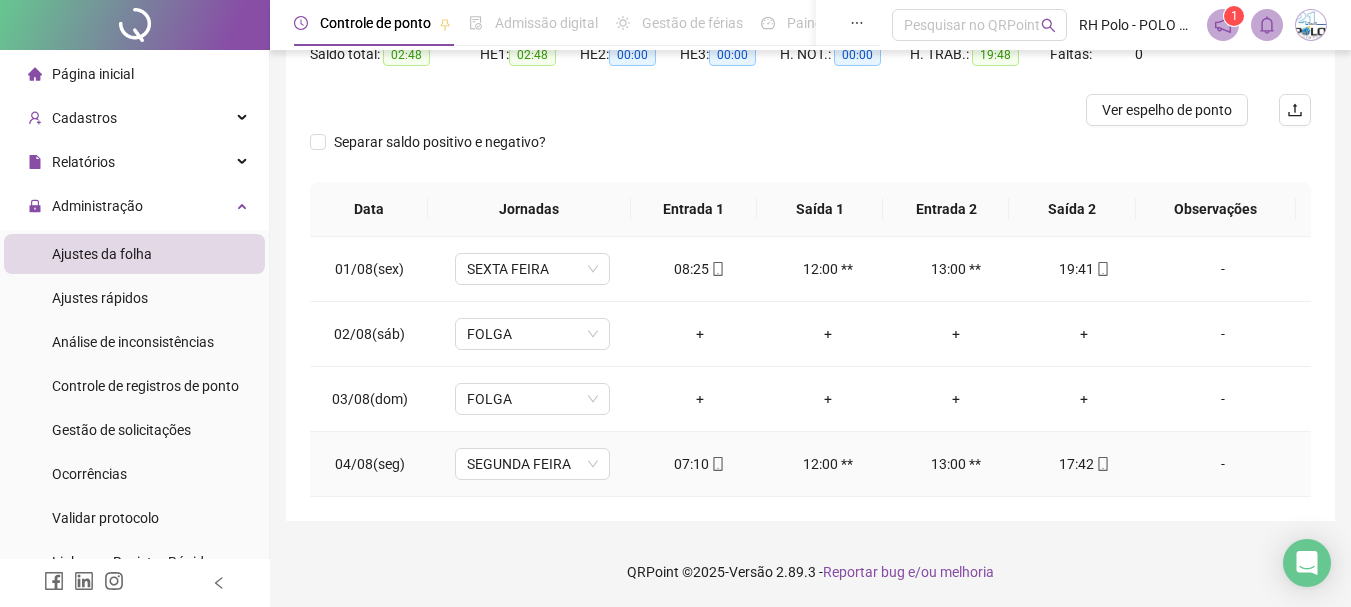 click 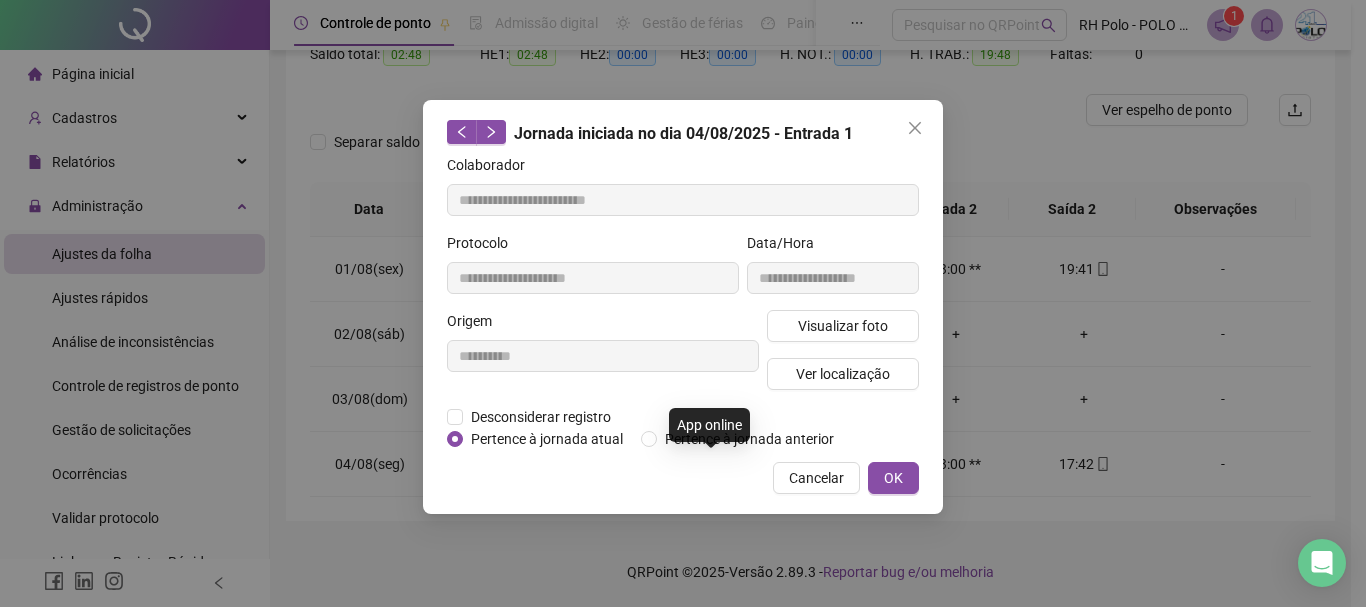 type on "**********" 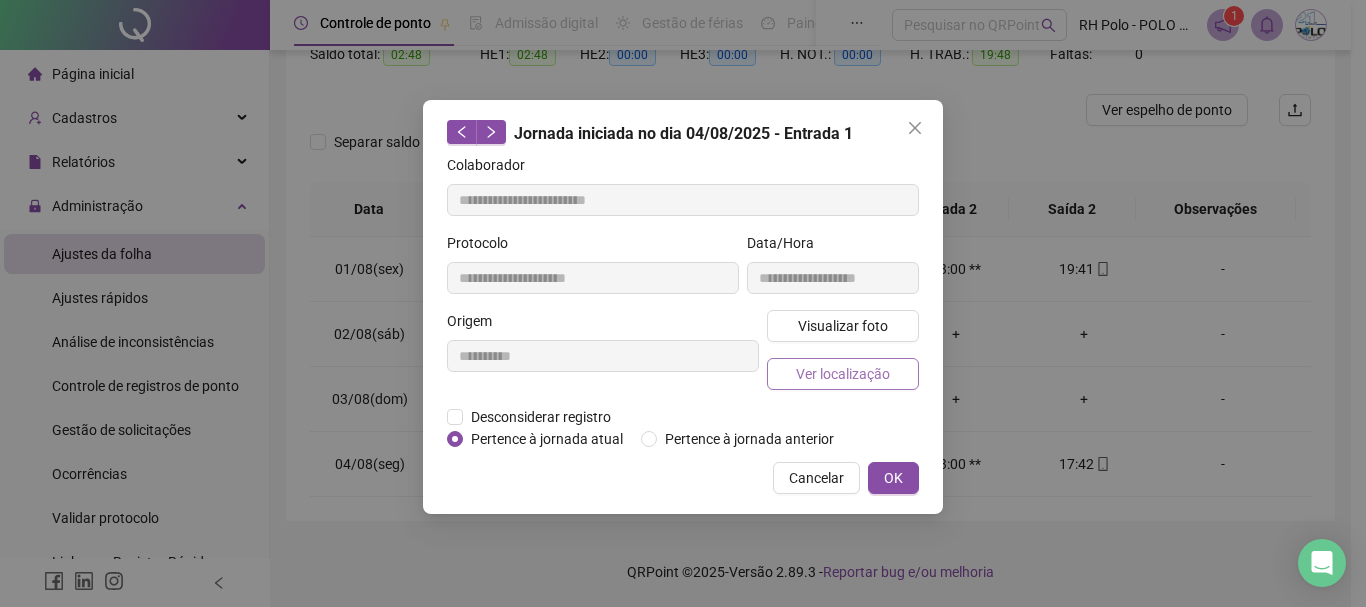 click on "Ver localização" at bounding box center (843, 374) 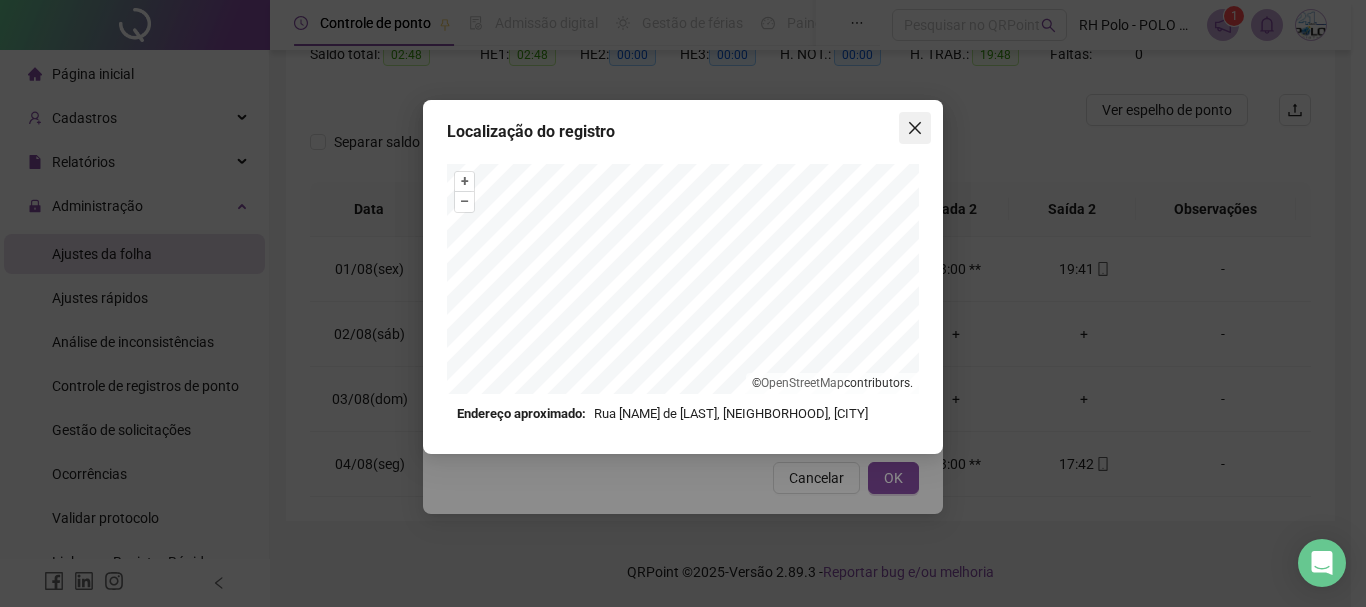 click at bounding box center [915, 128] 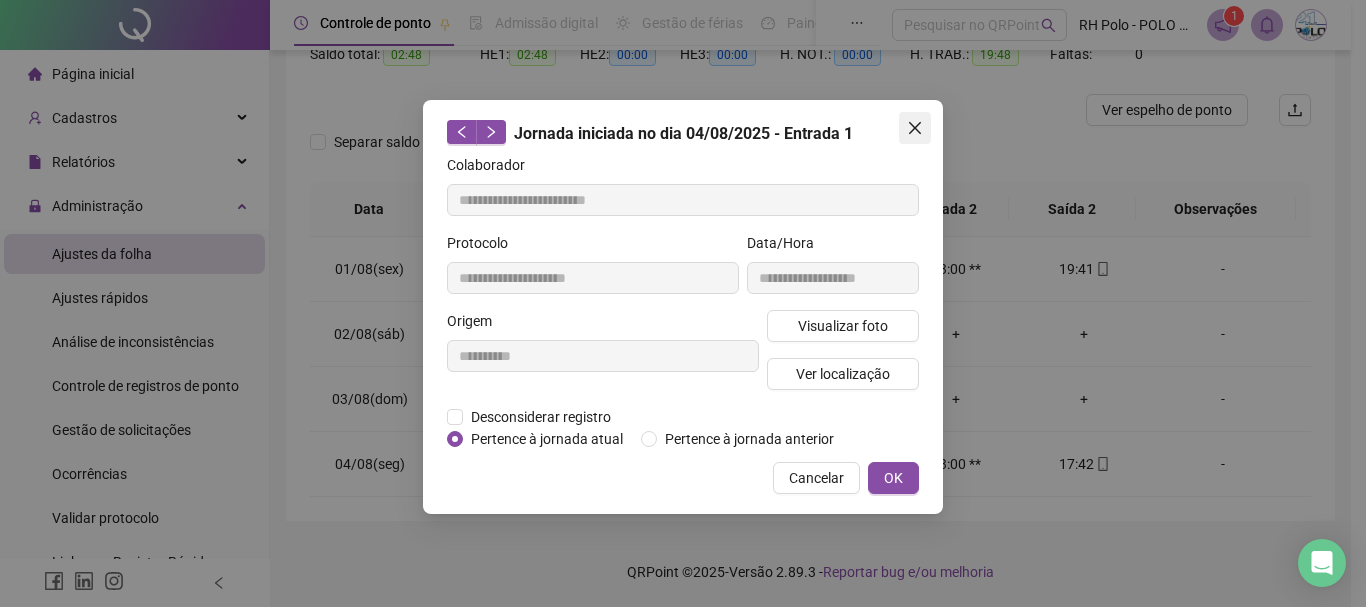 click 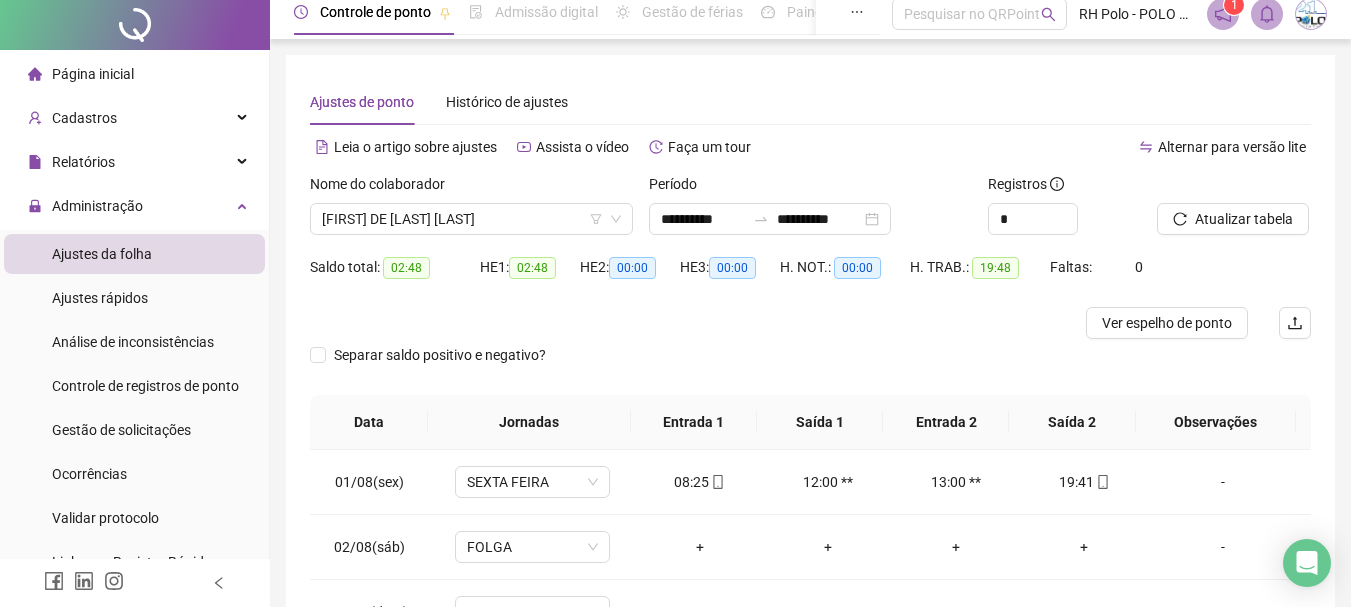 scroll, scrollTop: 0, scrollLeft: 0, axis: both 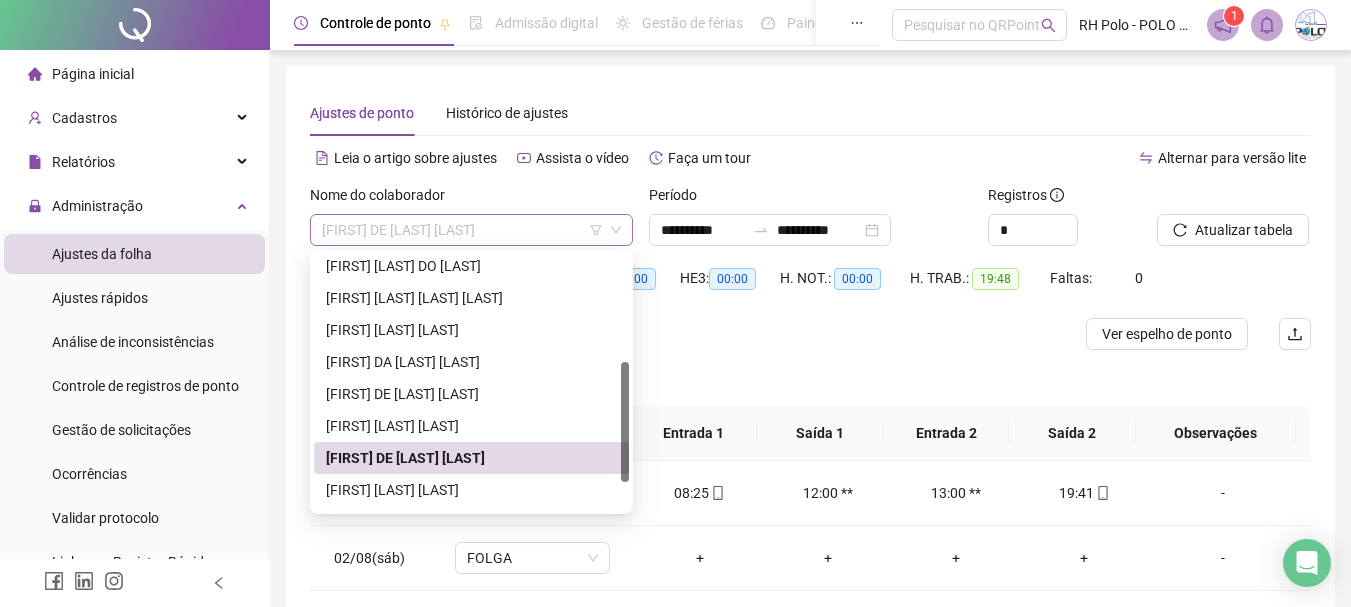 click on "[FIRST] DE [LAST] [LAST]" at bounding box center (471, 230) 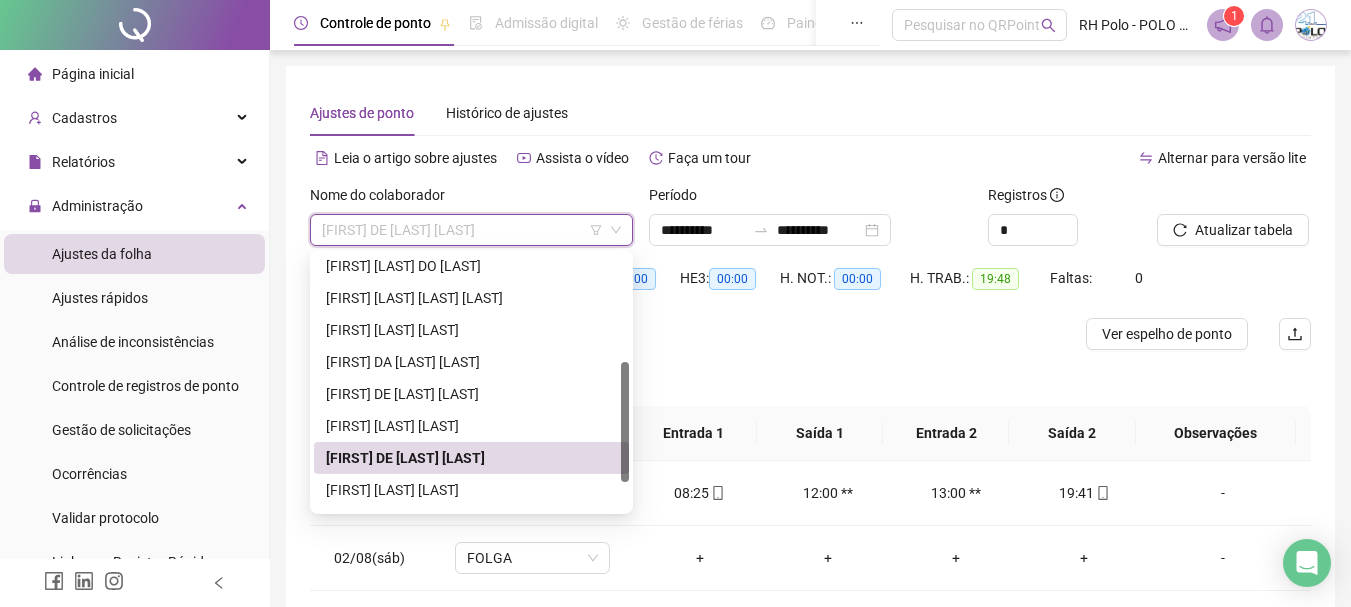 scroll, scrollTop: 288, scrollLeft: 0, axis: vertical 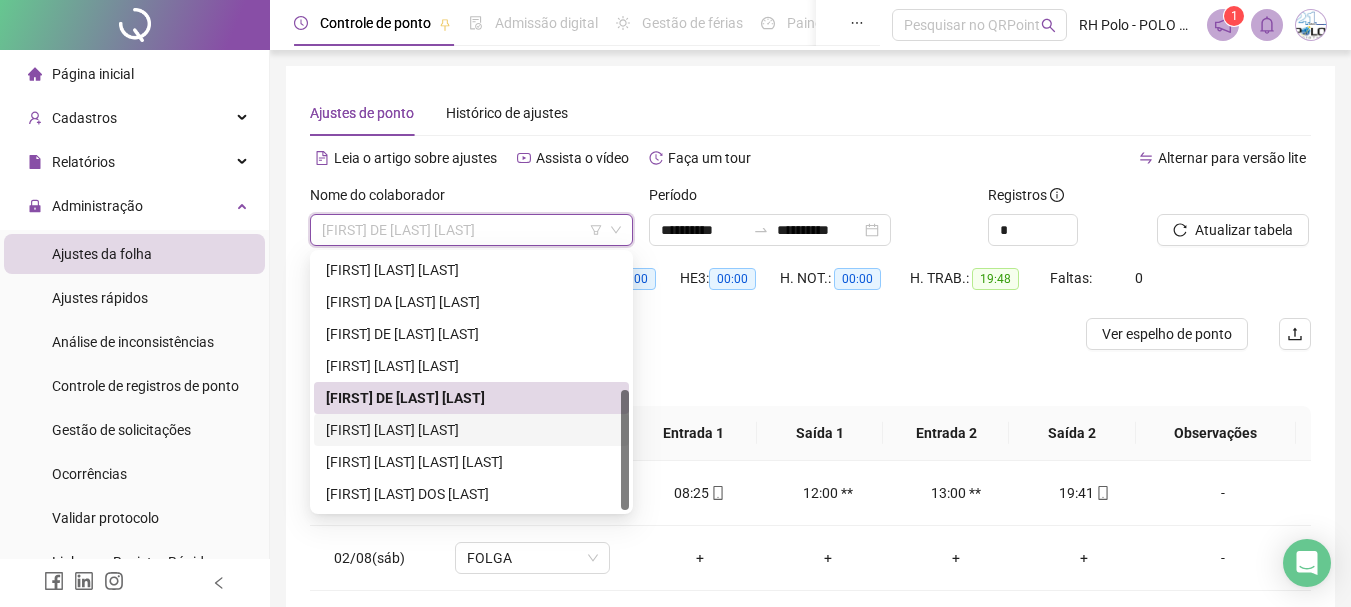 click on "[FIRST] [LAST] [LAST]" at bounding box center [471, 430] 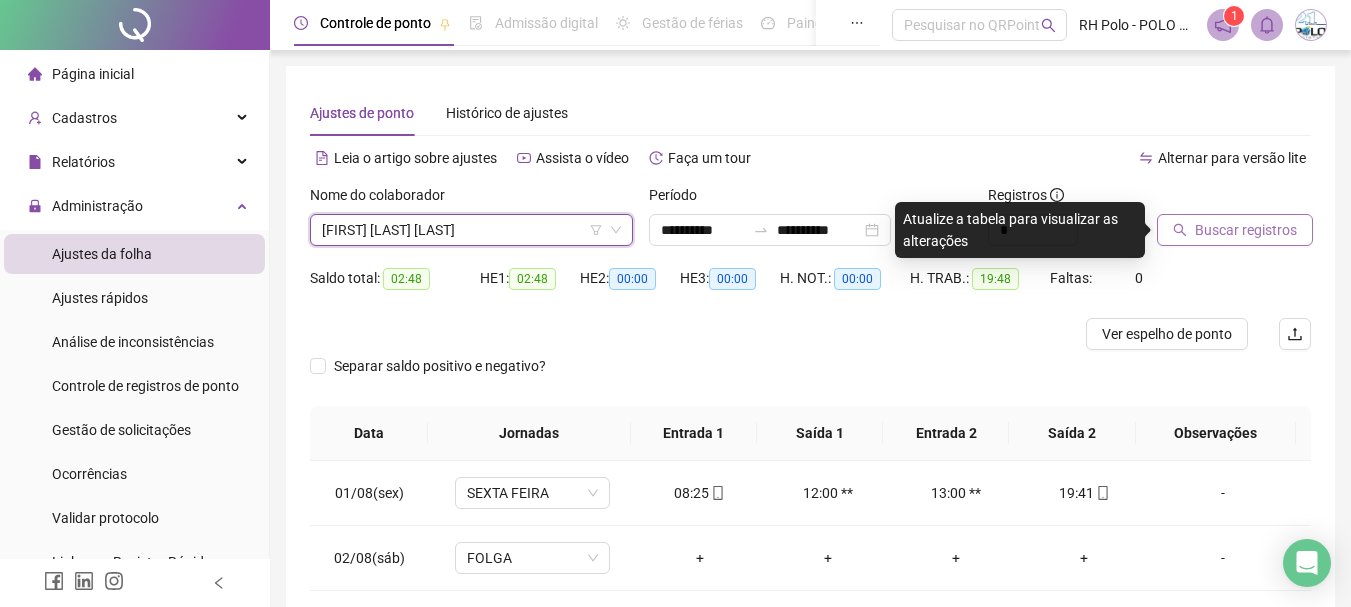 click on "Buscar registros" at bounding box center (1246, 230) 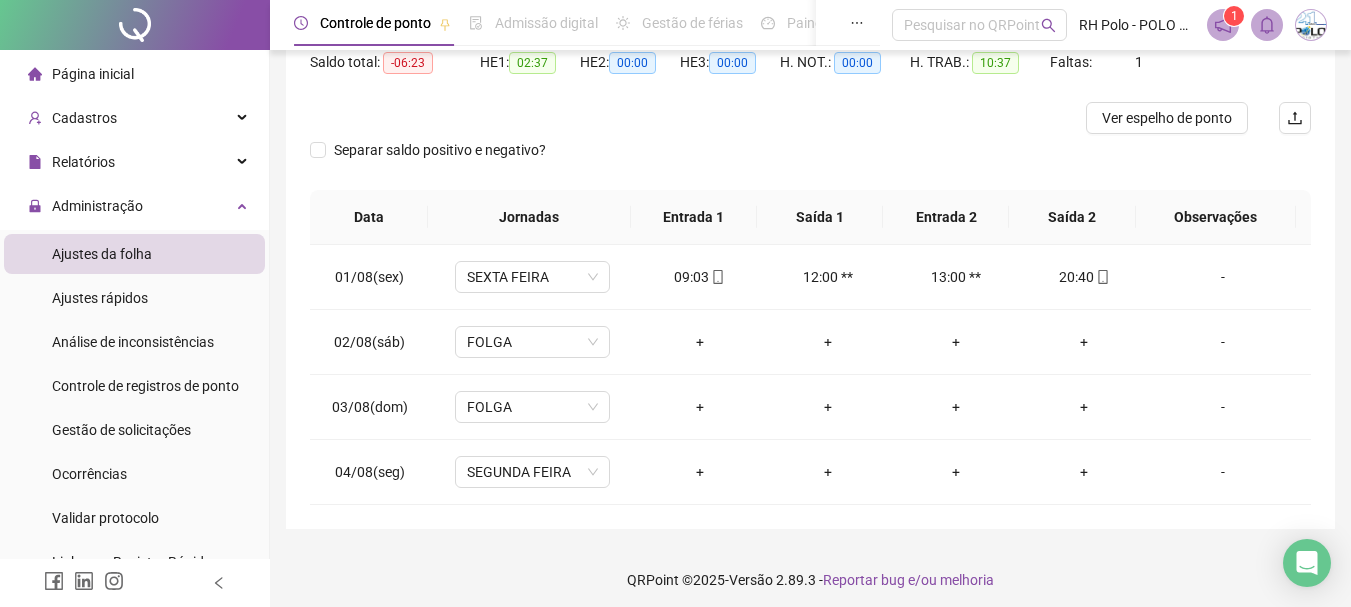 scroll, scrollTop: 224, scrollLeft: 0, axis: vertical 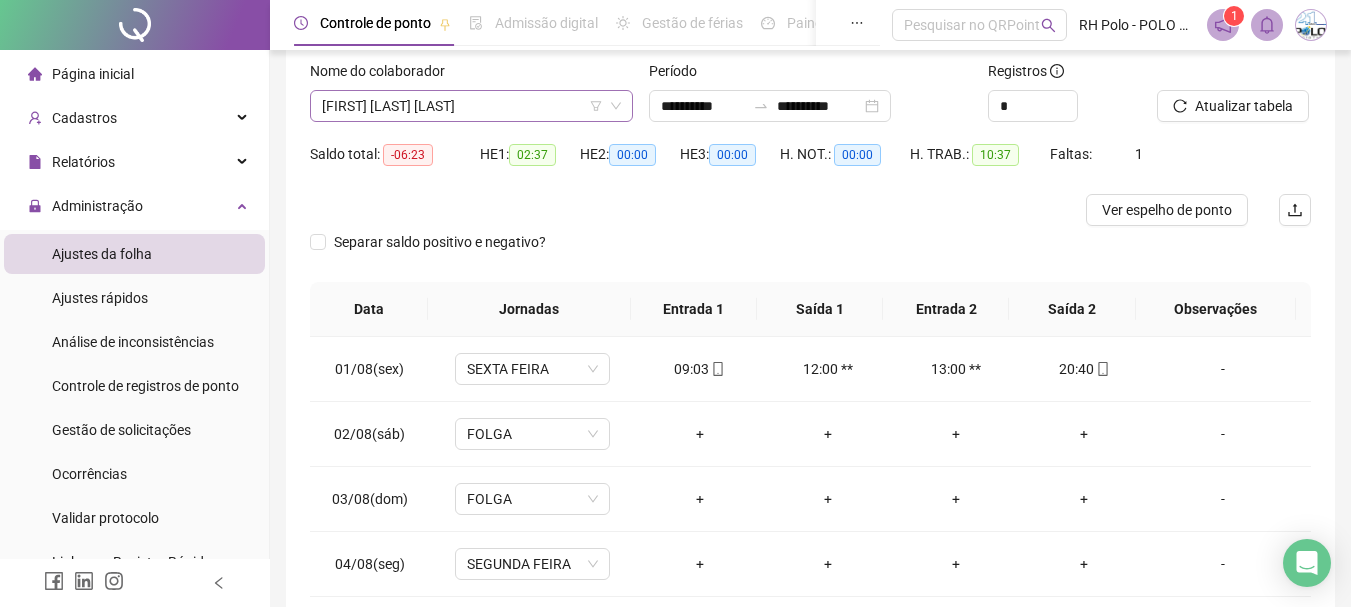click on "[FIRST] [LAST] [LAST]" at bounding box center (471, 106) 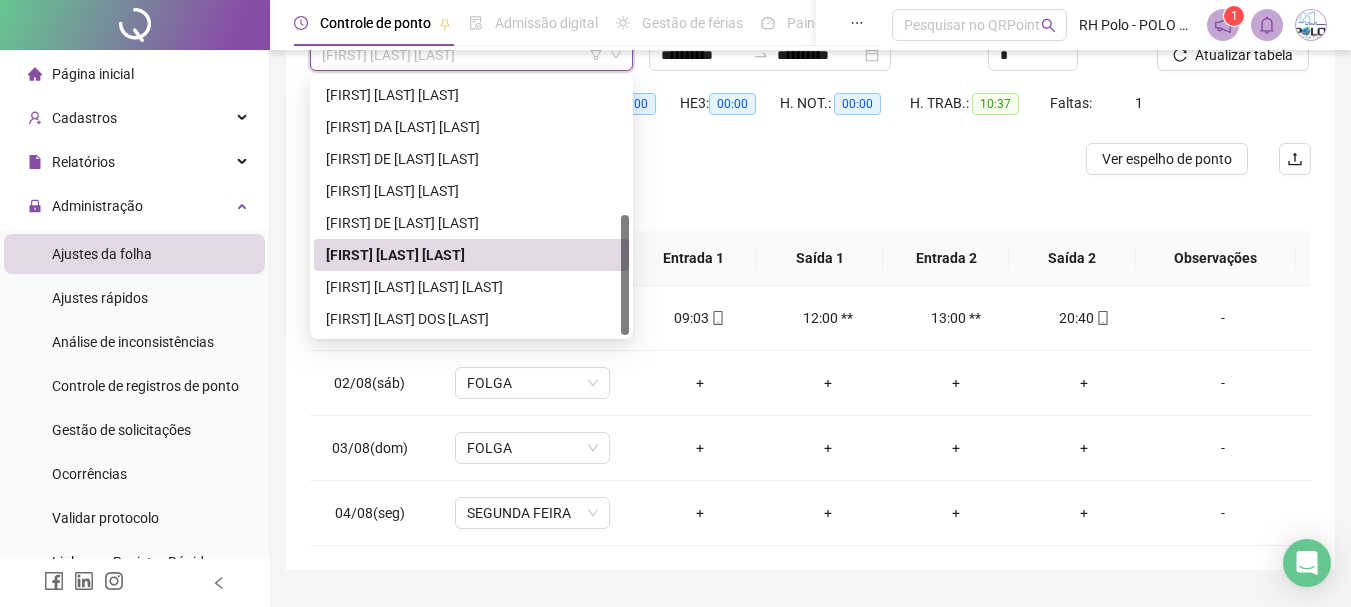 scroll, scrollTop: 224, scrollLeft: 0, axis: vertical 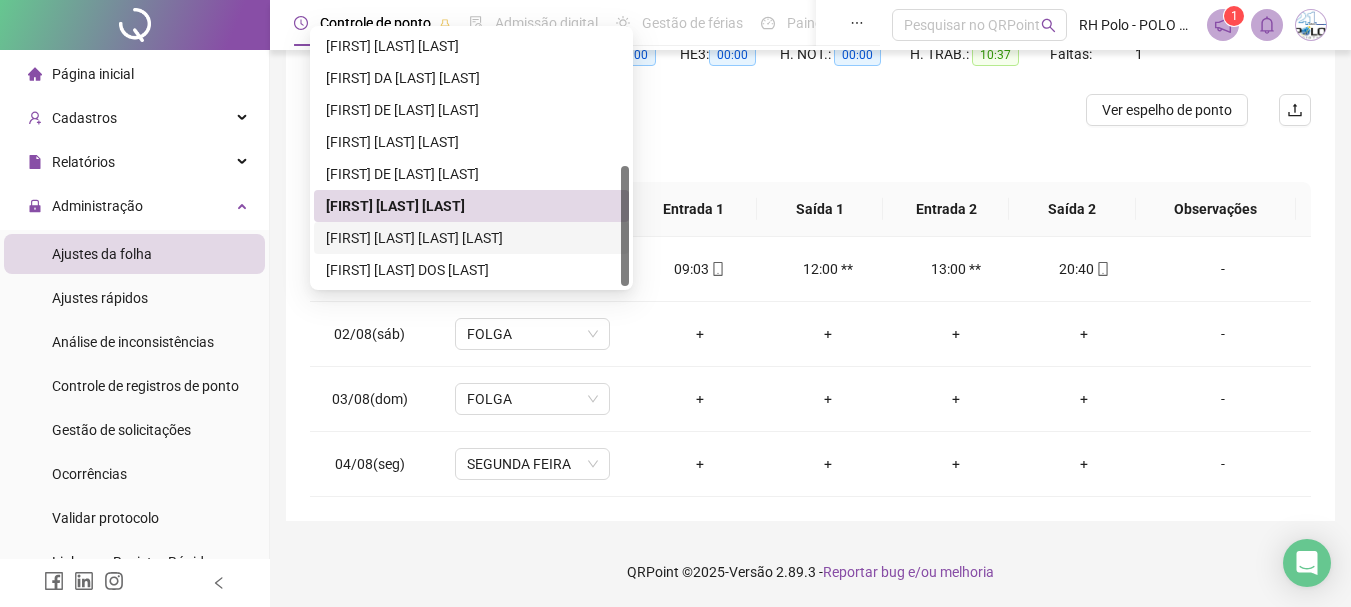 click on "[FIRST] [LAST] [LAST] [LAST]" at bounding box center (471, 238) 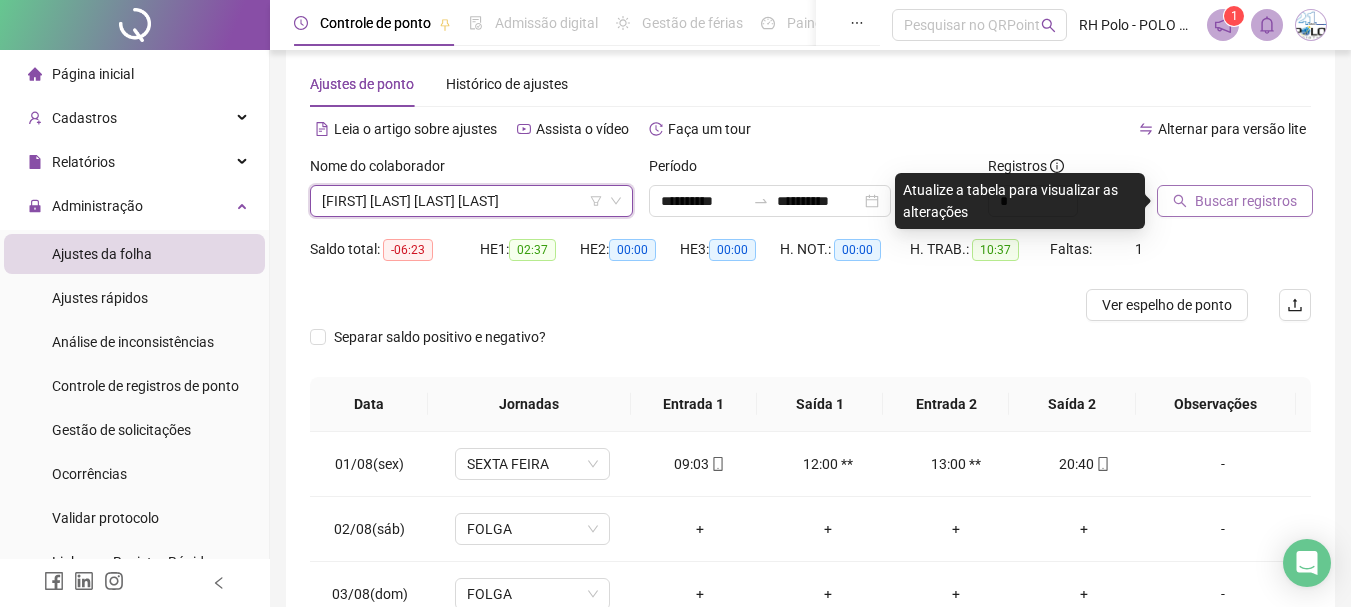 scroll, scrollTop: 24, scrollLeft: 0, axis: vertical 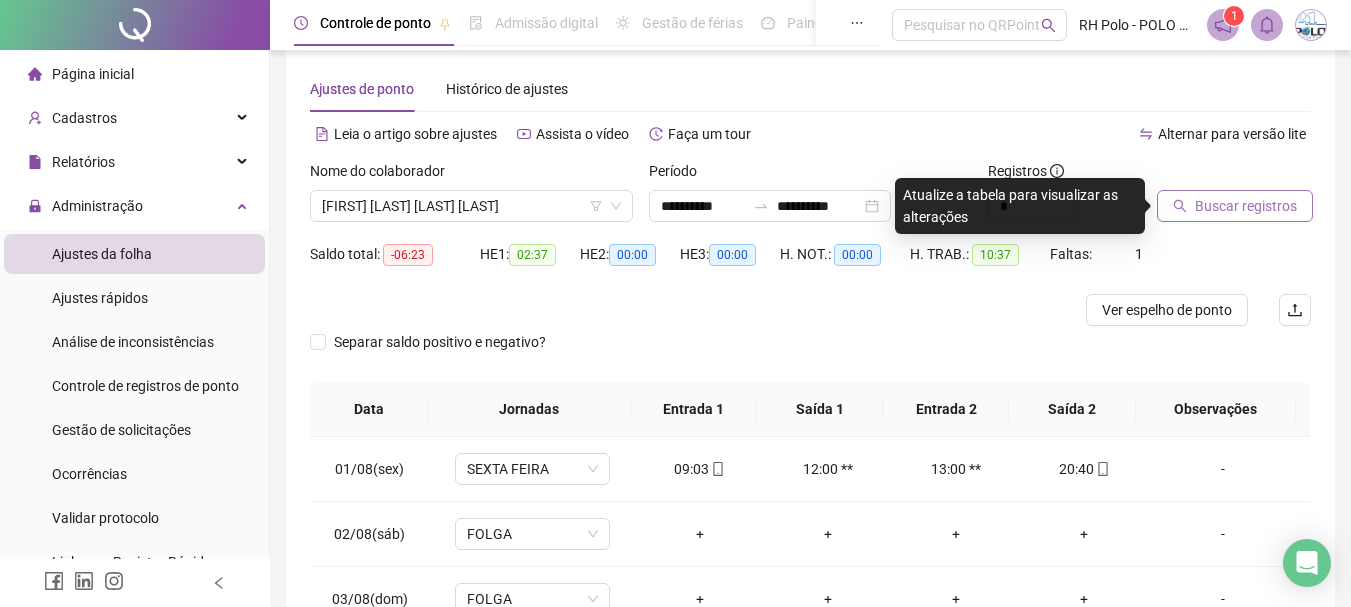 click on "Buscar registros" at bounding box center [1235, 206] 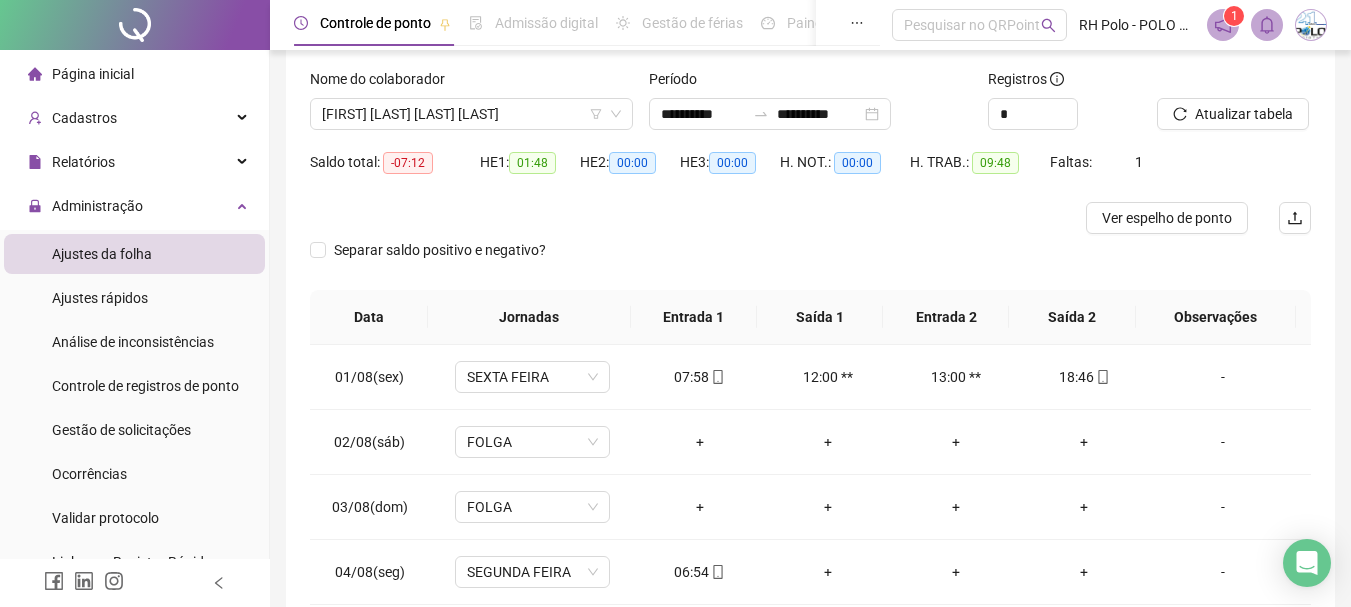 scroll, scrollTop: 224, scrollLeft: 0, axis: vertical 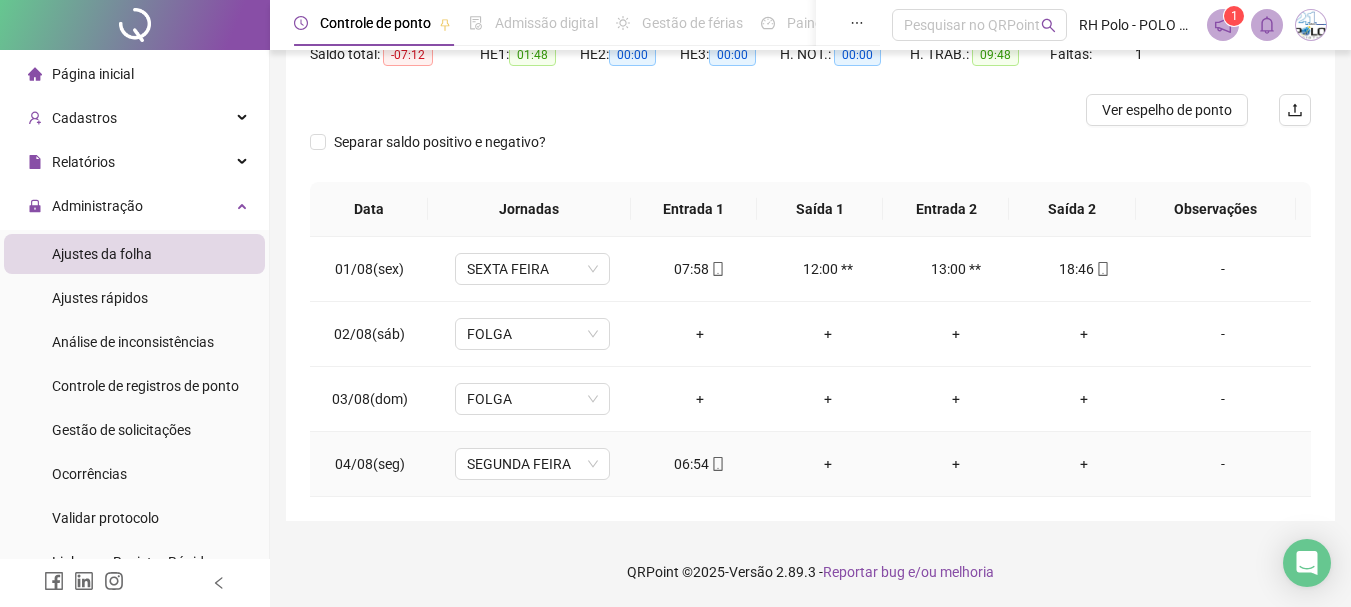 click 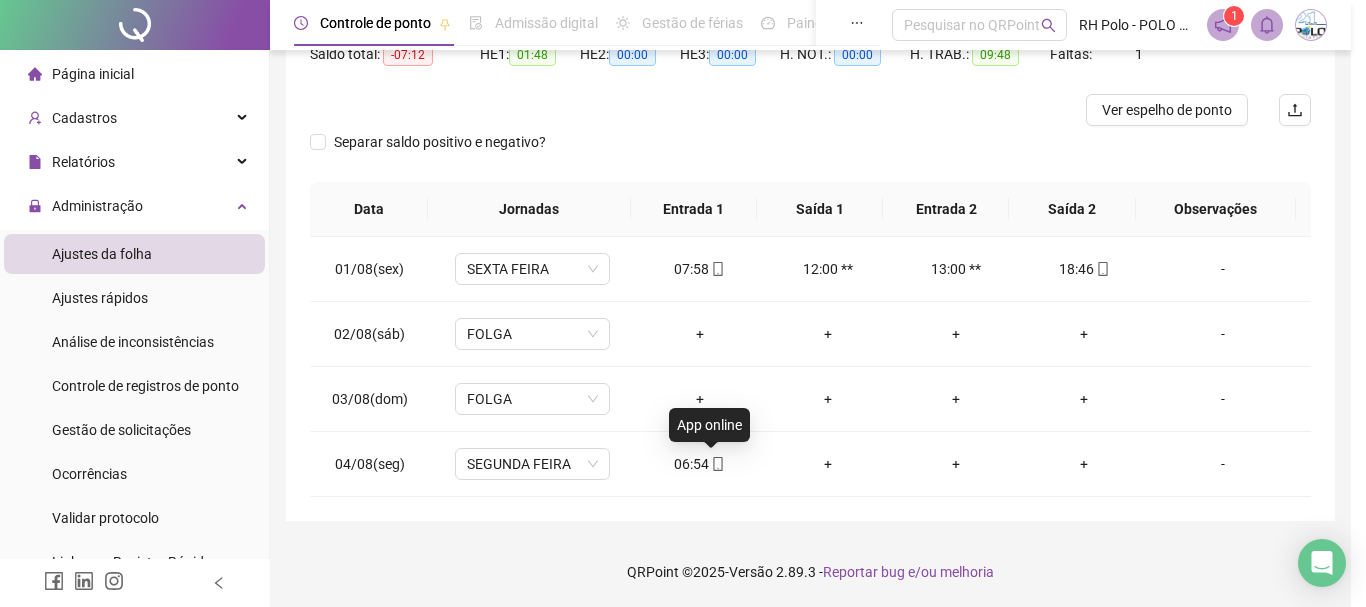 type on "**********" 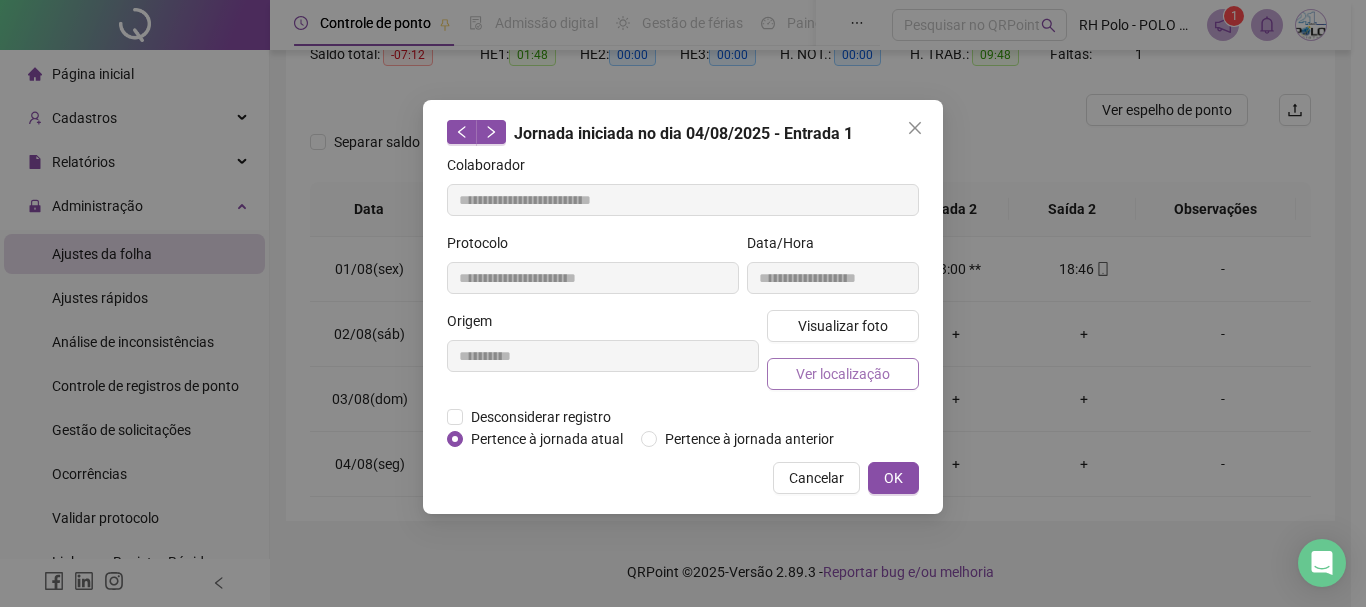 click on "Ver localização" at bounding box center (843, 374) 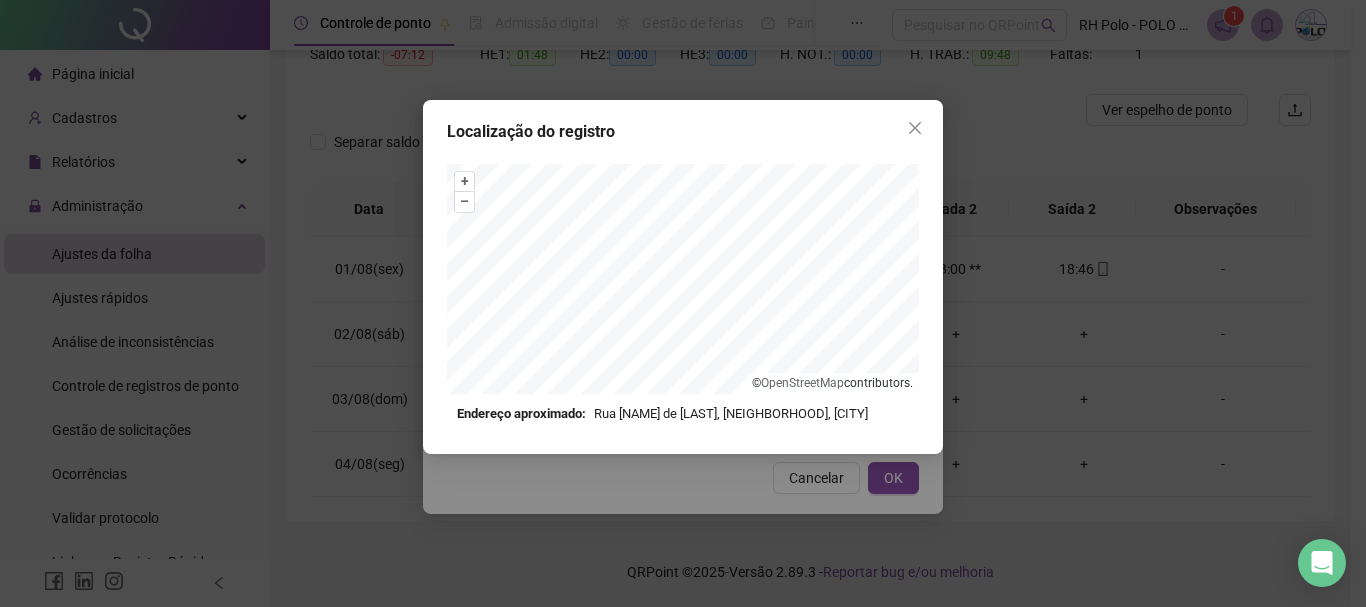 click on "Endereço aproximado:   Rua [NAME] de [LAST], [NEIGHBORHOOD], [CITY]" at bounding box center [683, 414] 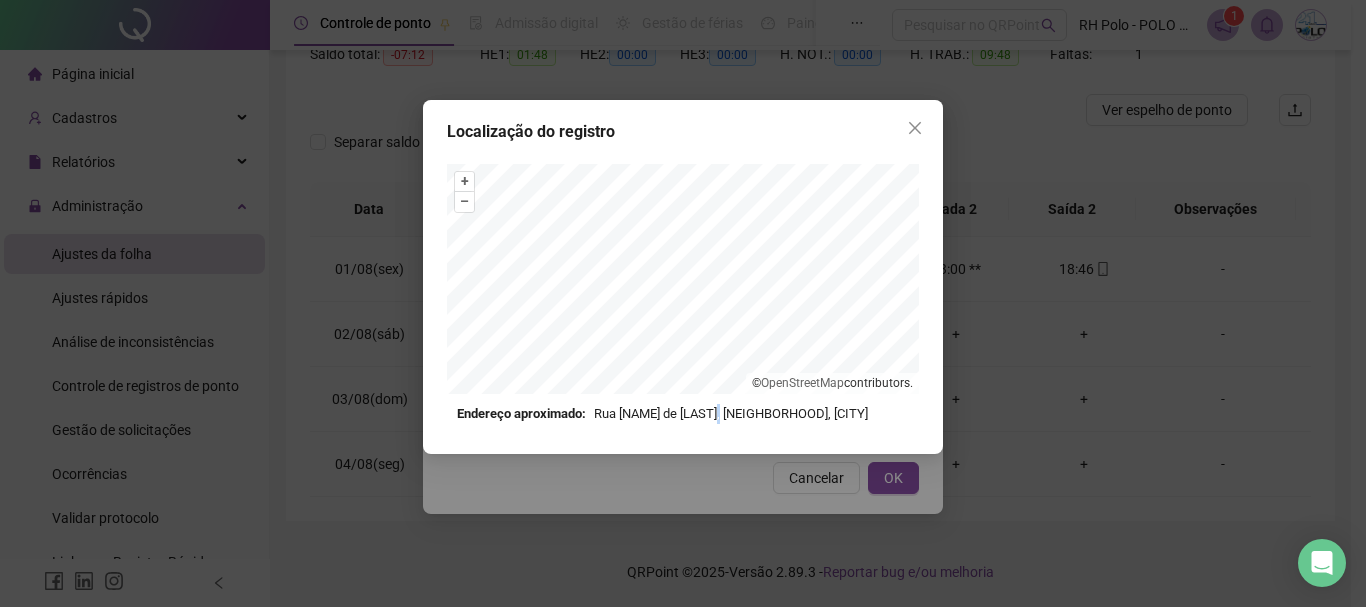 click on "Endereço aproximado:   Rua [NAME] de [LAST], [NEIGHBORHOOD], [CITY]" at bounding box center [683, 414] 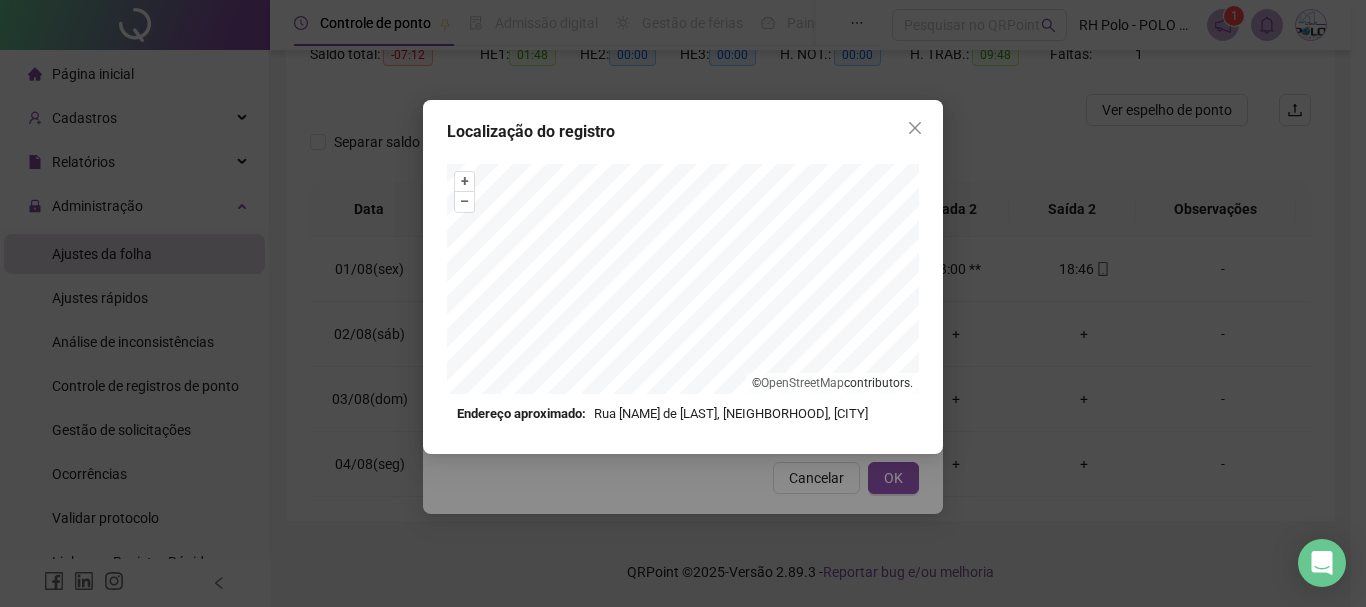 click on "Endereço aproximado:   Rua [NAME] de [LAST], [NEIGHBORHOOD], [CITY]" at bounding box center (683, 414) 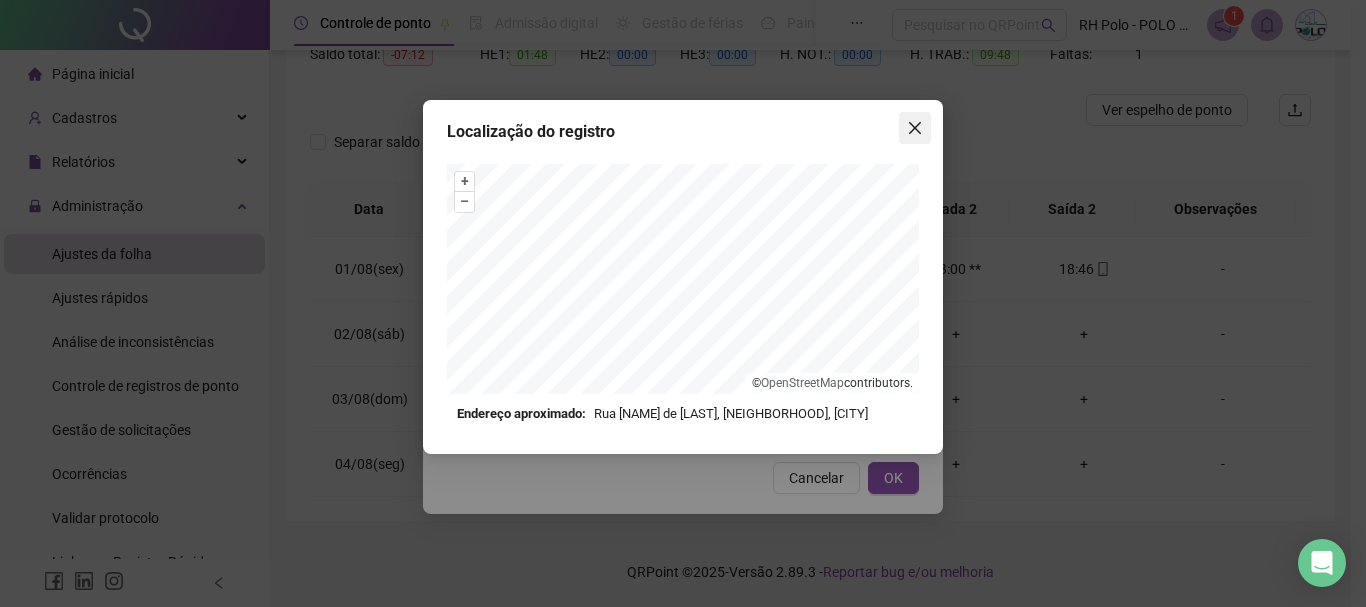 click 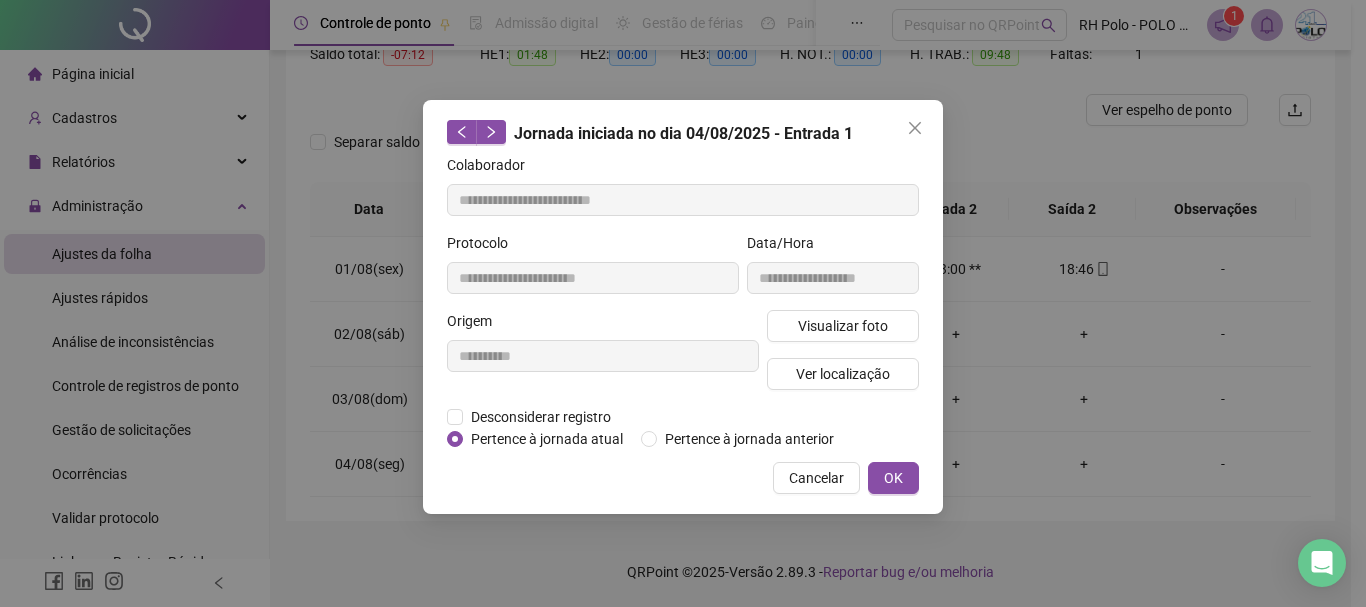 click 